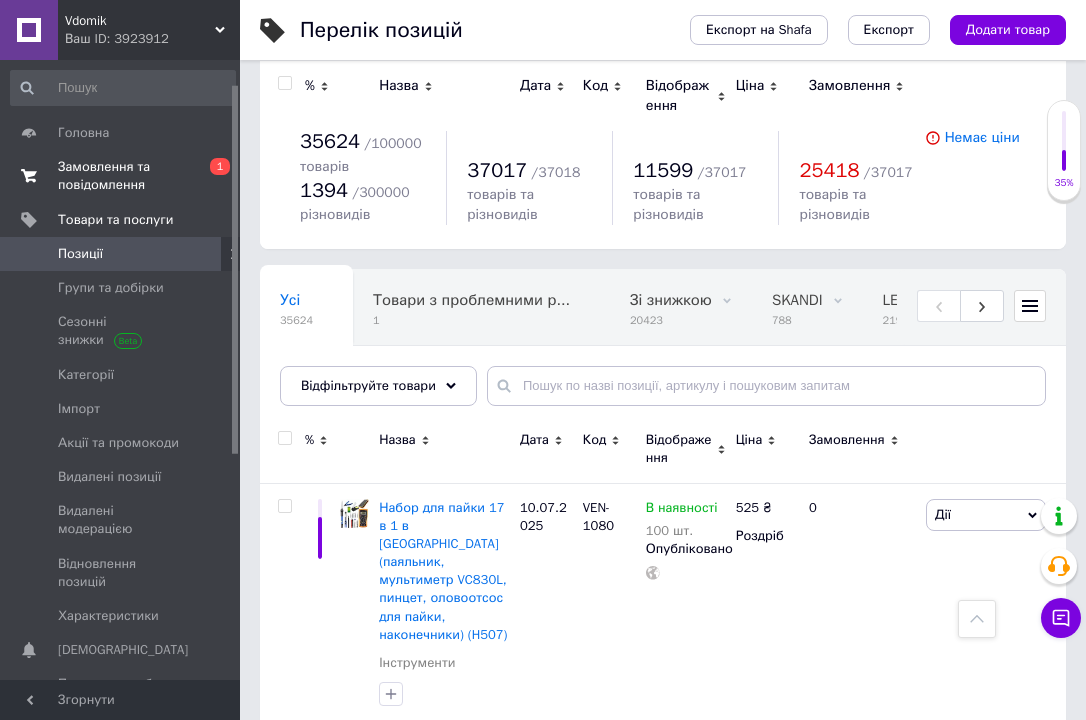 scroll, scrollTop: 4400, scrollLeft: 0, axis: vertical 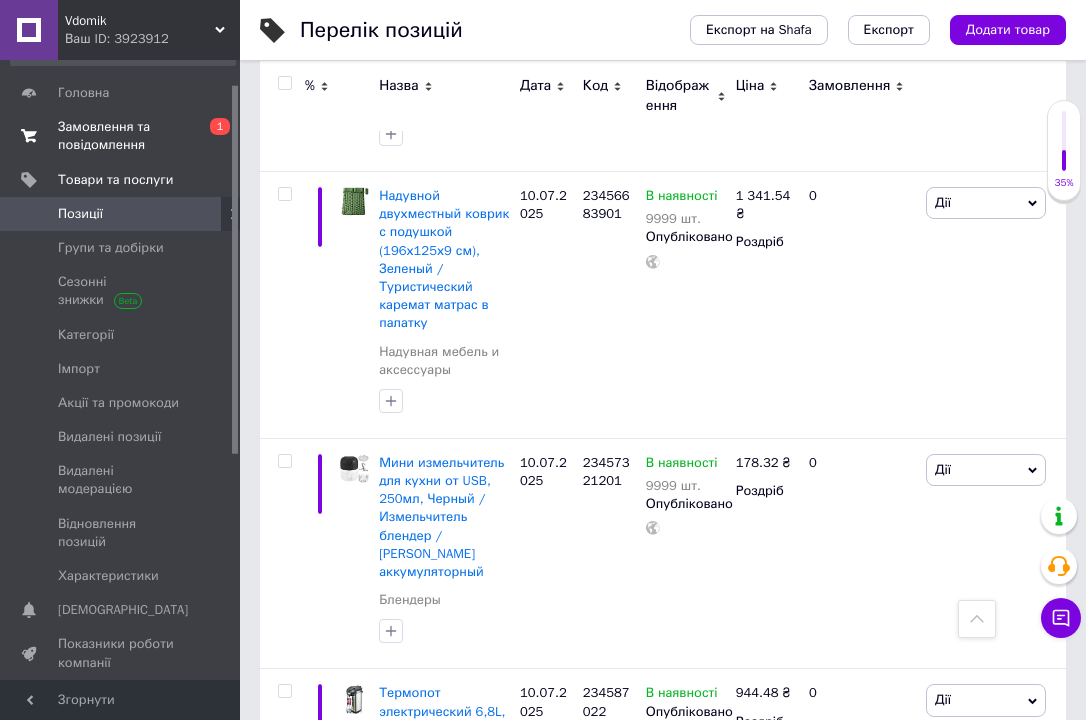 click on "Замовлення та повідомлення" at bounding box center (121, 136) 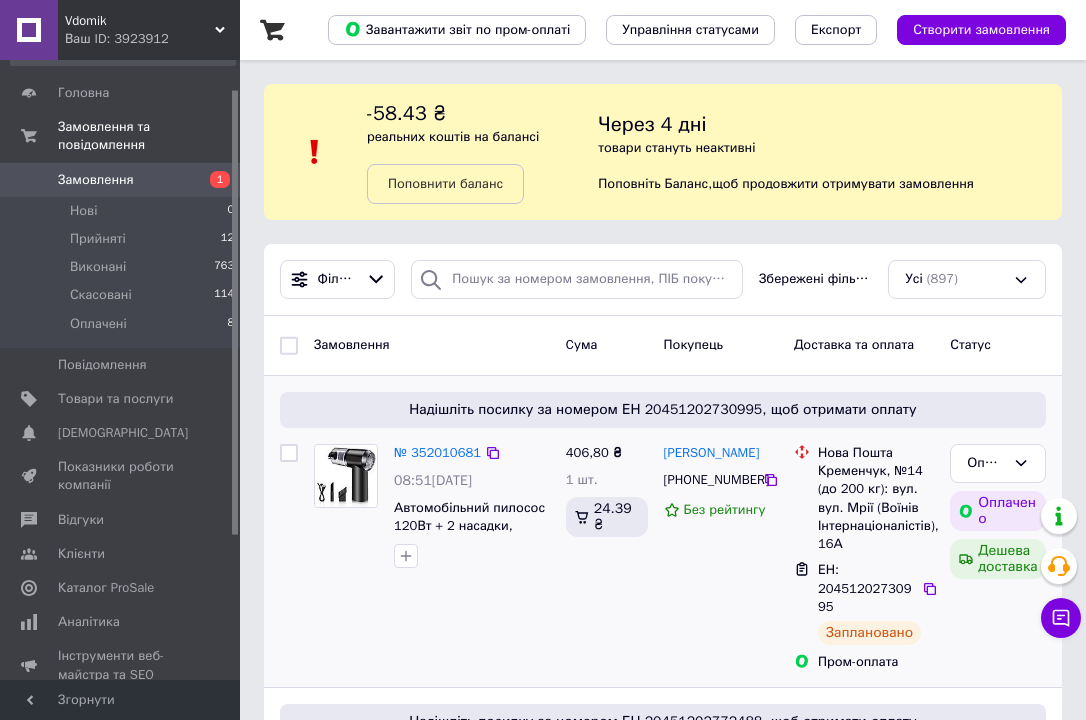 click on "406,80 ₴ 1 шт. 24.39 ₴" at bounding box center [607, 557] 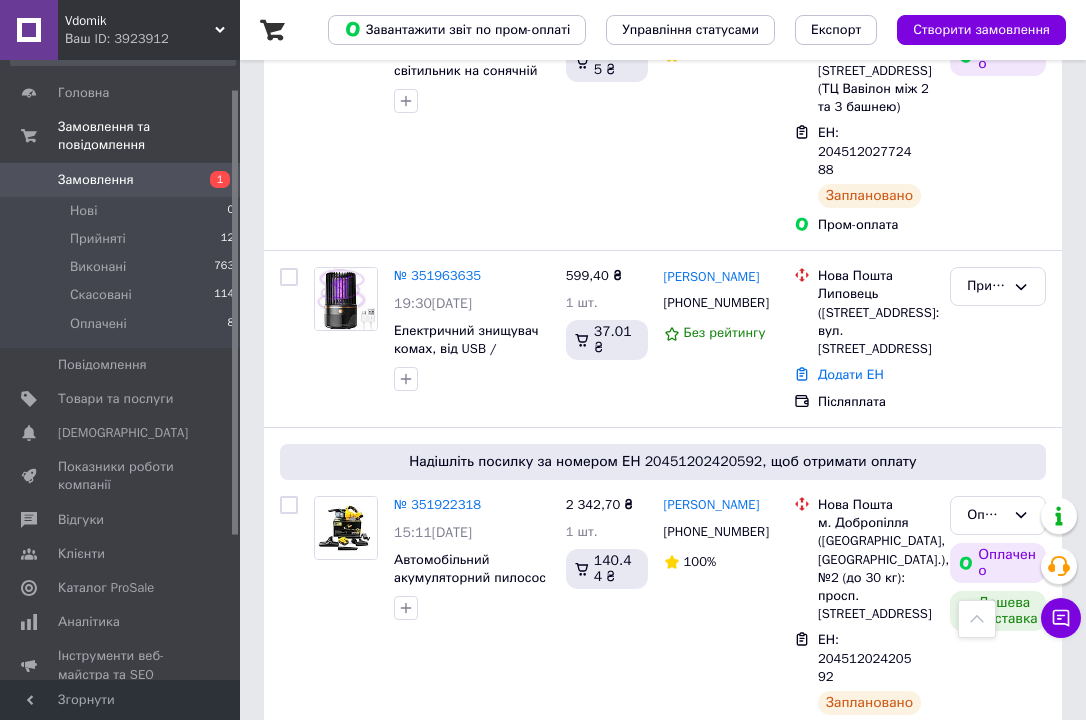 scroll, scrollTop: 720, scrollLeft: 0, axis: vertical 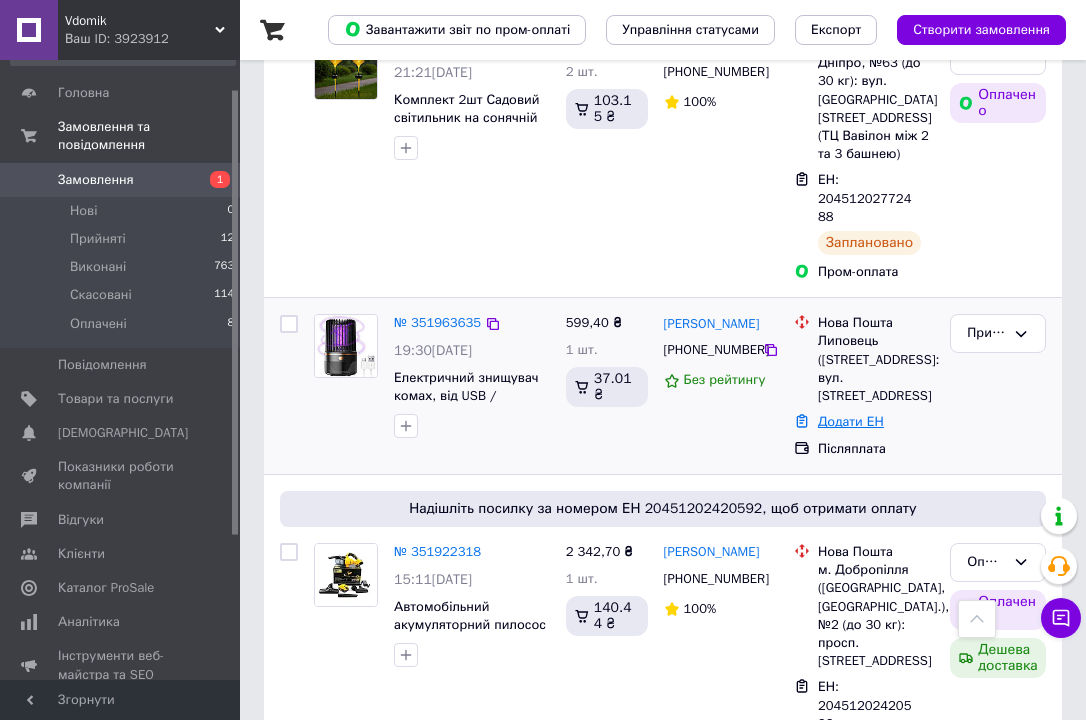 click on "Додати ЕН" at bounding box center [851, 421] 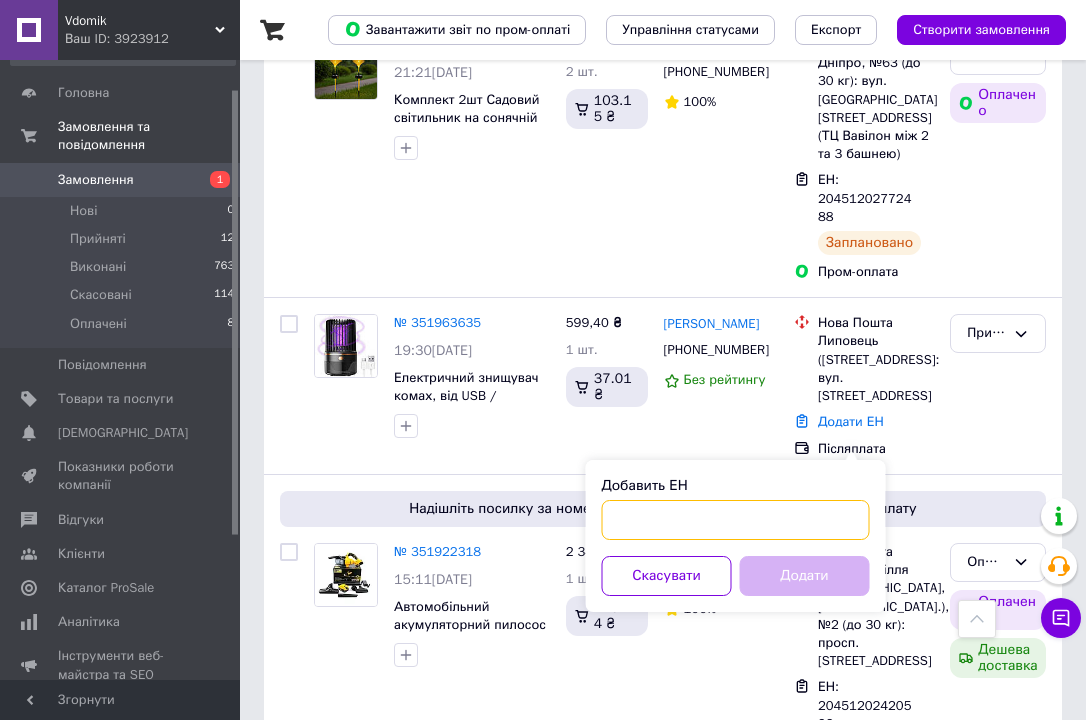 click on "Добавить ЕН" at bounding box center [736, 520] 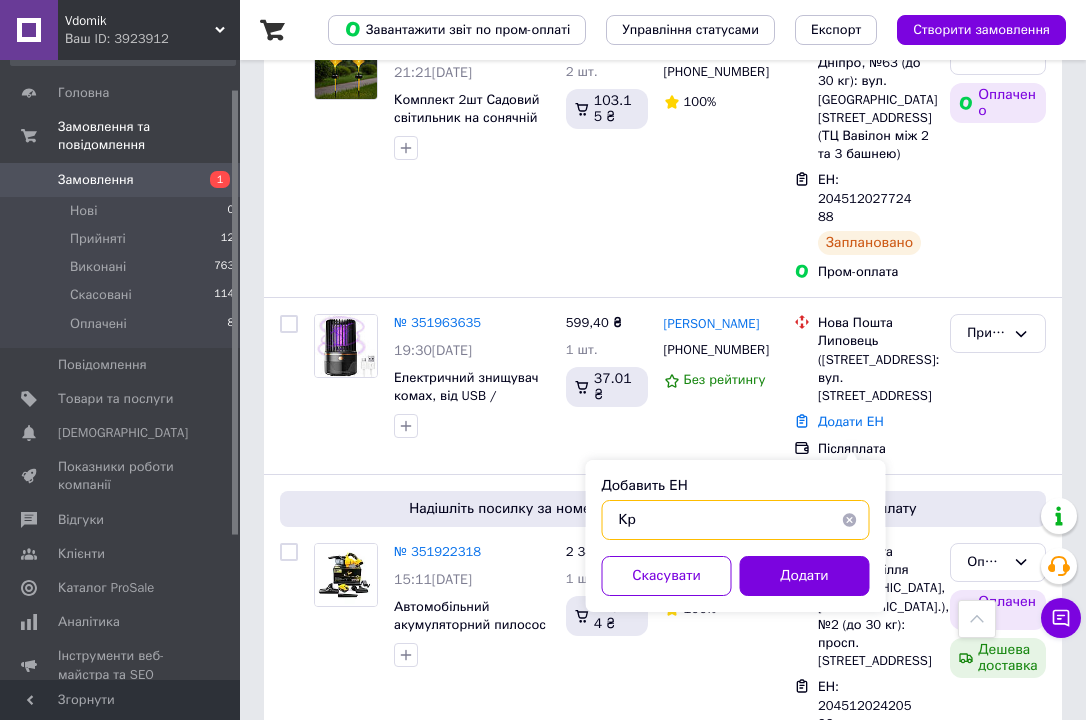 type on "К" 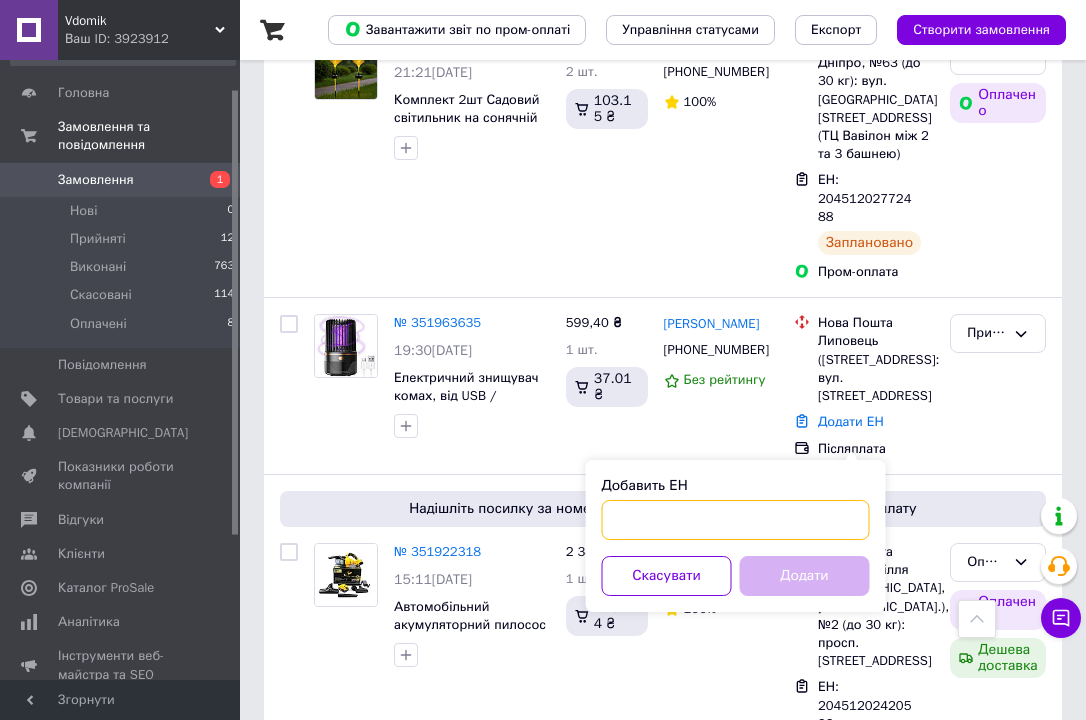 paste on "20451202843059" 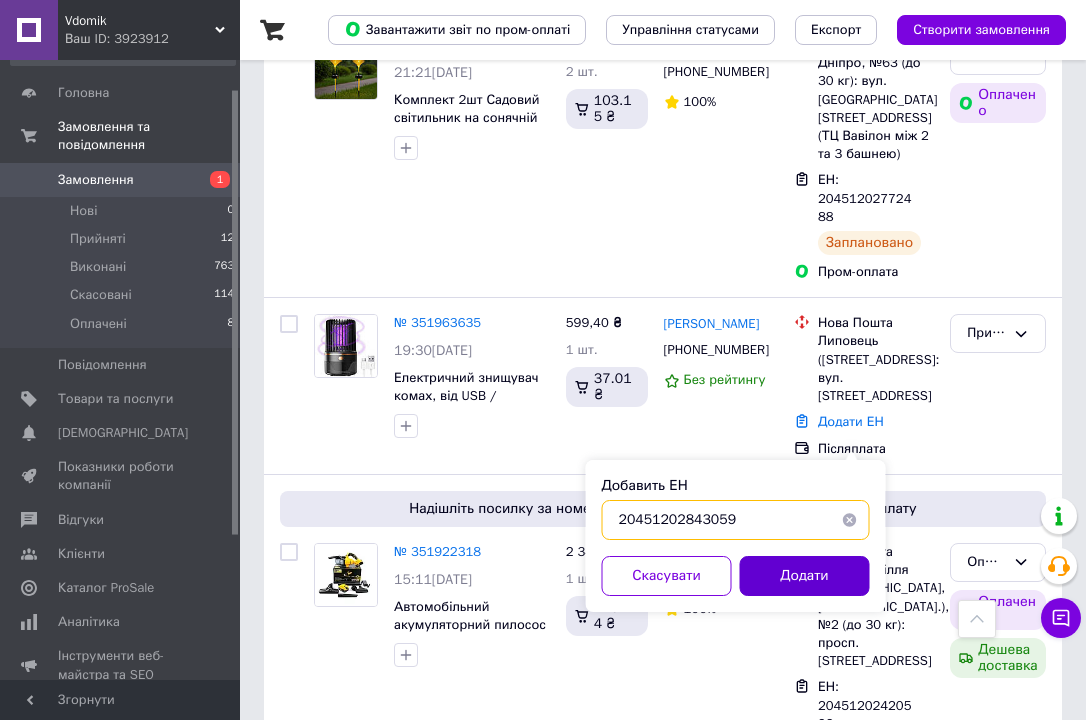 type on "20451202843059" 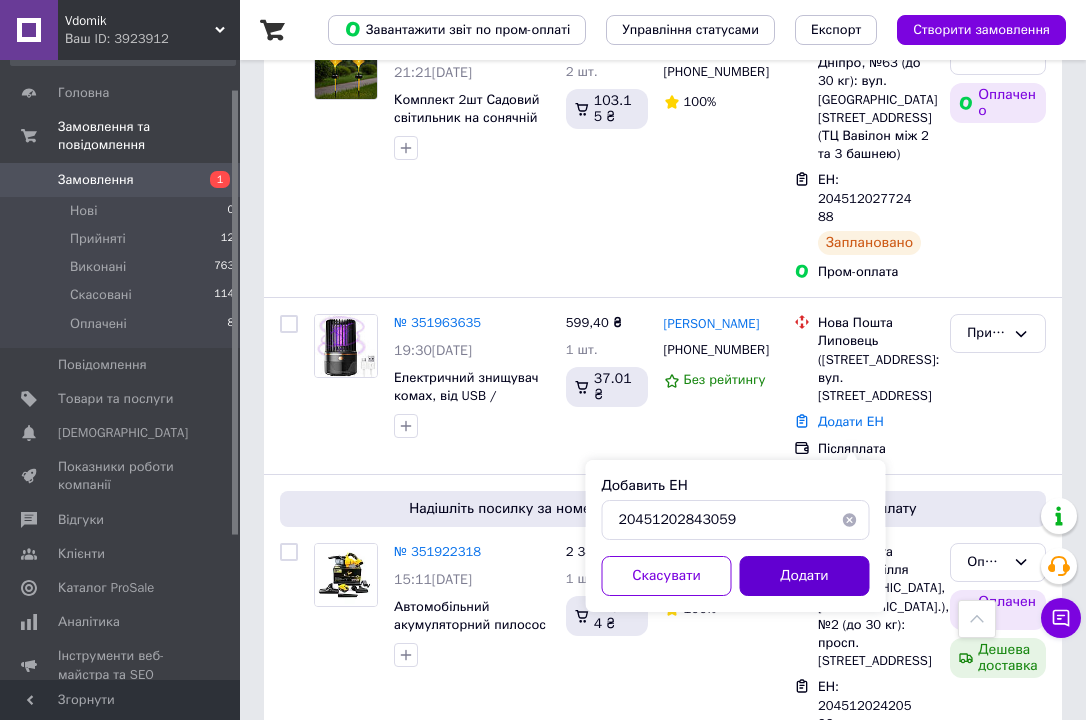 click on "Додати" at bounding box center (805, 576) 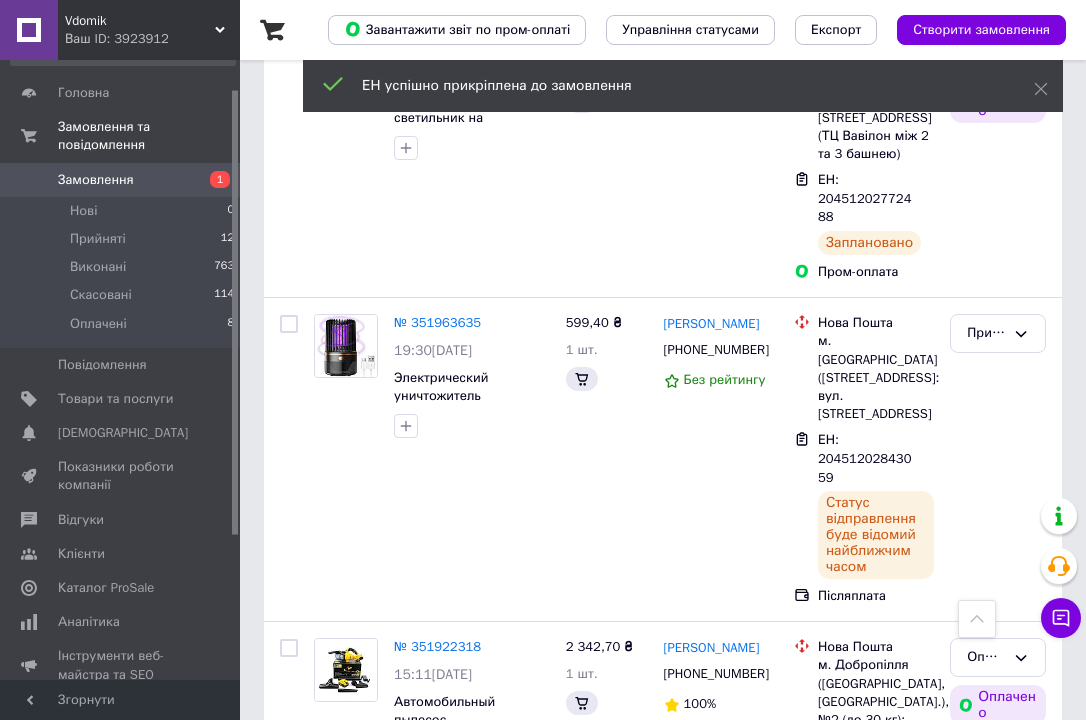 scroll, scrollTop: 720, scrollLeft: 0, axis: vertical 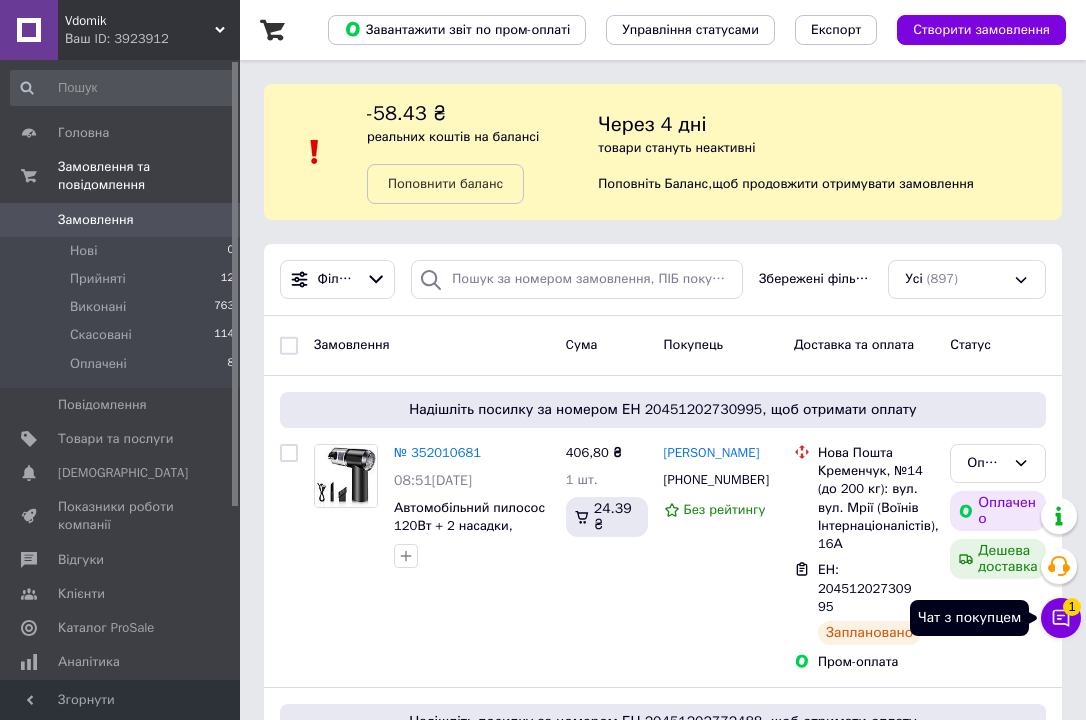 click 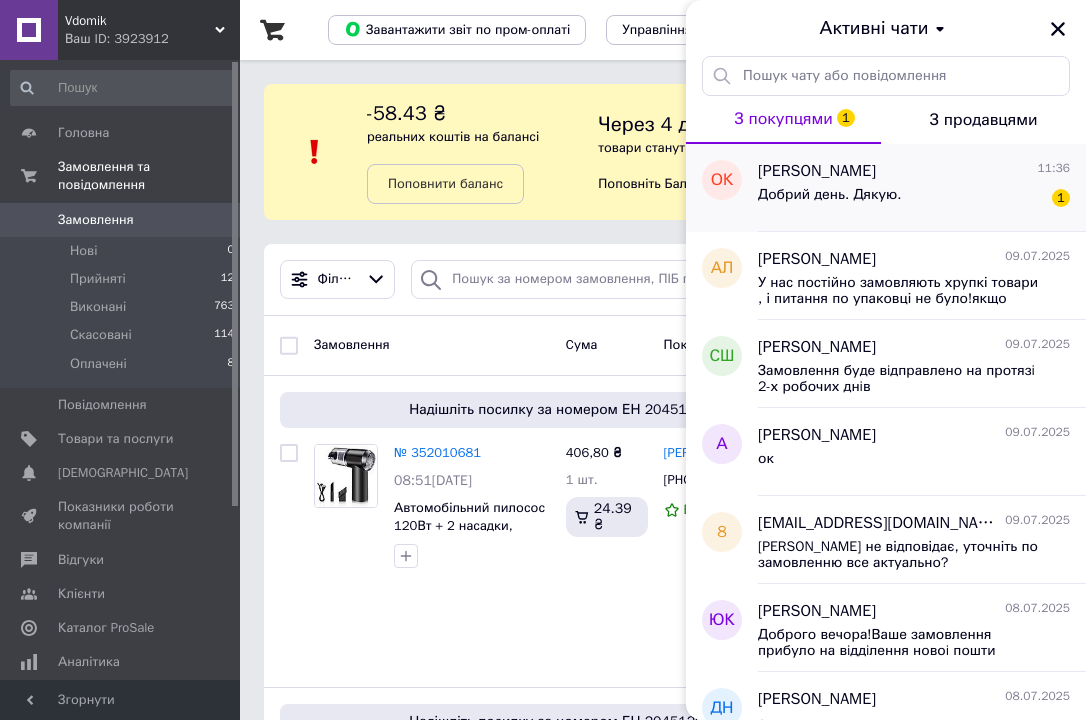 click on "Добрий день. Дякую." at bounding box center [829, 195] 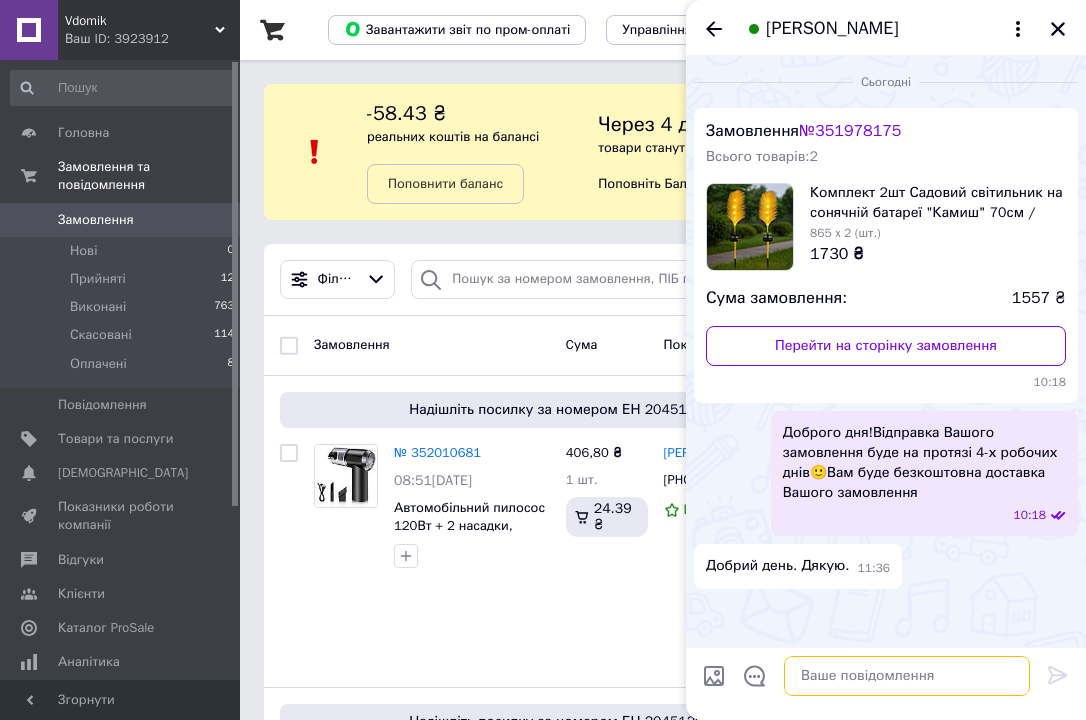 click at bounding box center (907, 676) 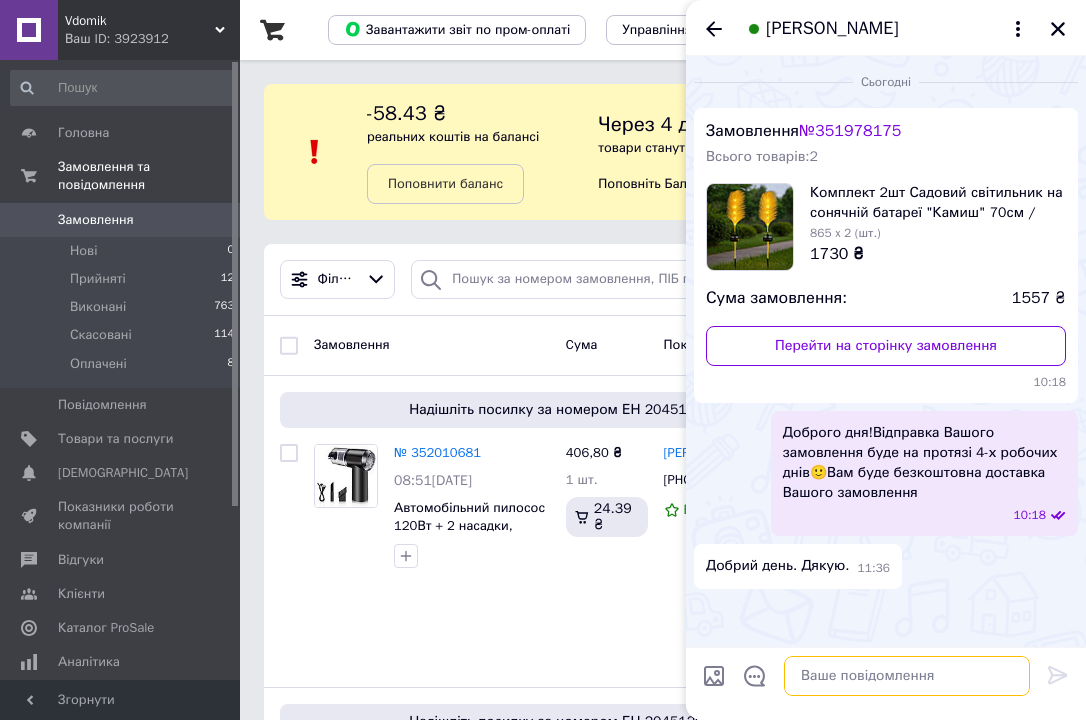 type on "<" 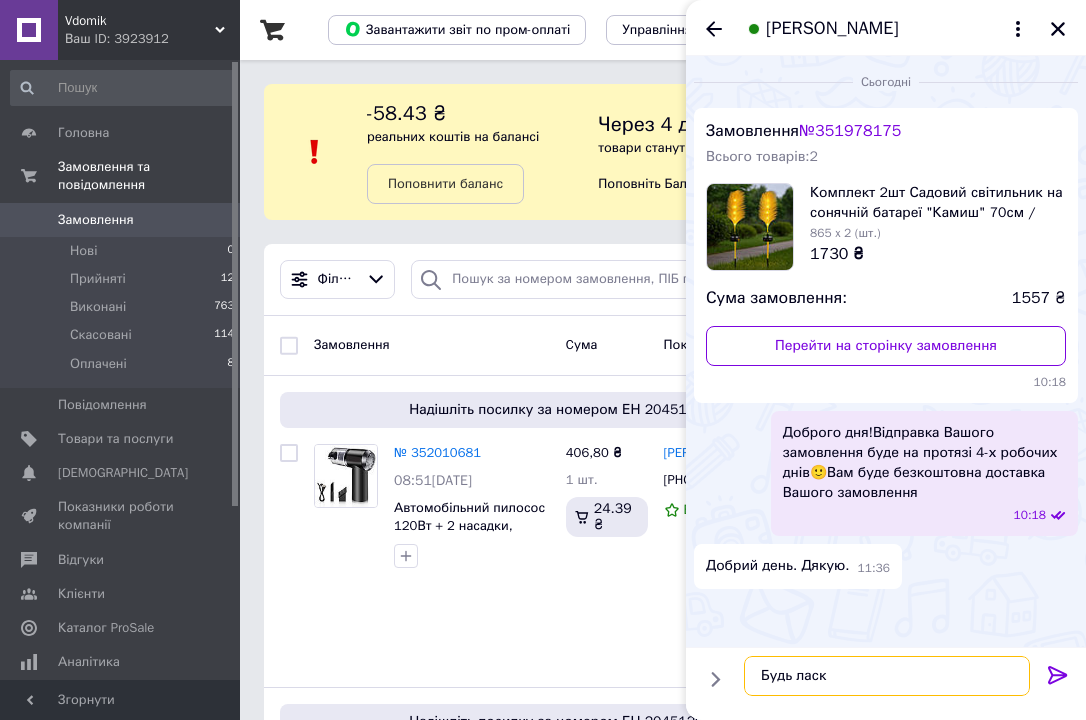 type on "Будь ласка" 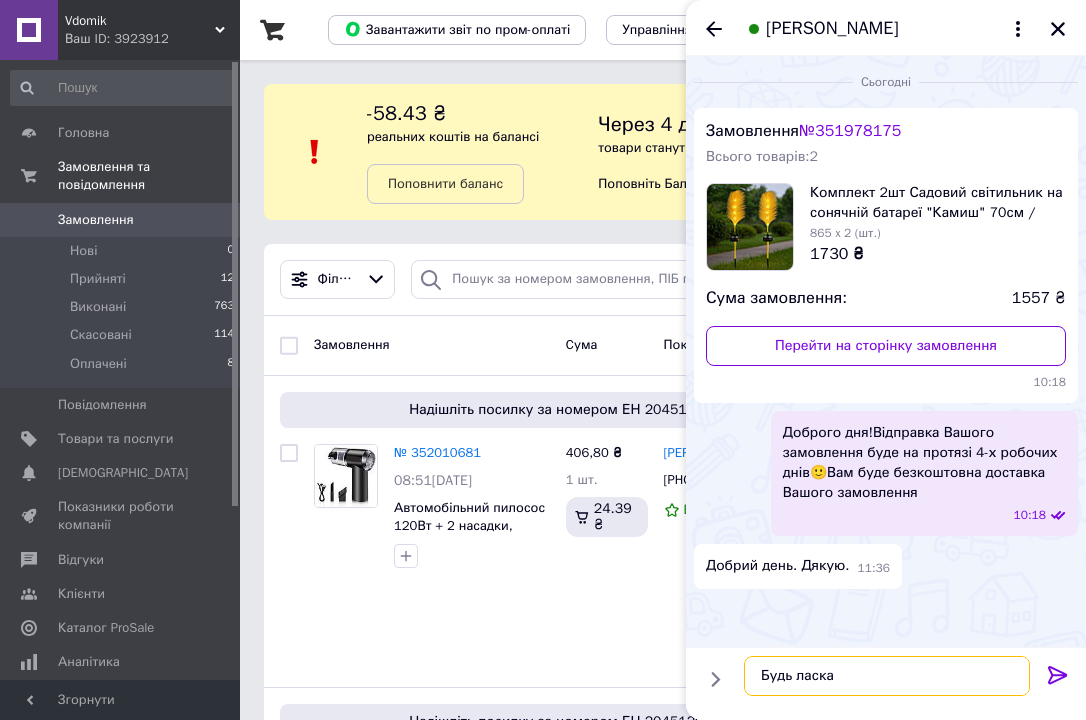 type 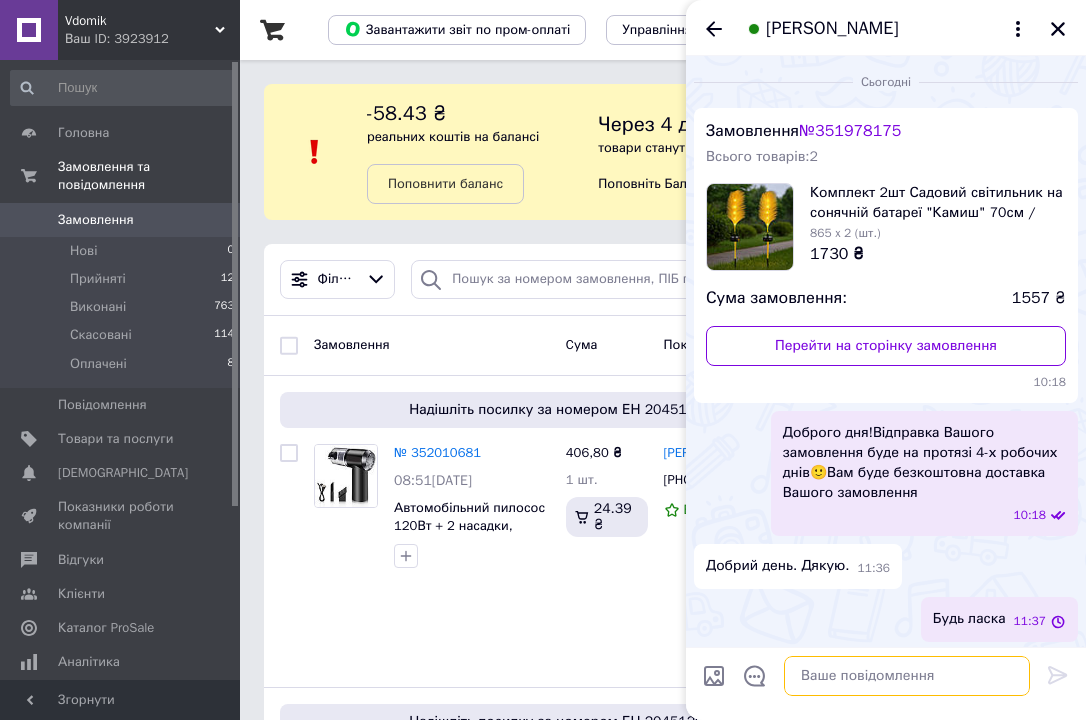 scroll, scrollTop: 3, scrollLeft: 0, axis: vertical 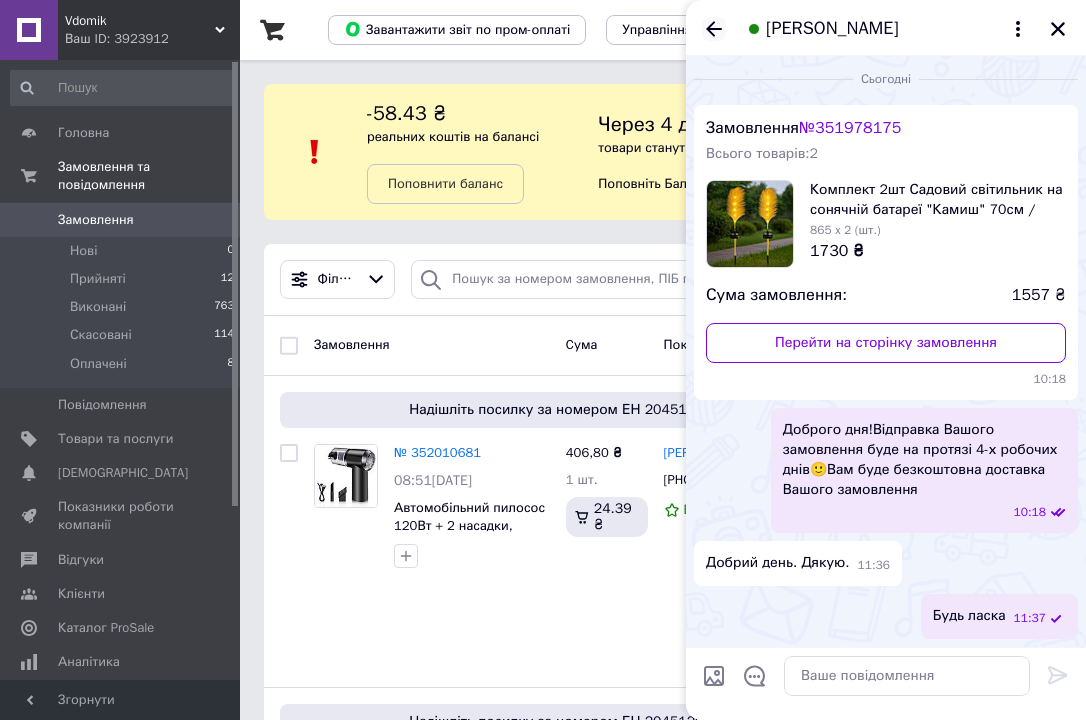click 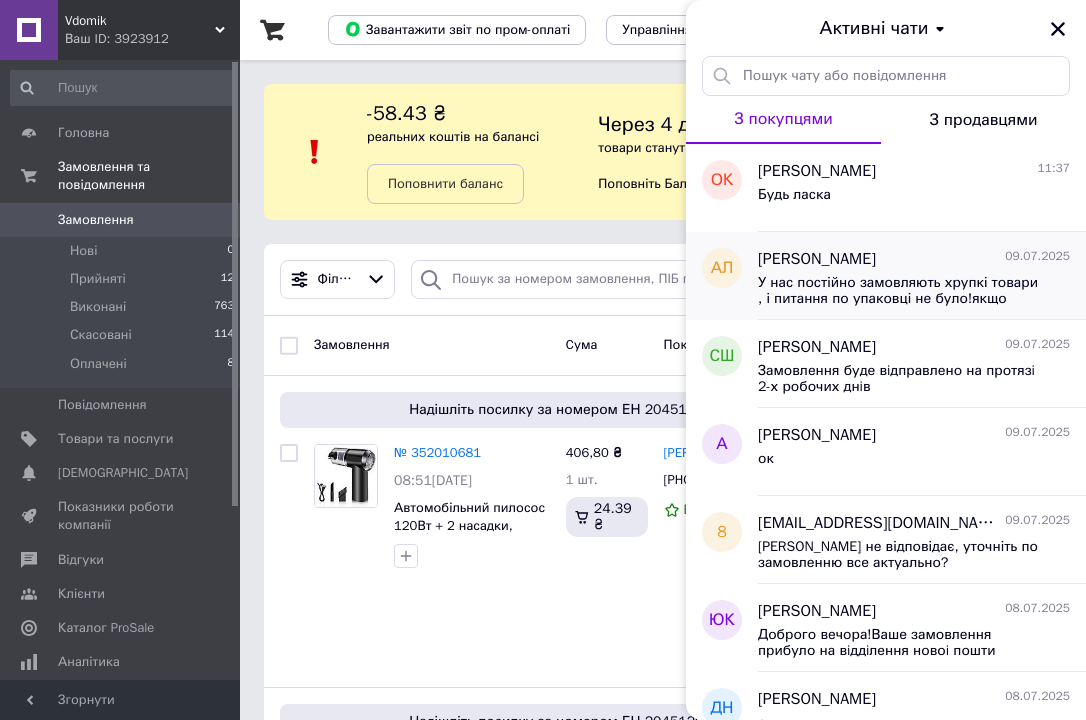 click on "09.07.2025" at bounding box center (1037, 256) 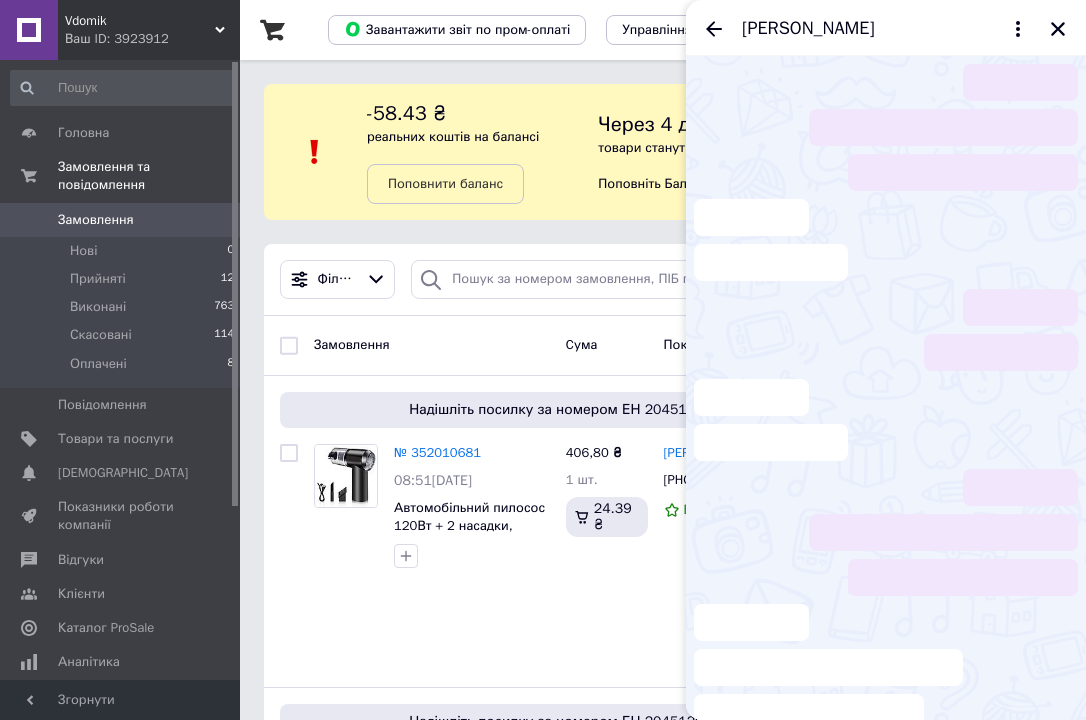 scroll, scrollTop: 1953, scrollLeft: 0, axis: vertical 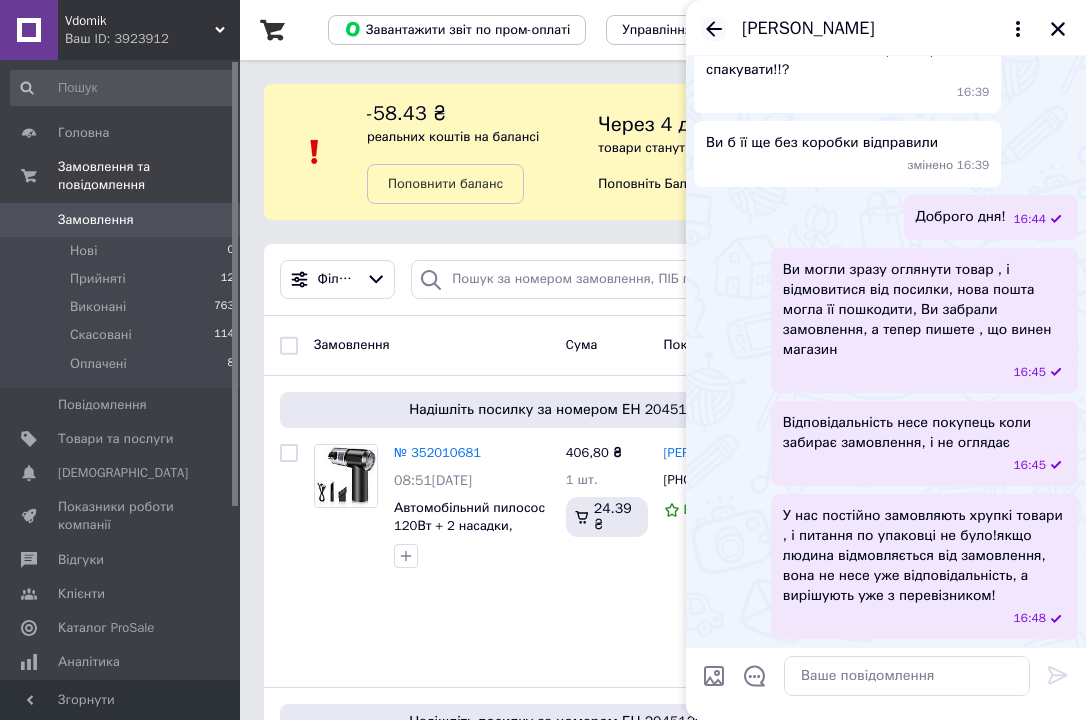 click 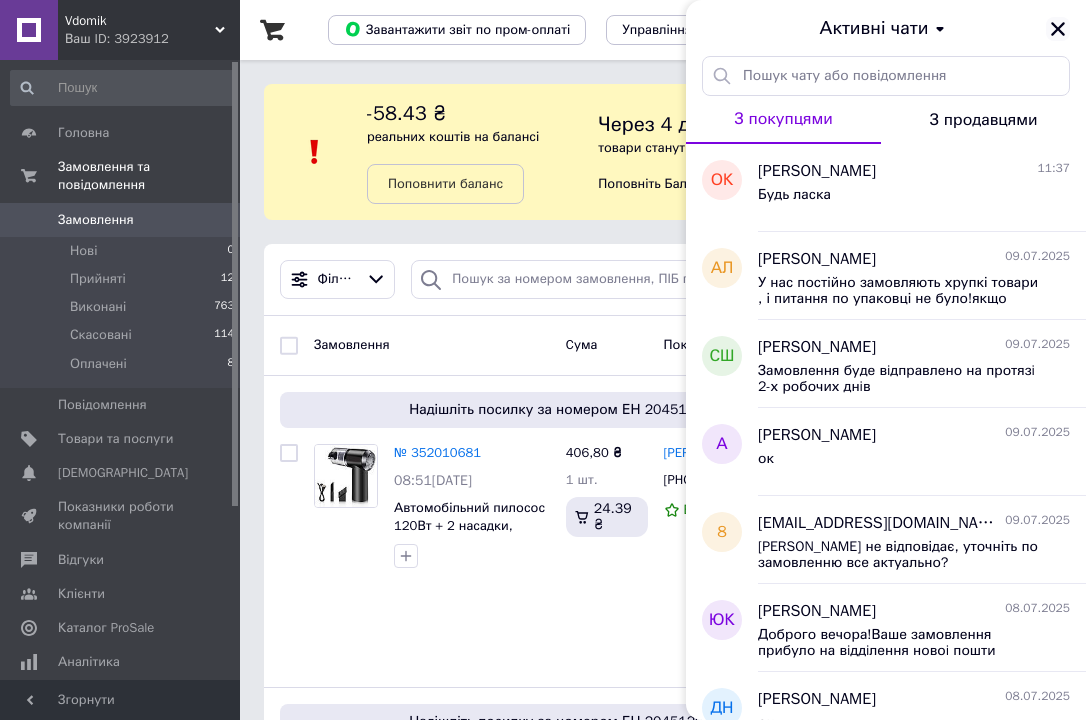 click 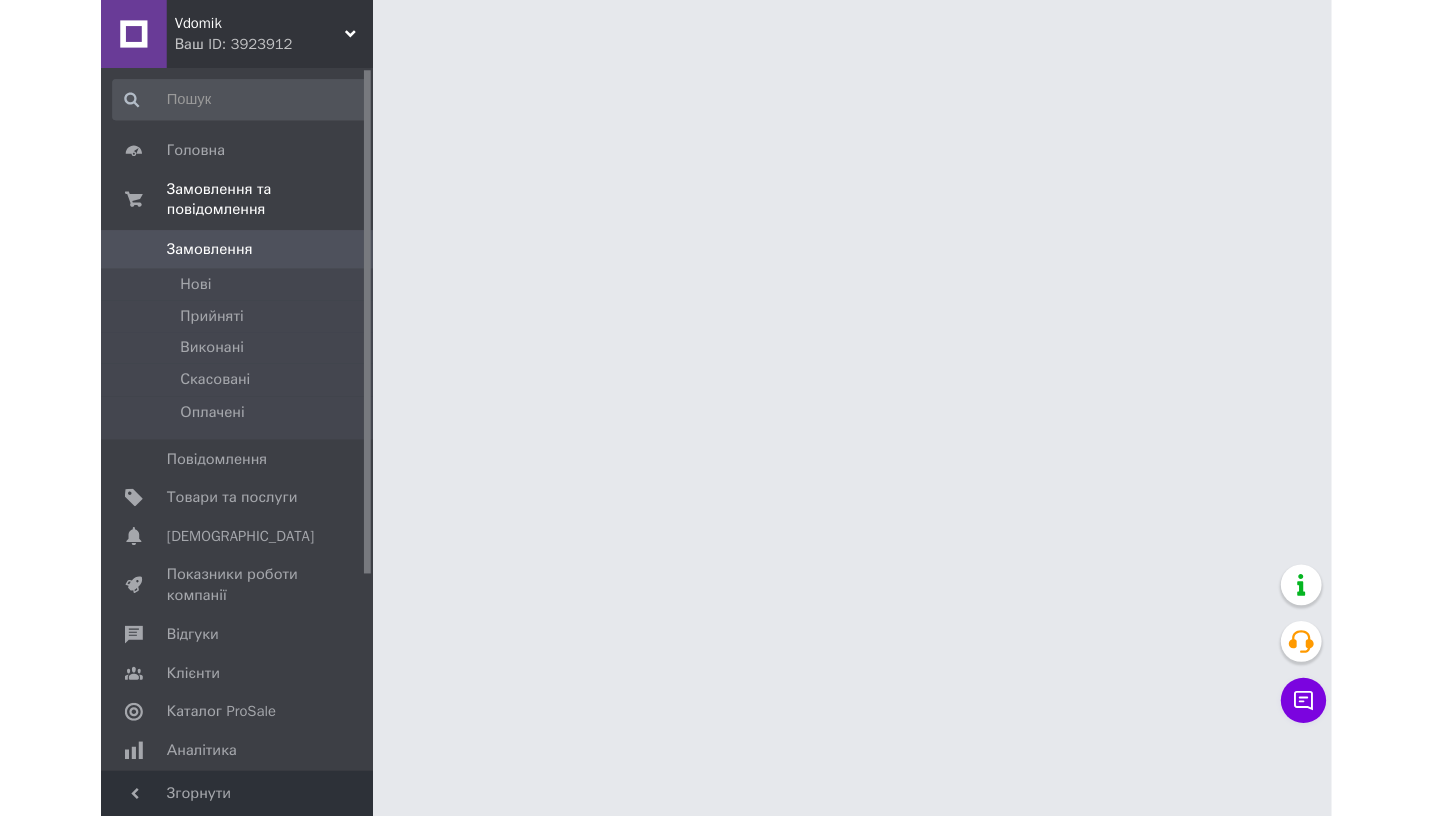 scroll, scrollTop: 0, scrollLeft: 0, axis: both 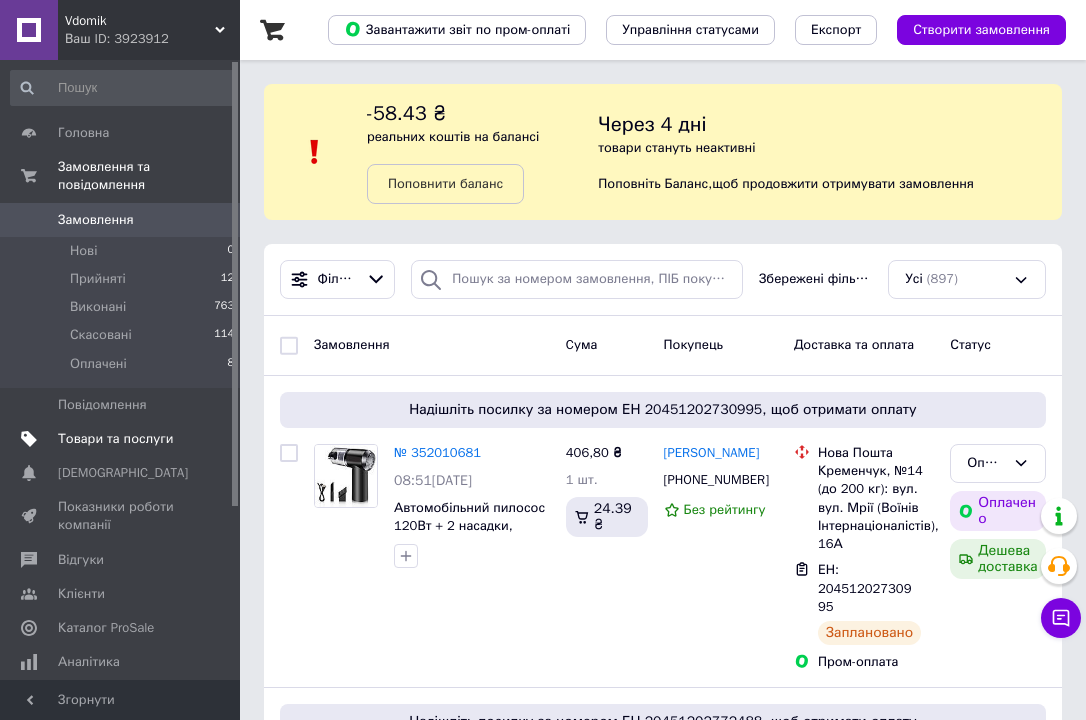 click on "Товари та послуги" at bounding box center (115, 439) 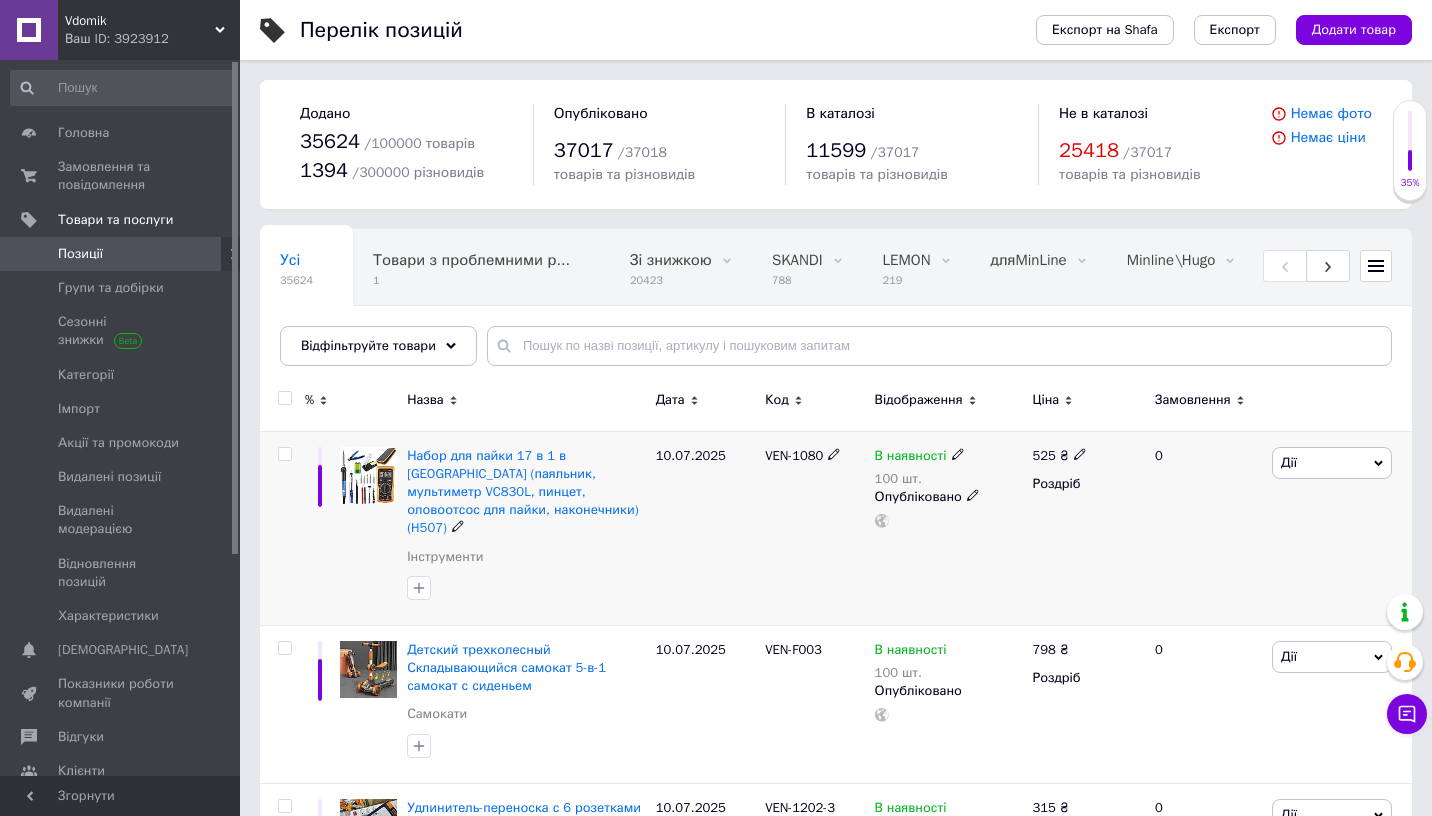 click at bounding box center (284, 454) 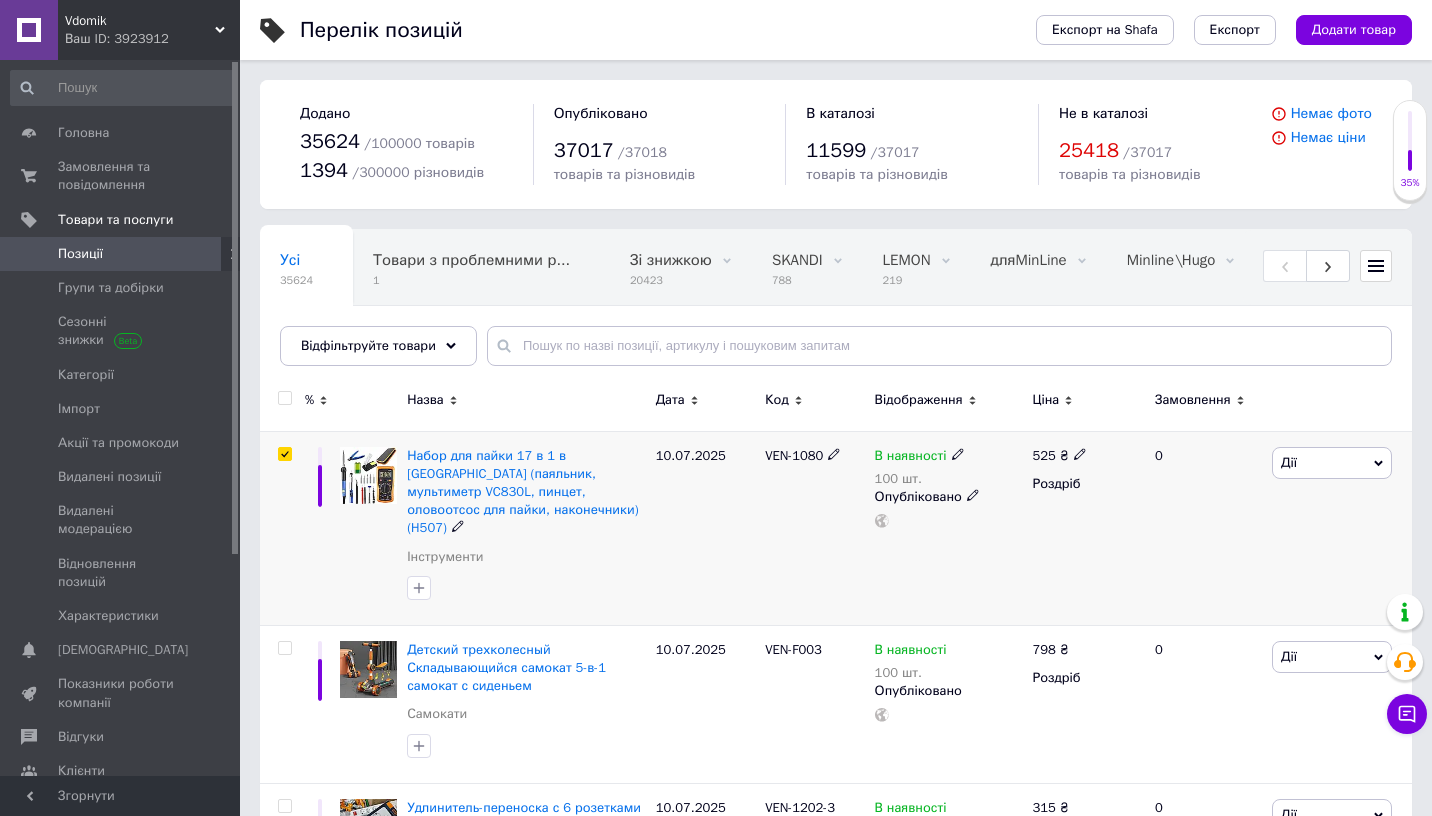 checkbox on "true" 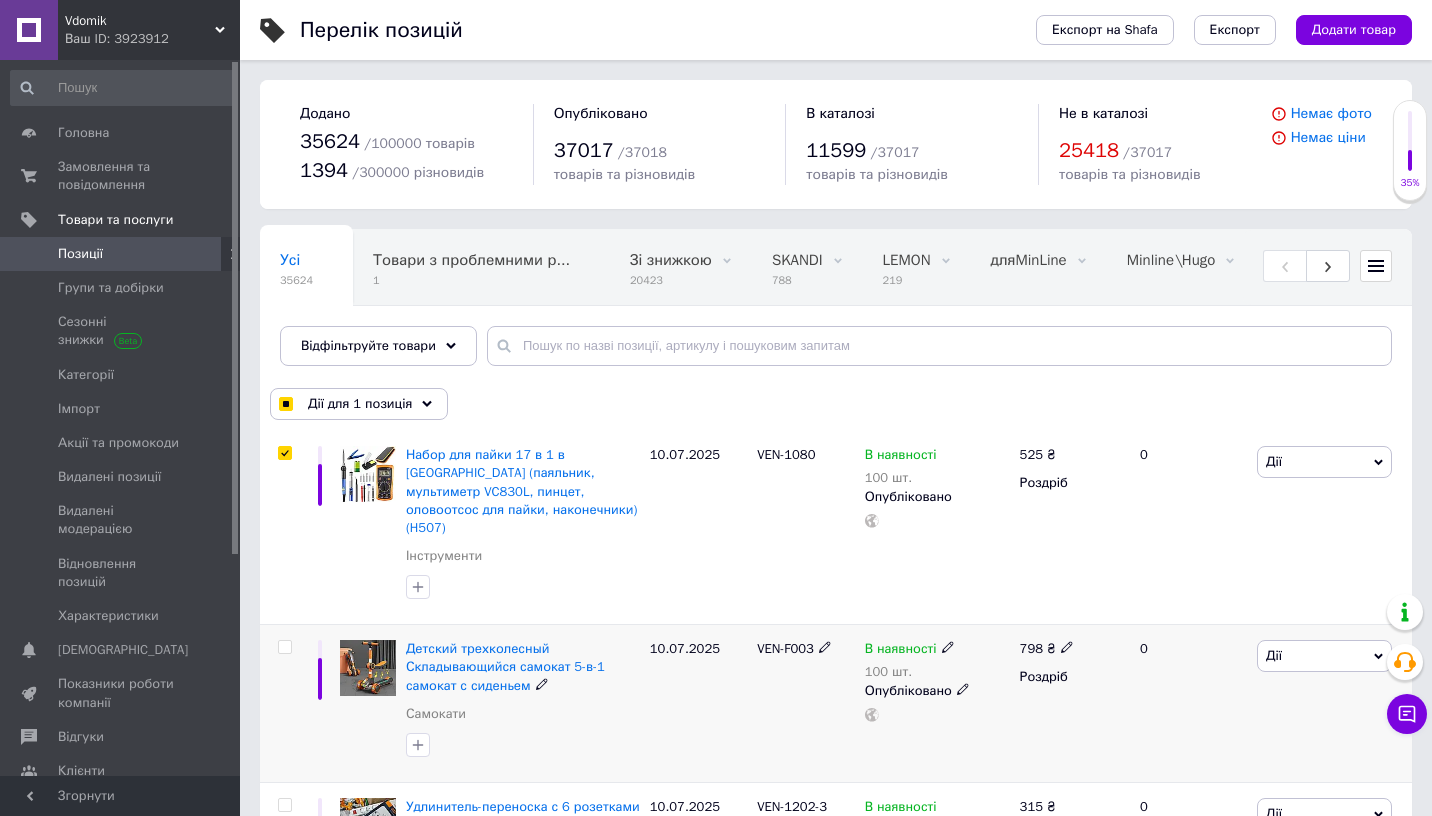 click at bounding box center (284, 647) 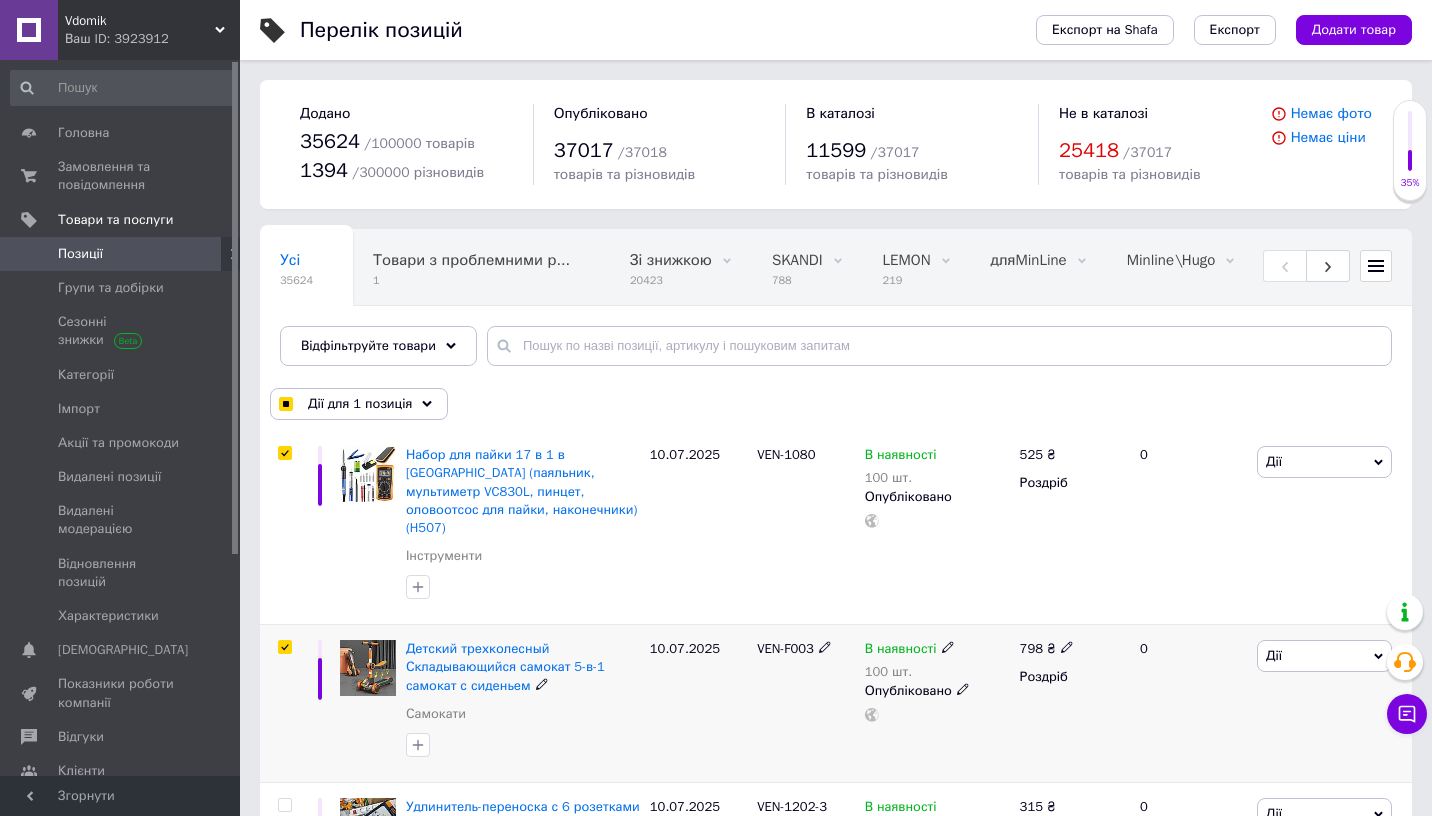 checkbox on "true" 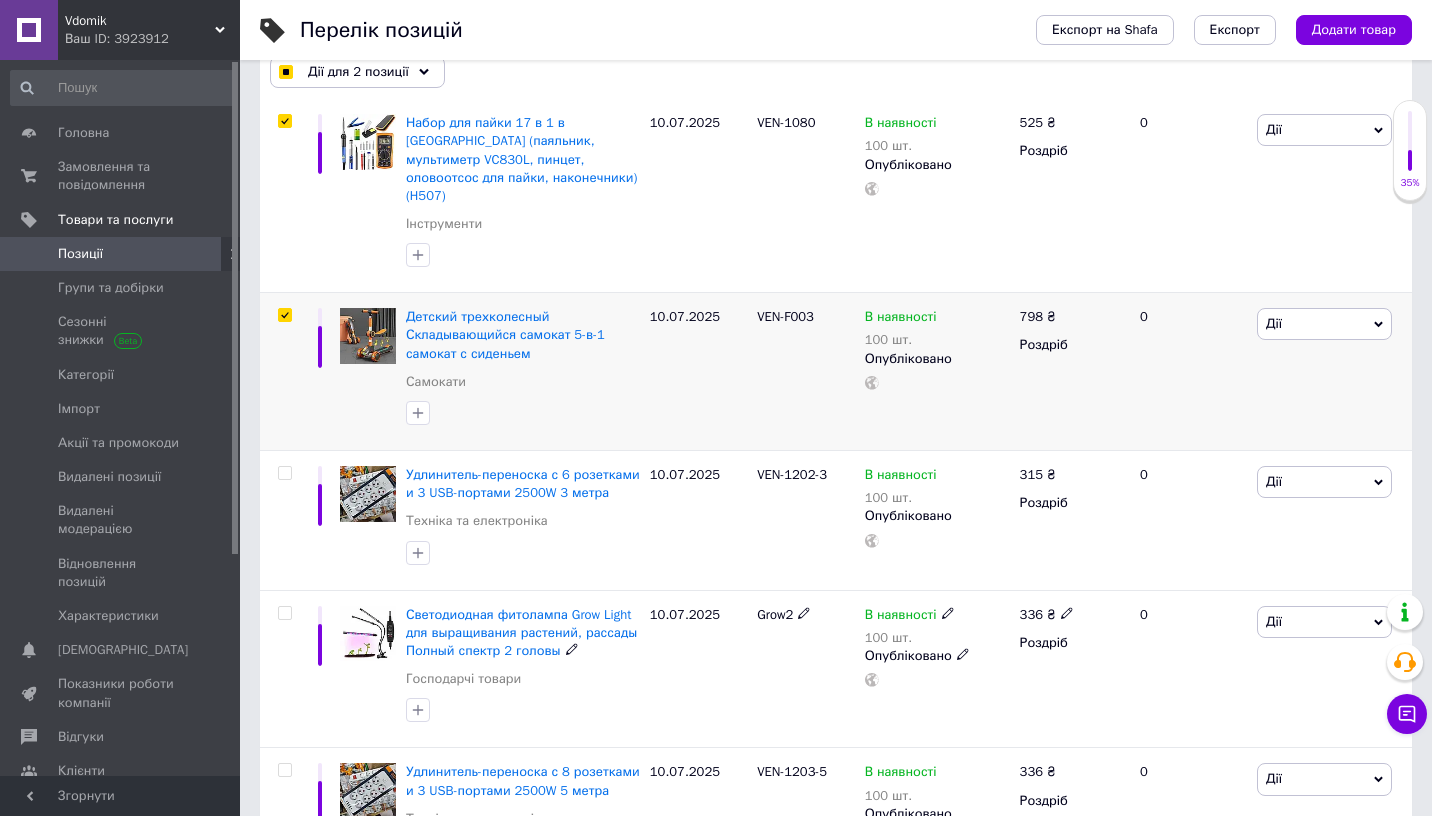 scroll, scrollTop: 360, scrollLeft: 0, axis: vertical 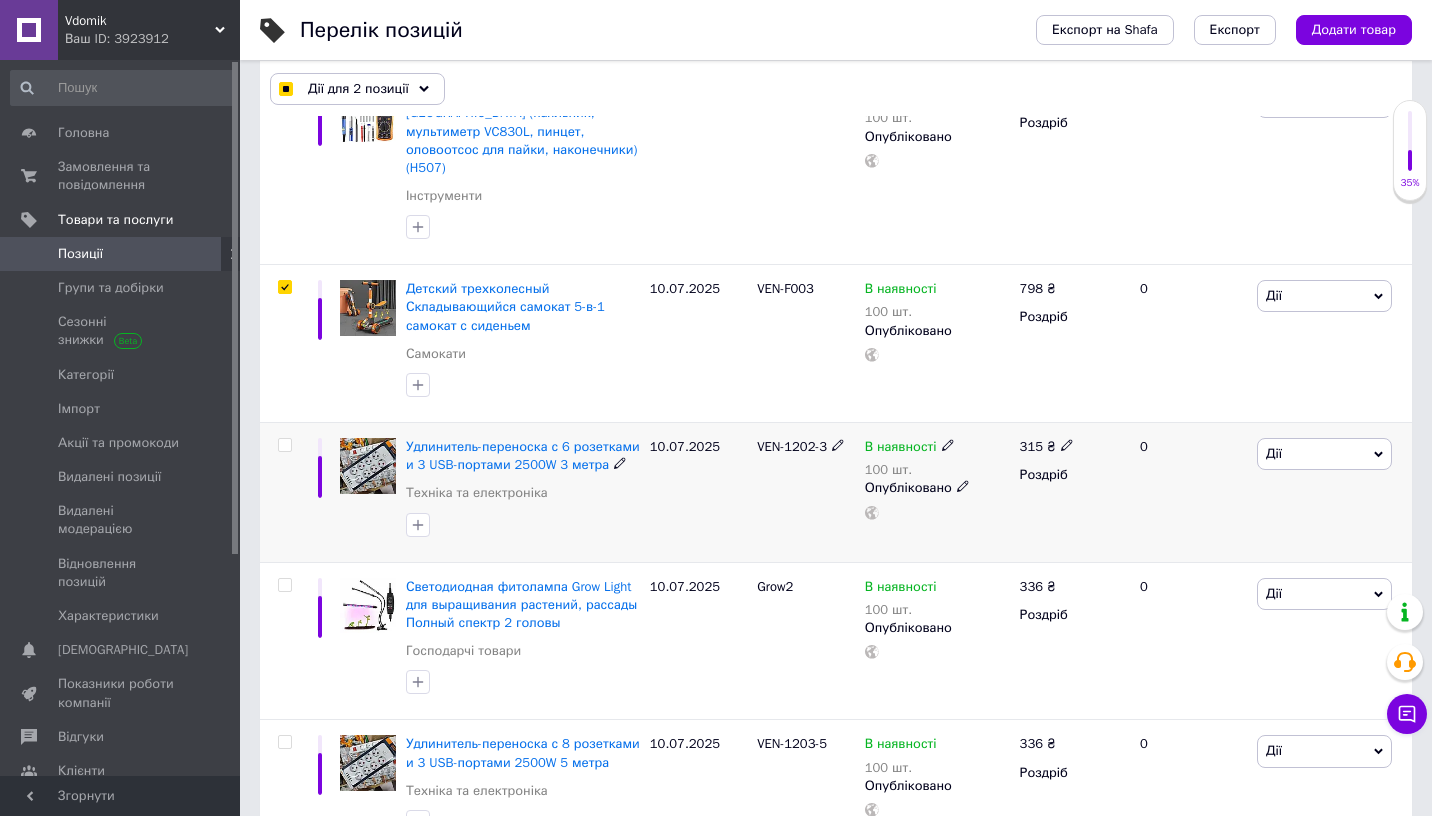 click at bounding box center (284, 445) 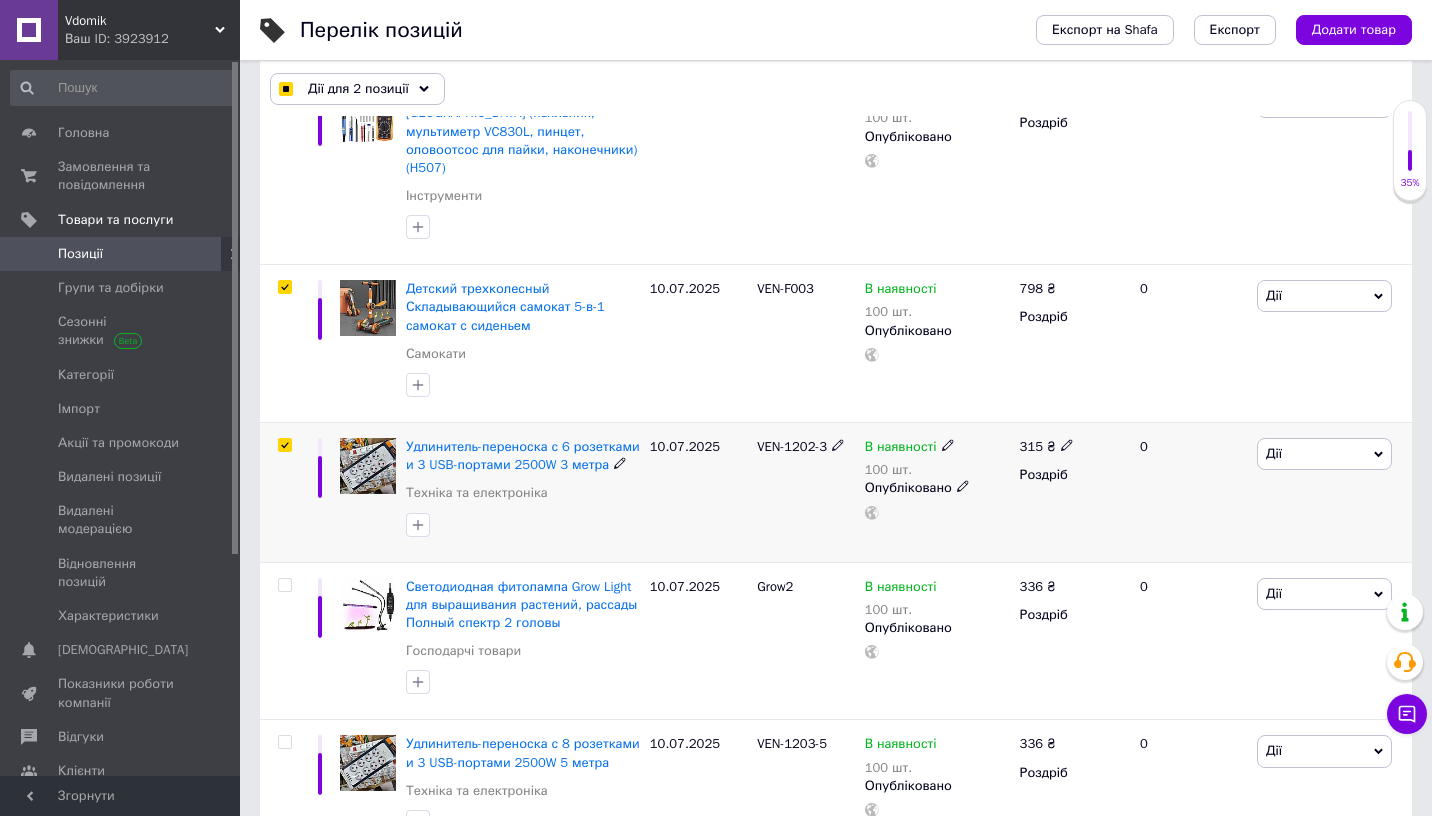 checkbox on "true" 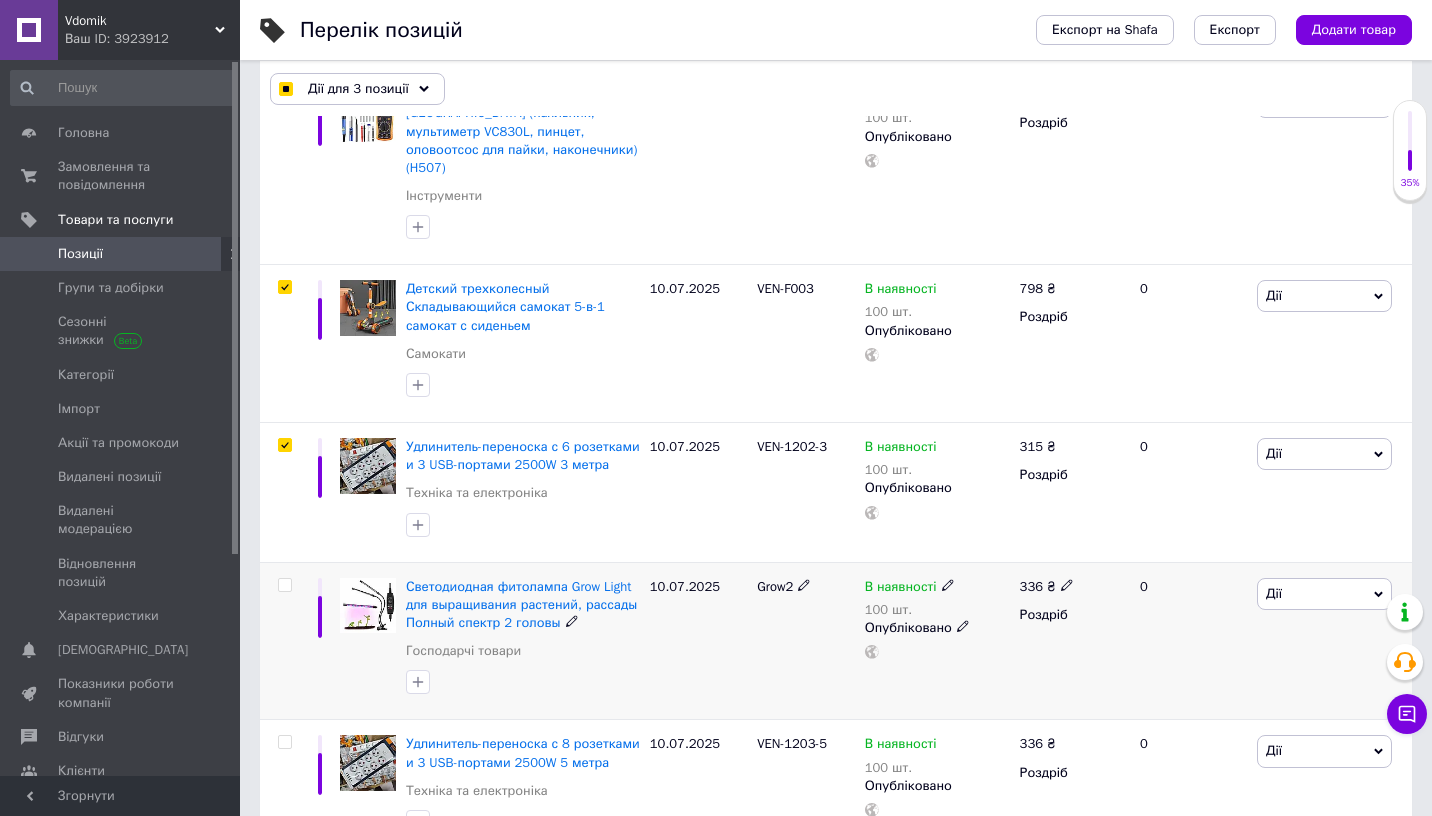 click at bounding box center [284, 585] 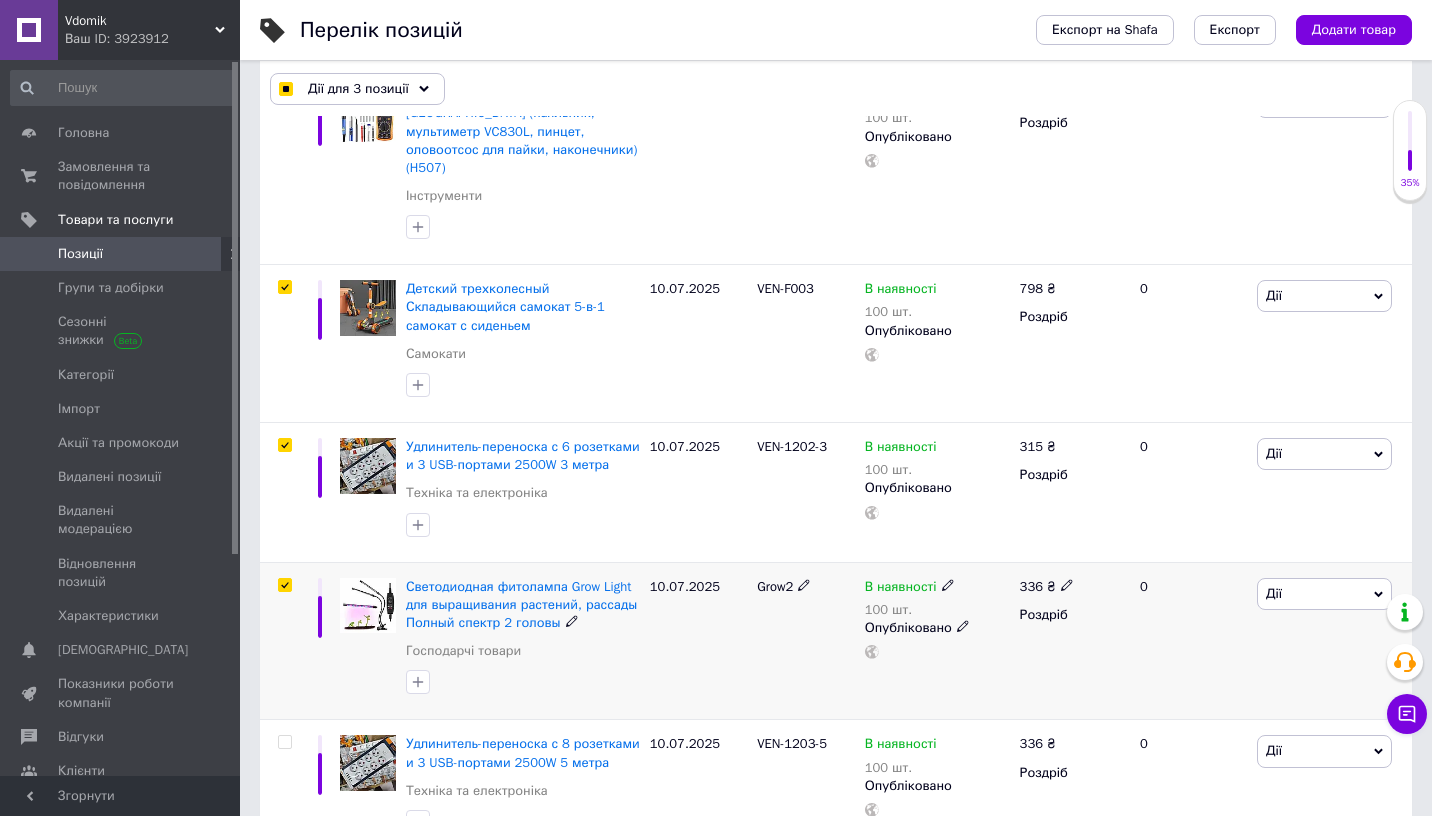 checkbox on "true" 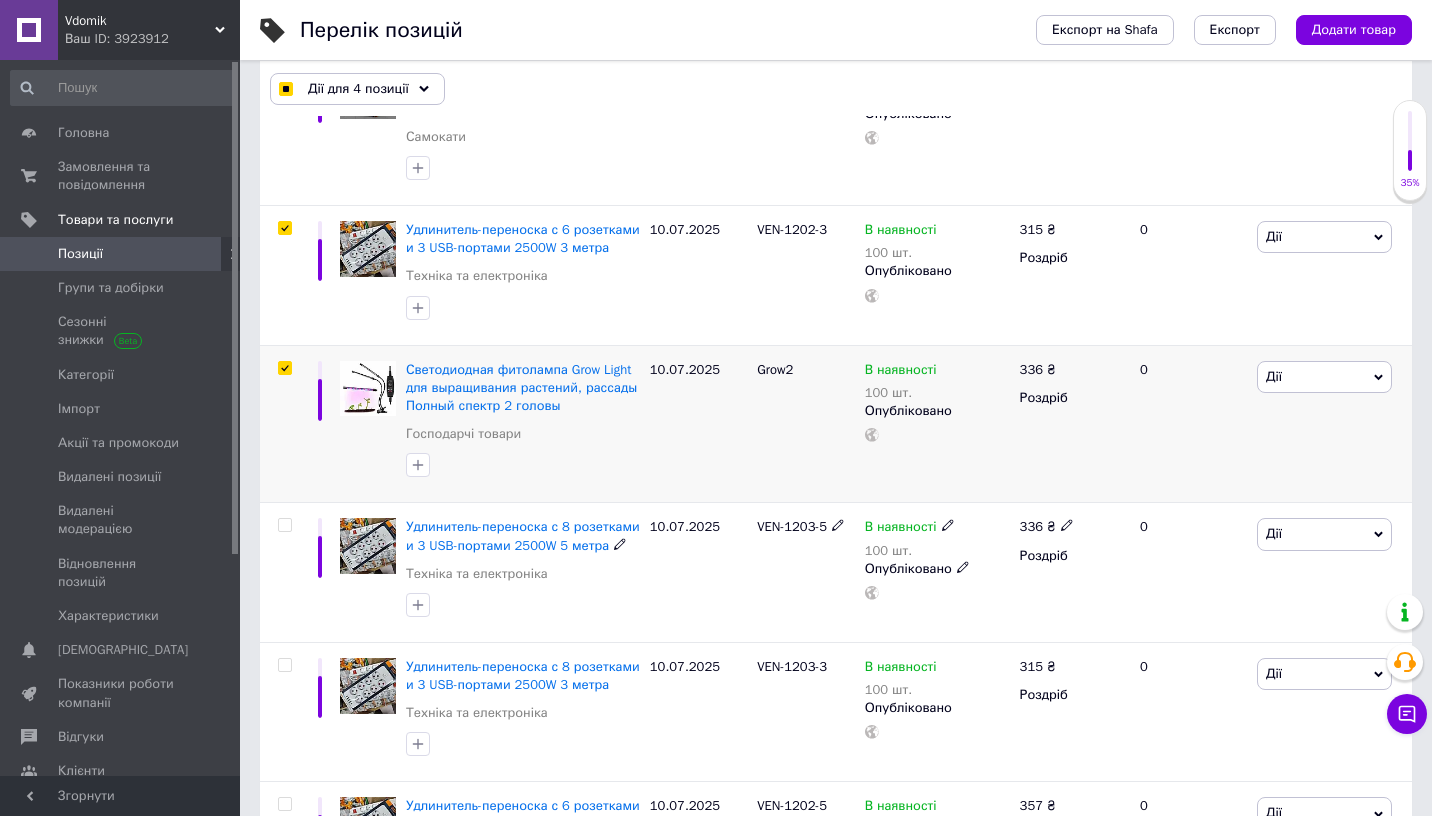 scroll, scrollTop: 600, scrollLeft: 0, axis: vertical 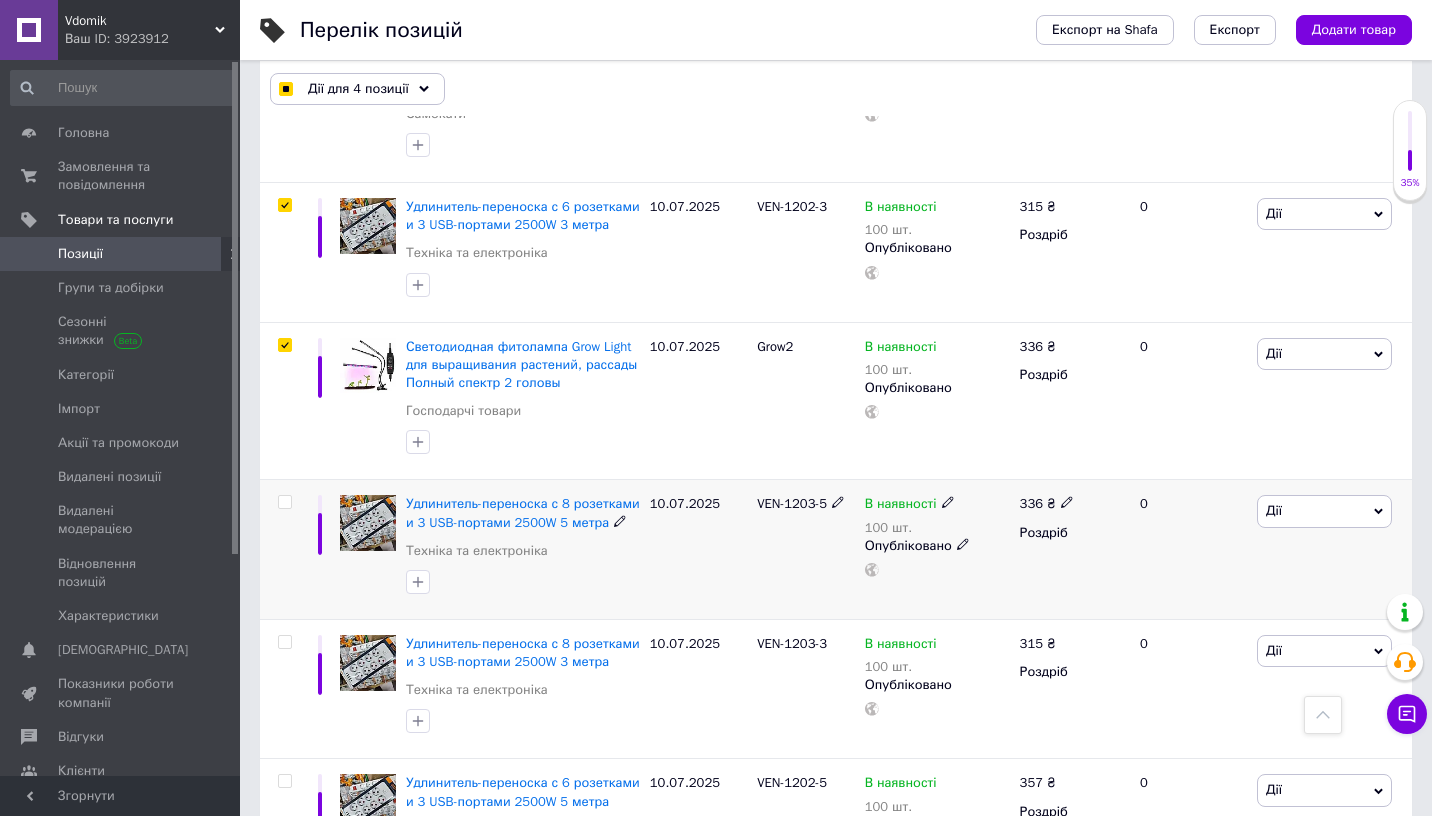 click at bounding box center [284, 502] 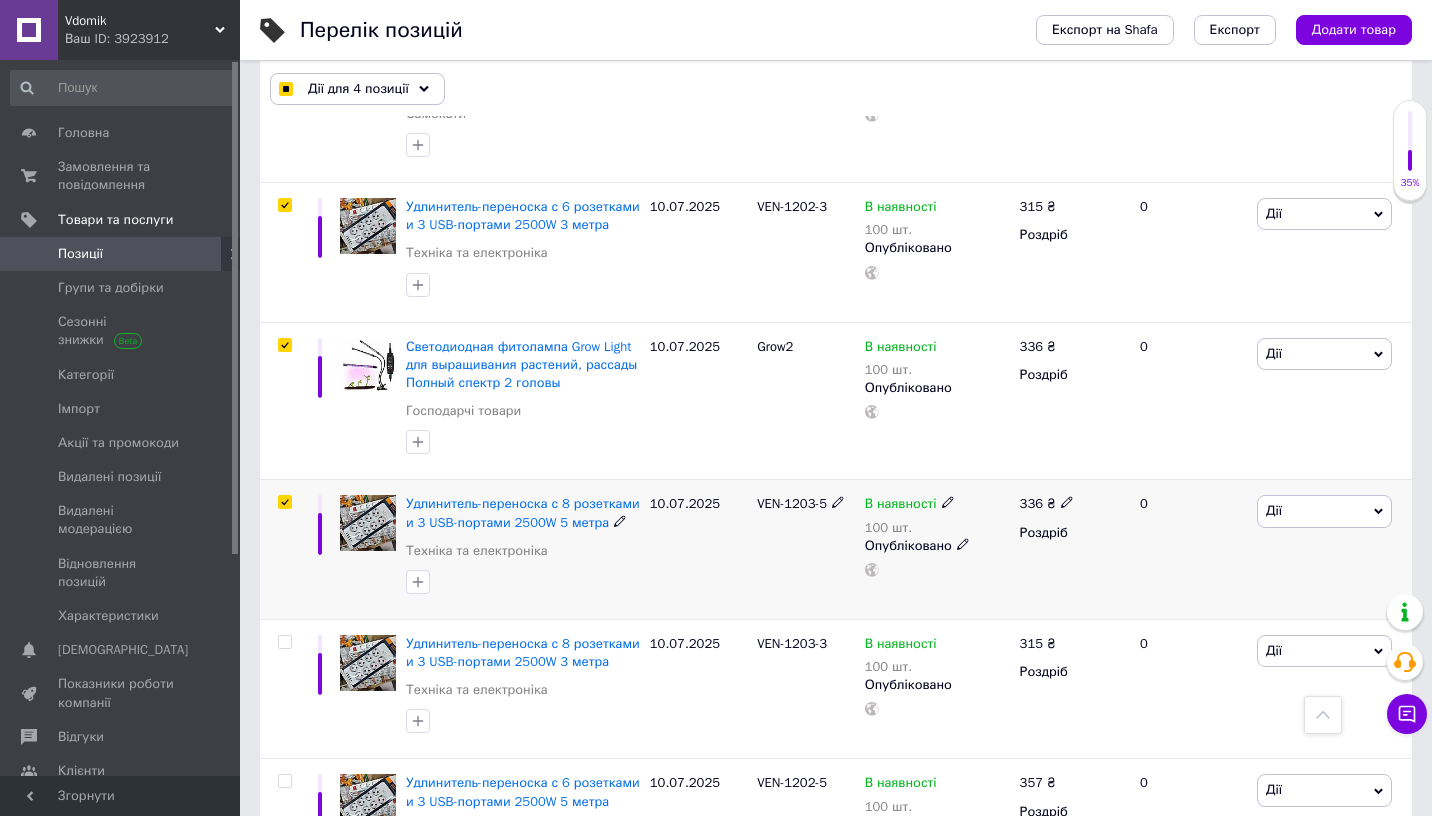 checkbox on "true" 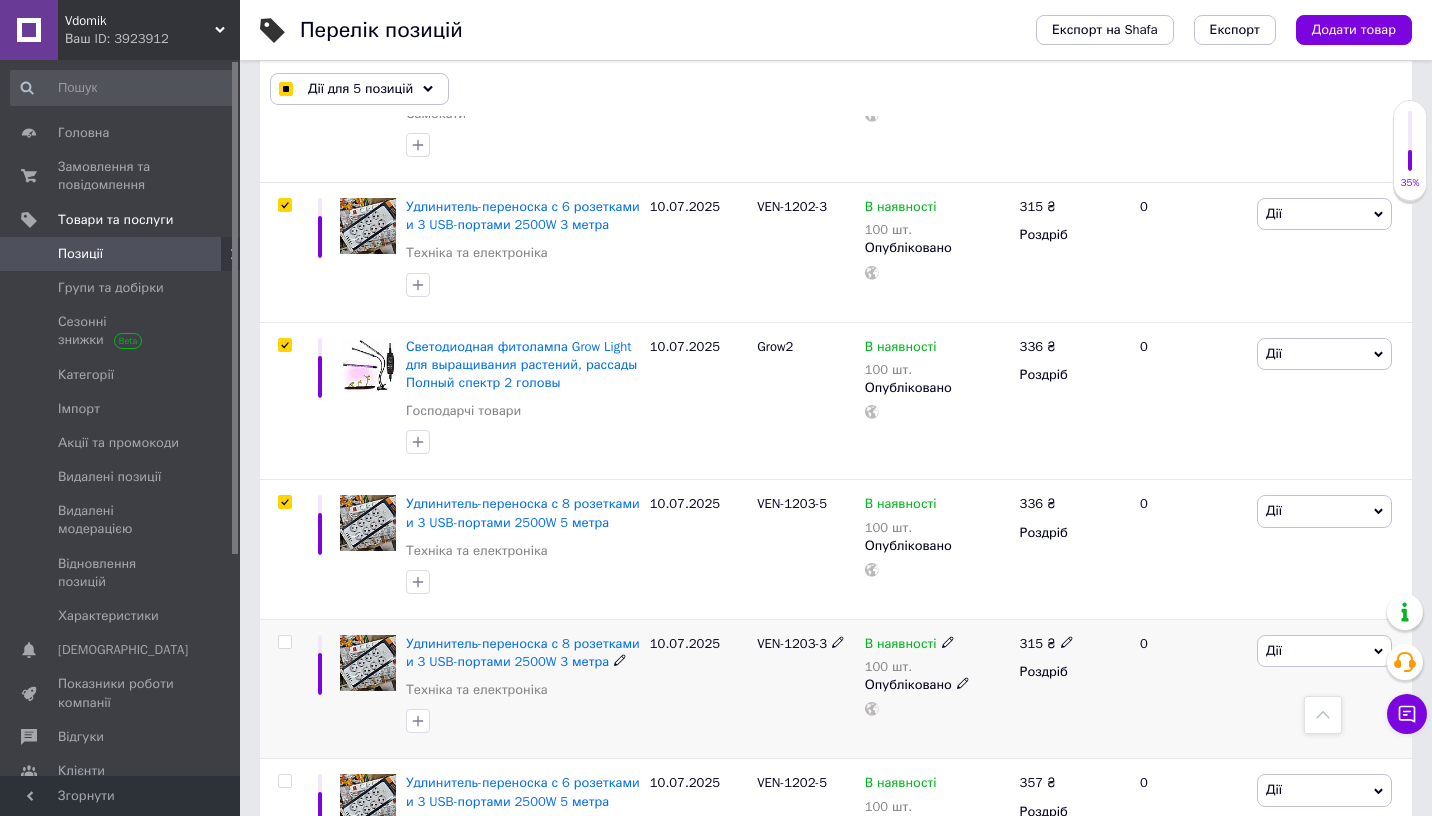 click at bounding box center [284, 642] 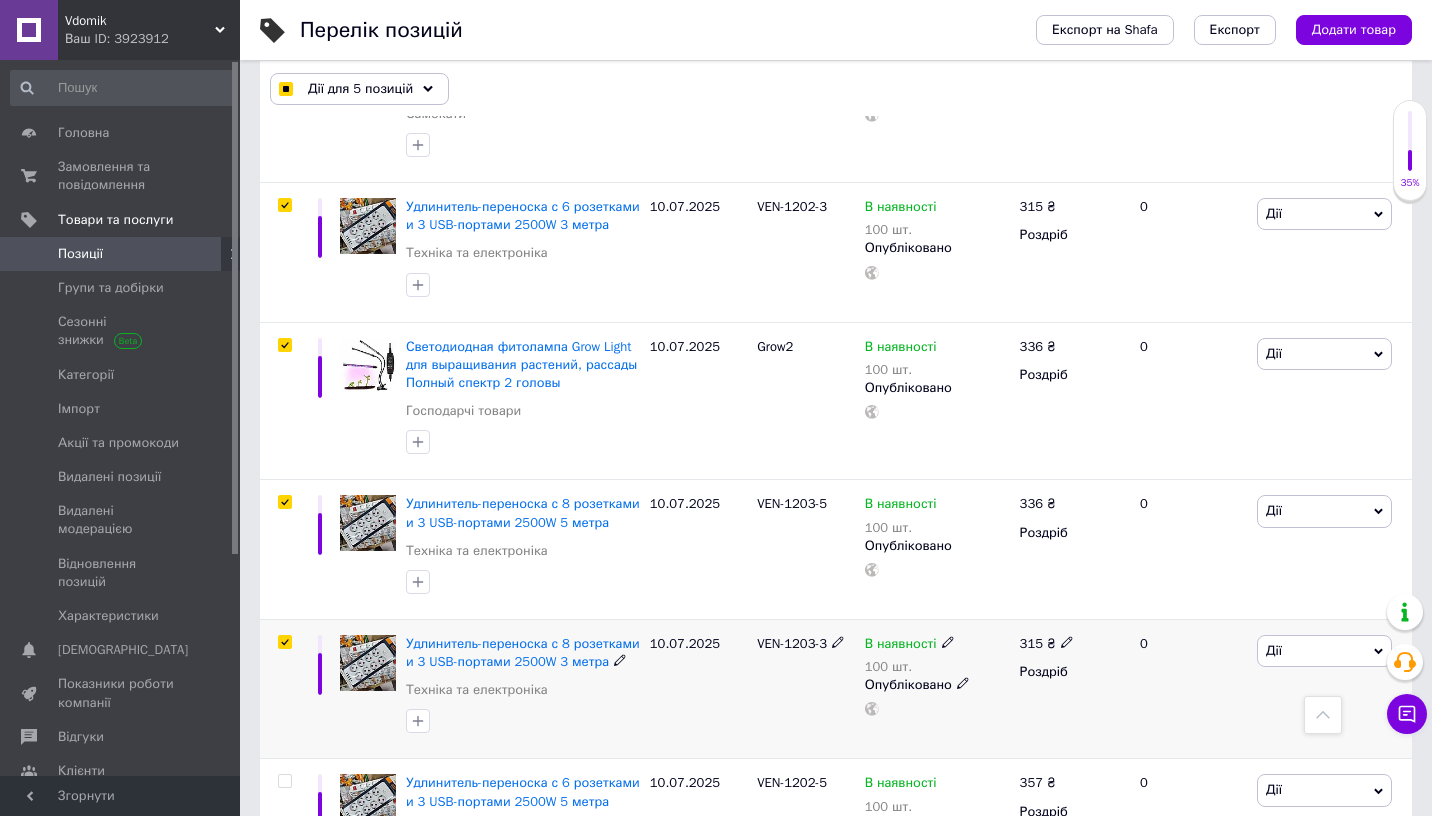 checkbox on "true" 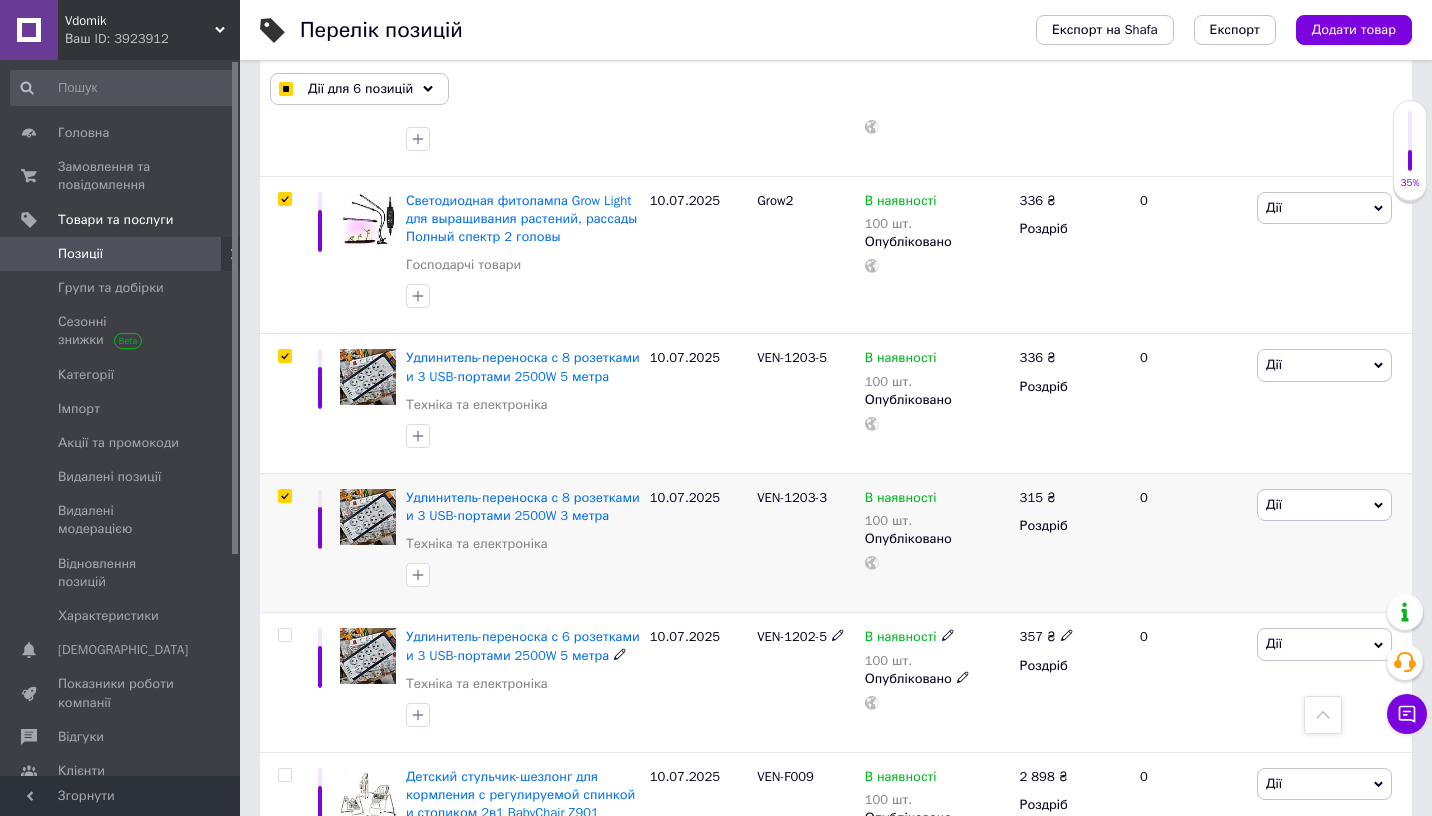 scroll, scrollTop: 840, scrollLeft: 0, axis: vertical 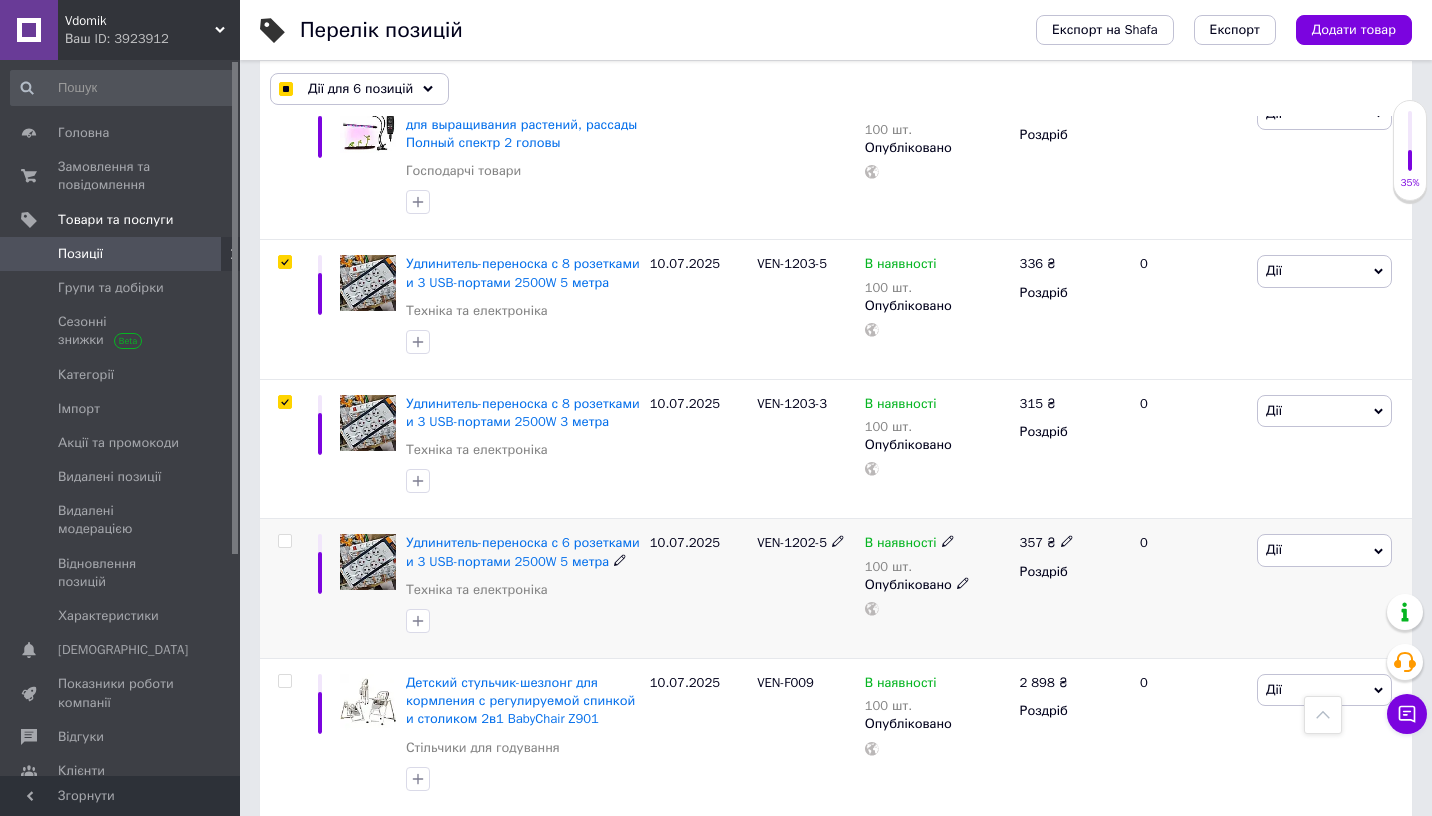 click at bounding box center [284, 541] 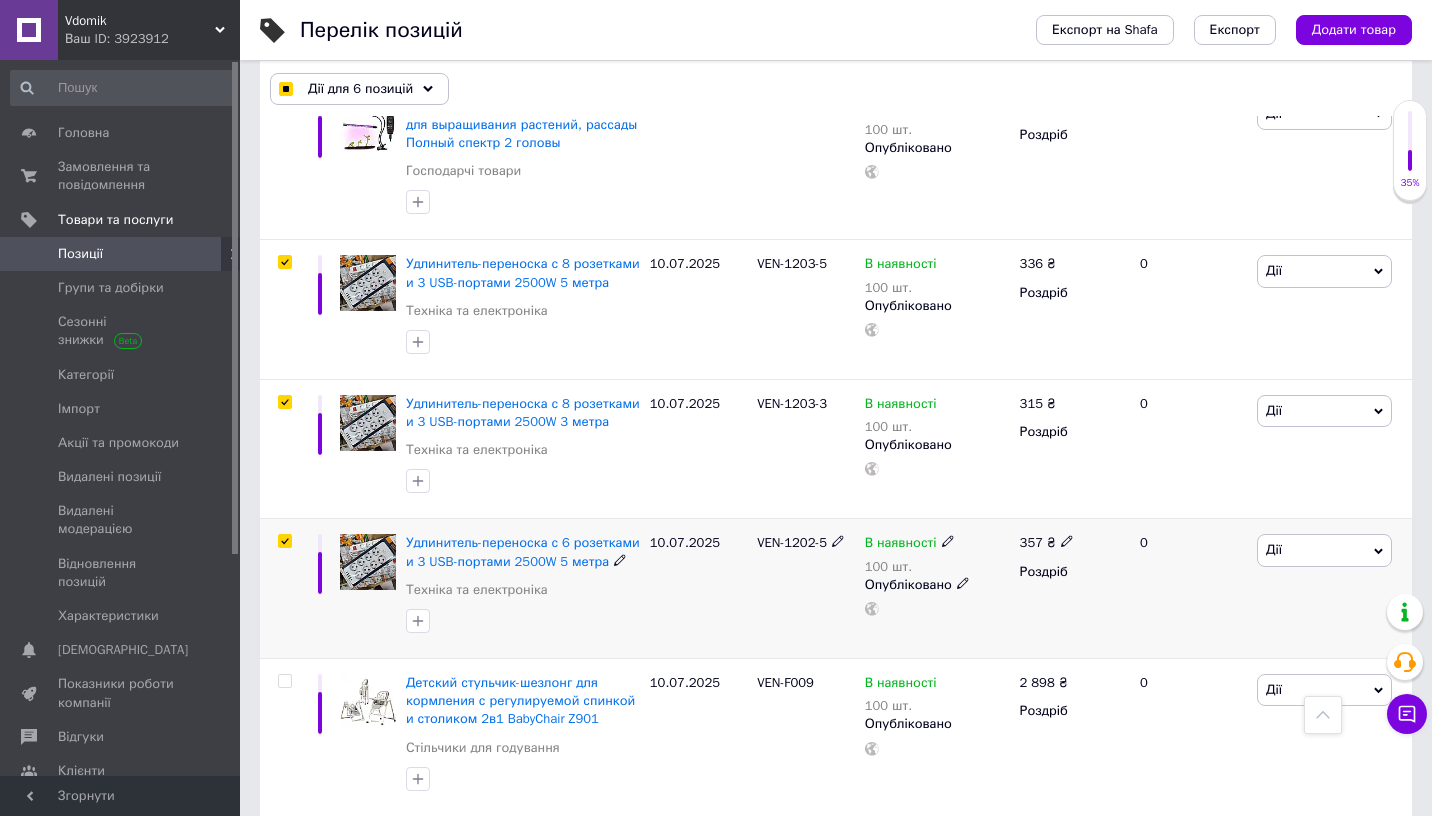 checkbox on "true" 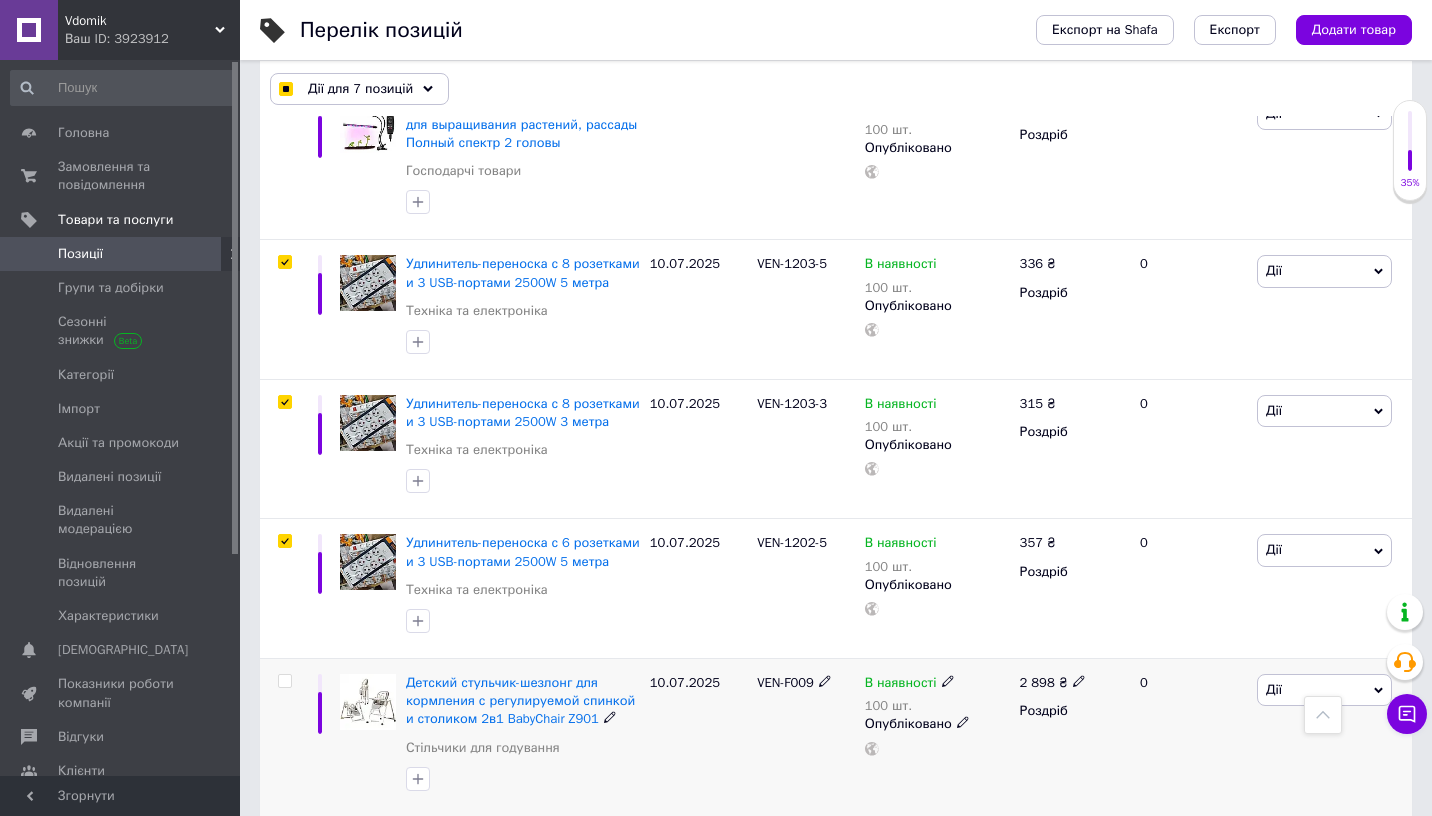 click at bounding box center (284, 681) 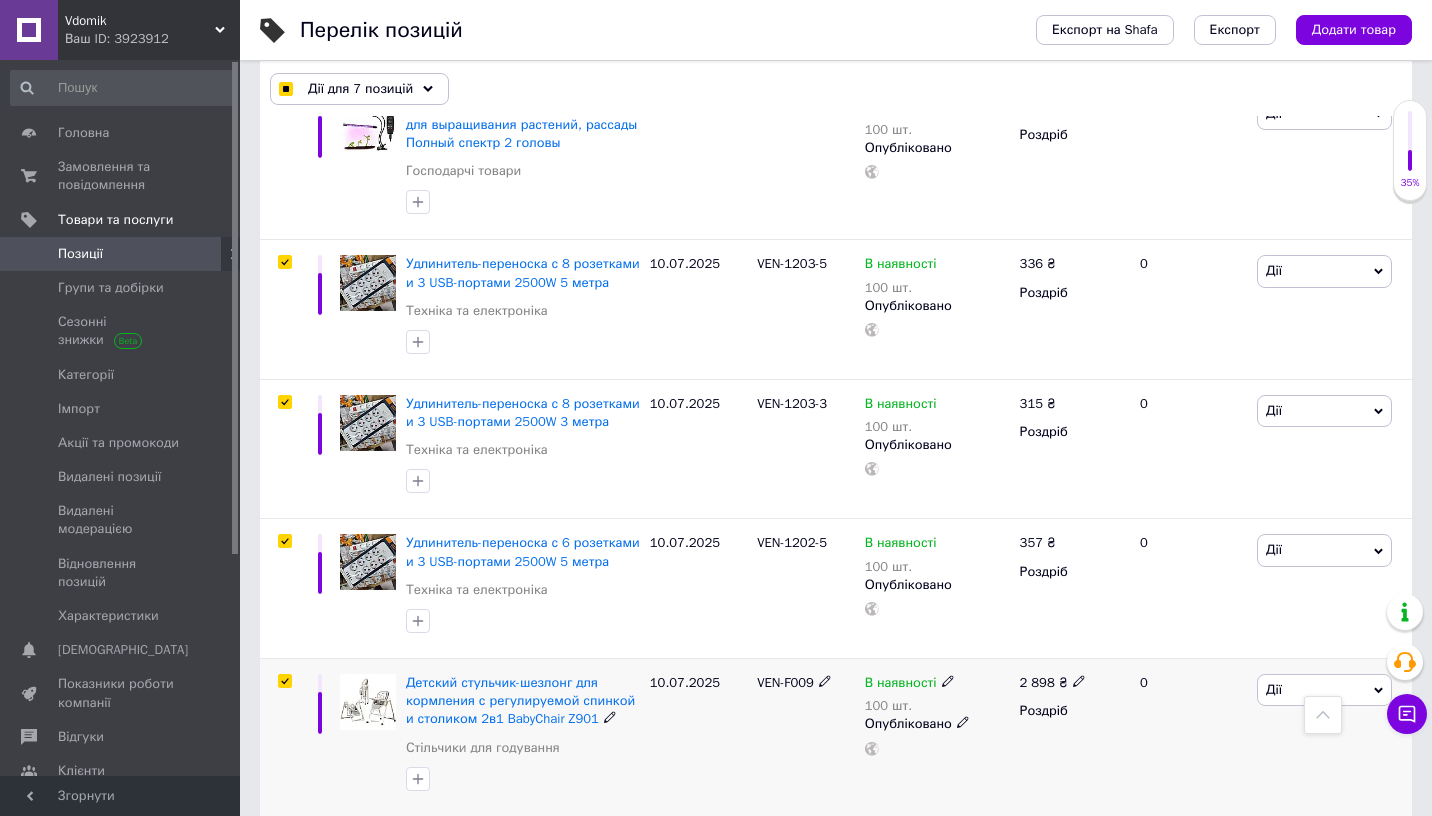 checkbox on "true" 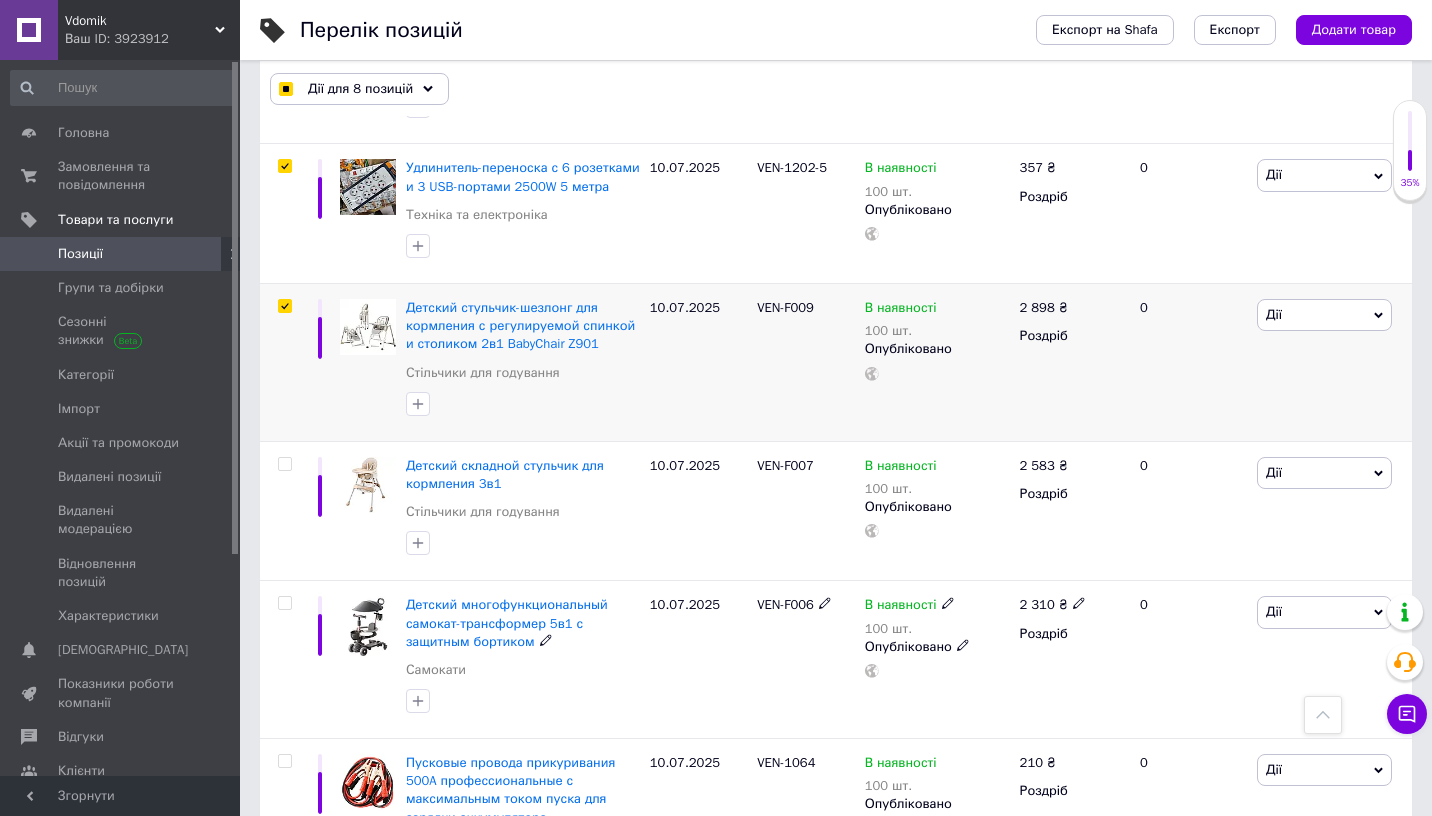scroll, scrollTop: 1240, scrollLeft: 0, axis: vertical 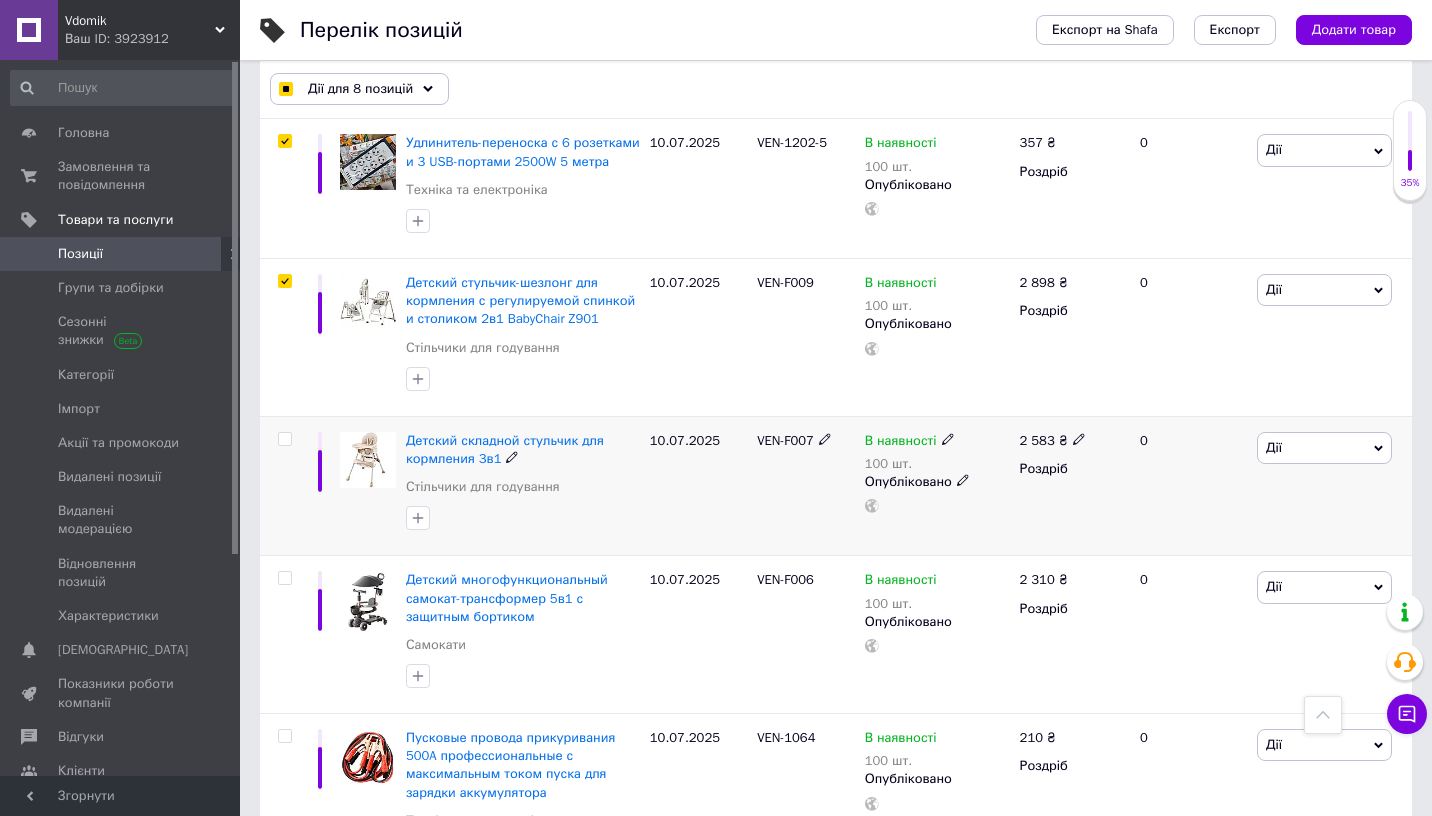 click at bounding box center [284, 439] 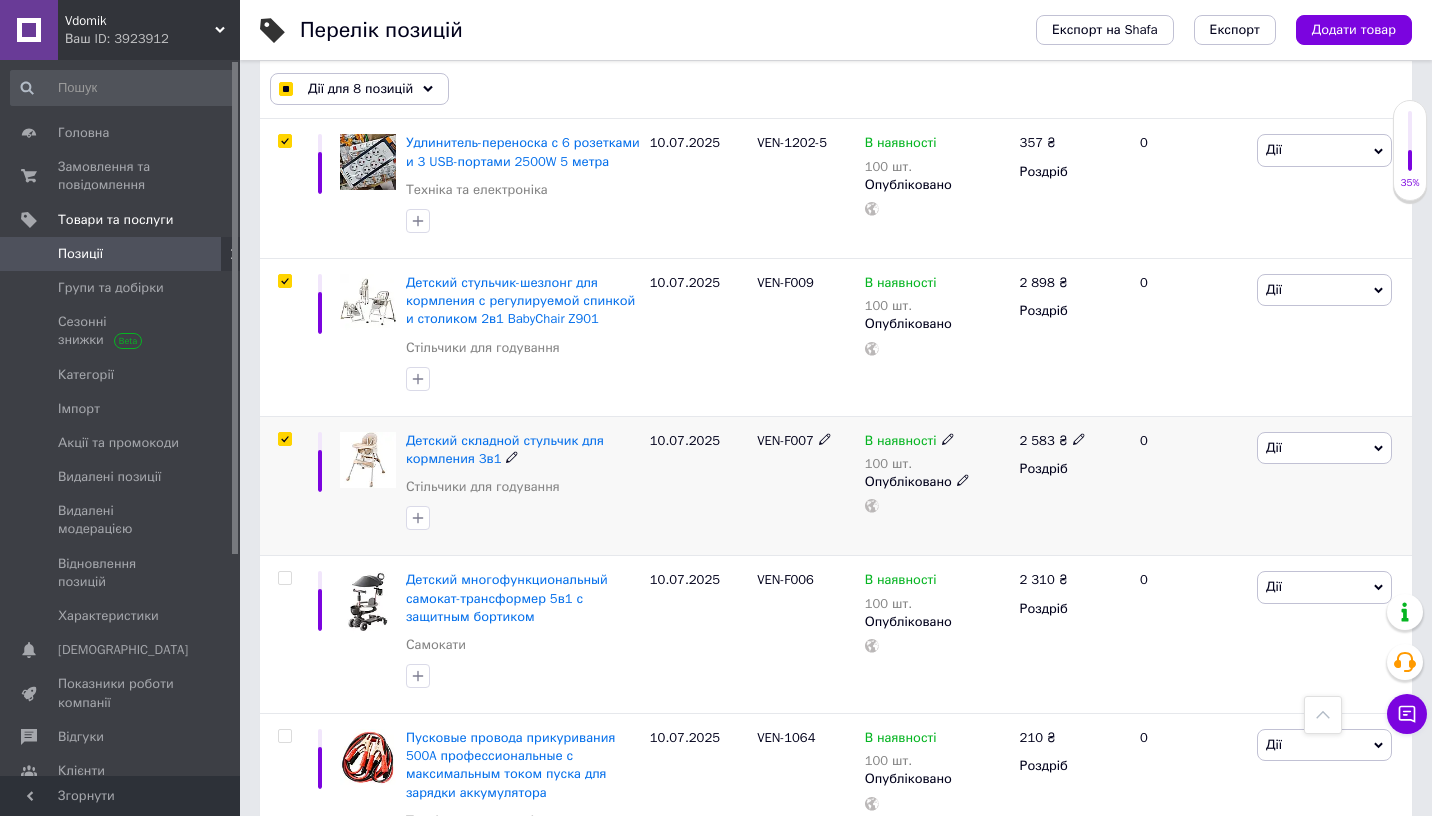 checkbox on "true" 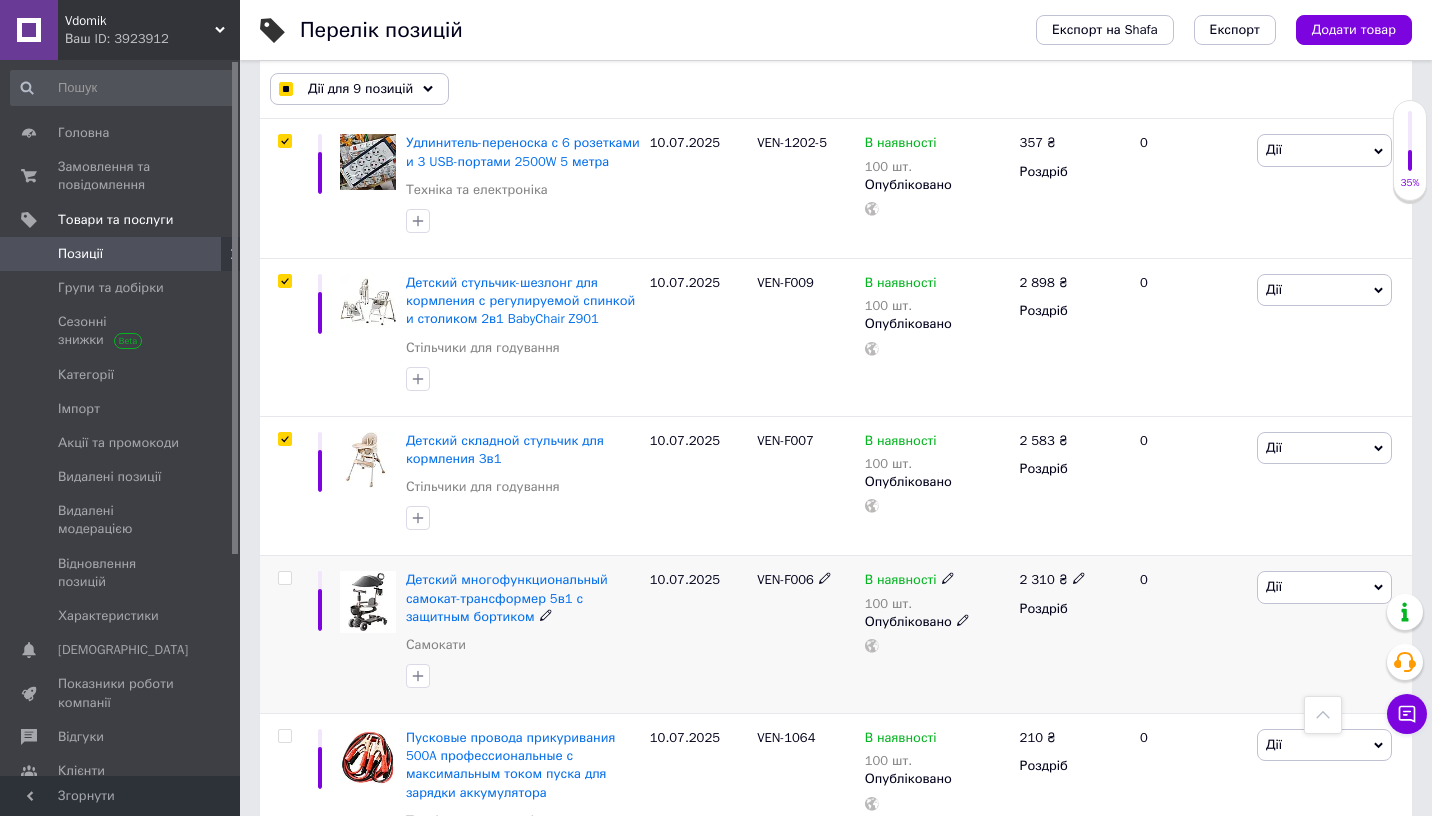 click at bounding box center [284, 578] 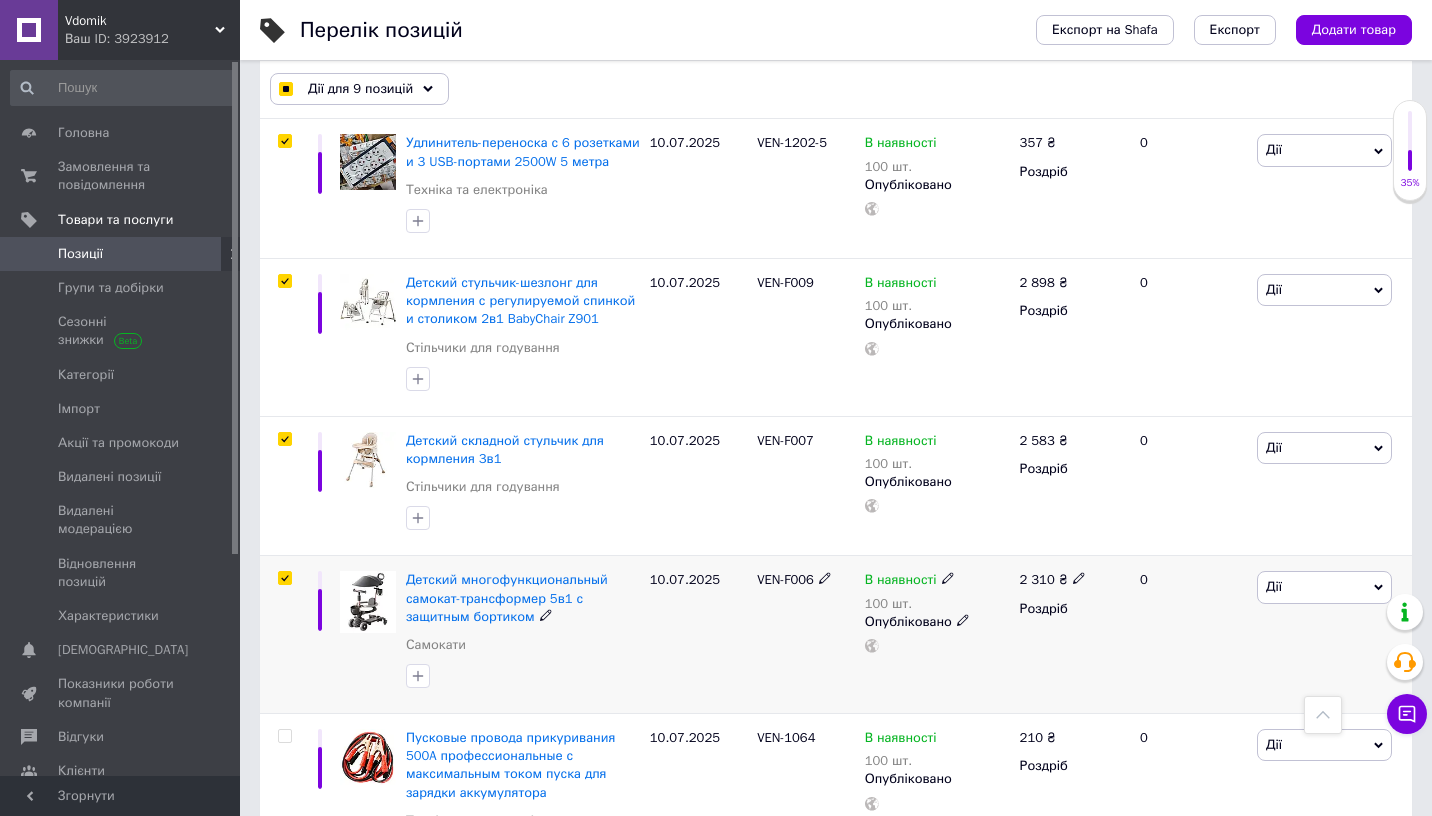 checkbox on "true" 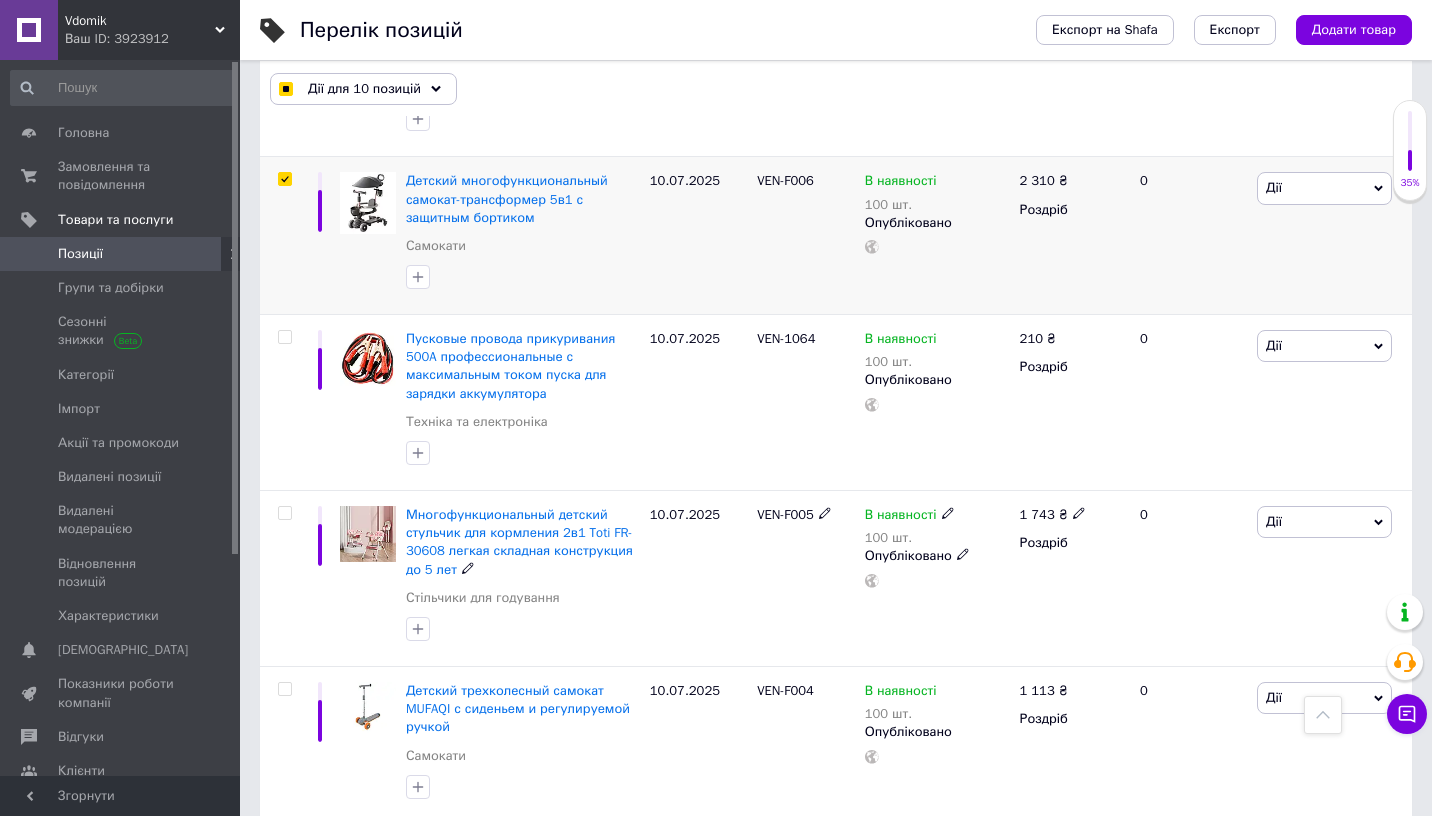 scroll, scrollTop: 1640, scrollLeft: 0, axis: vertical 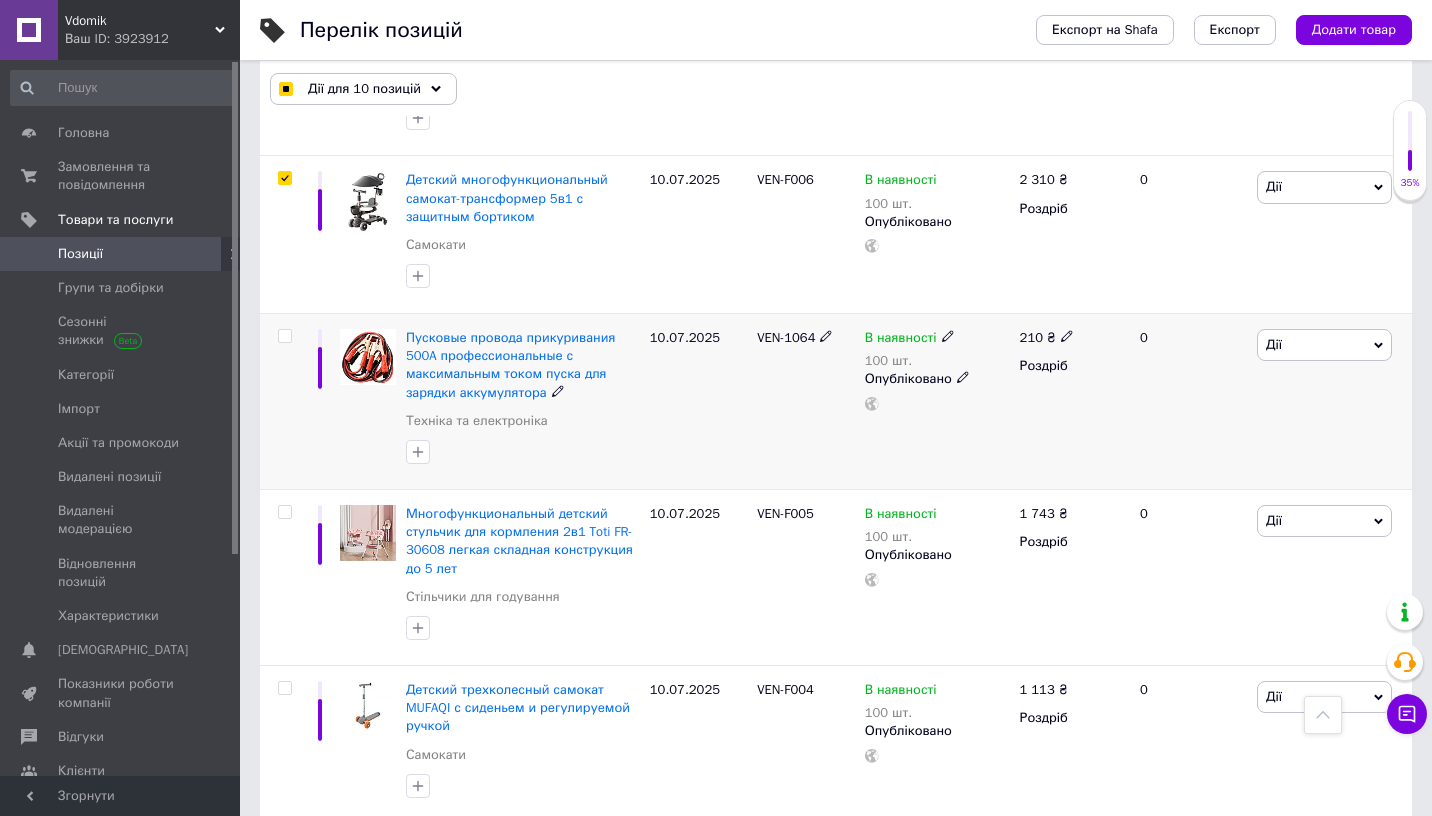 click at bounding box center [284, 336] 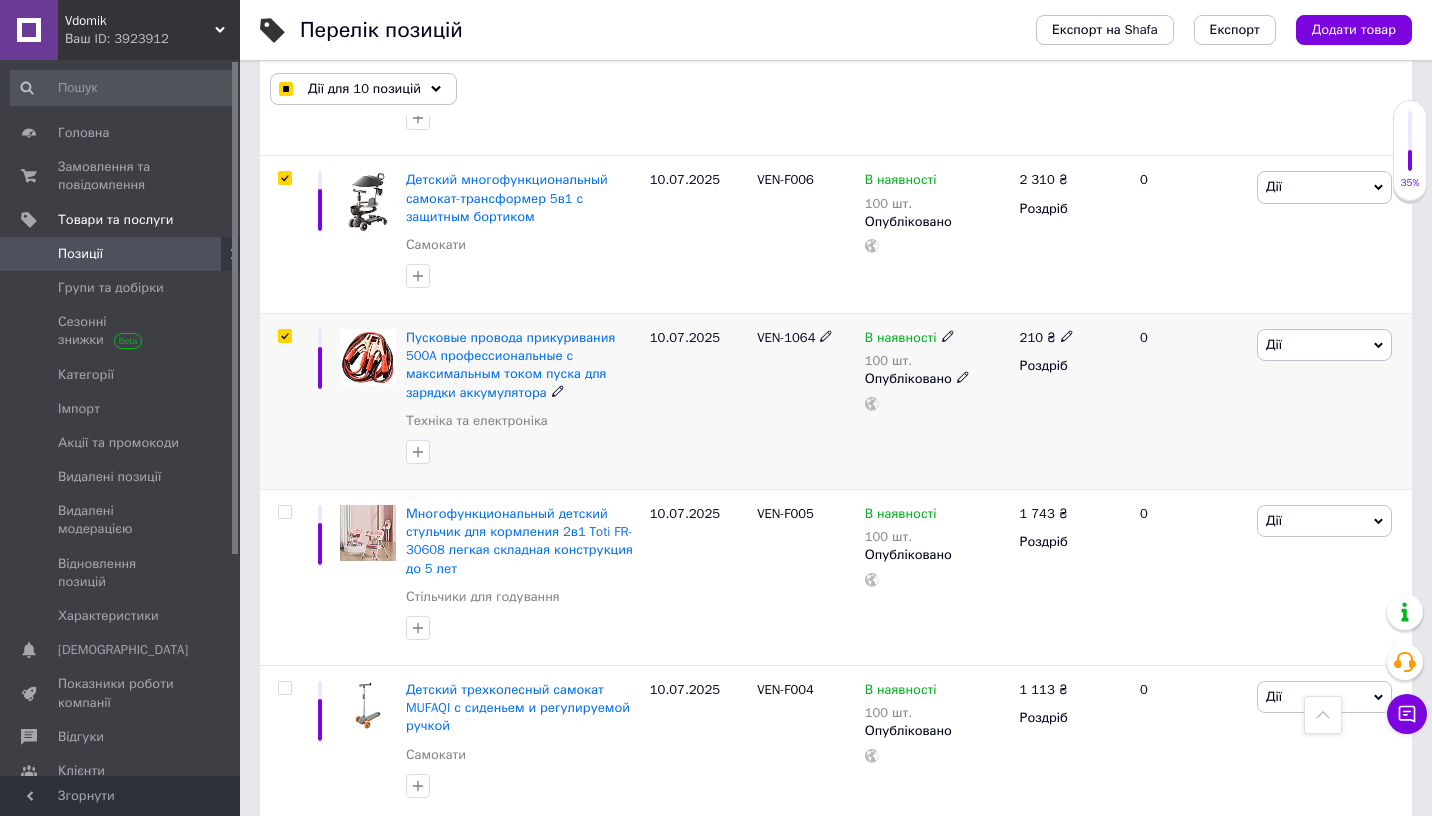 checkbox on "true" 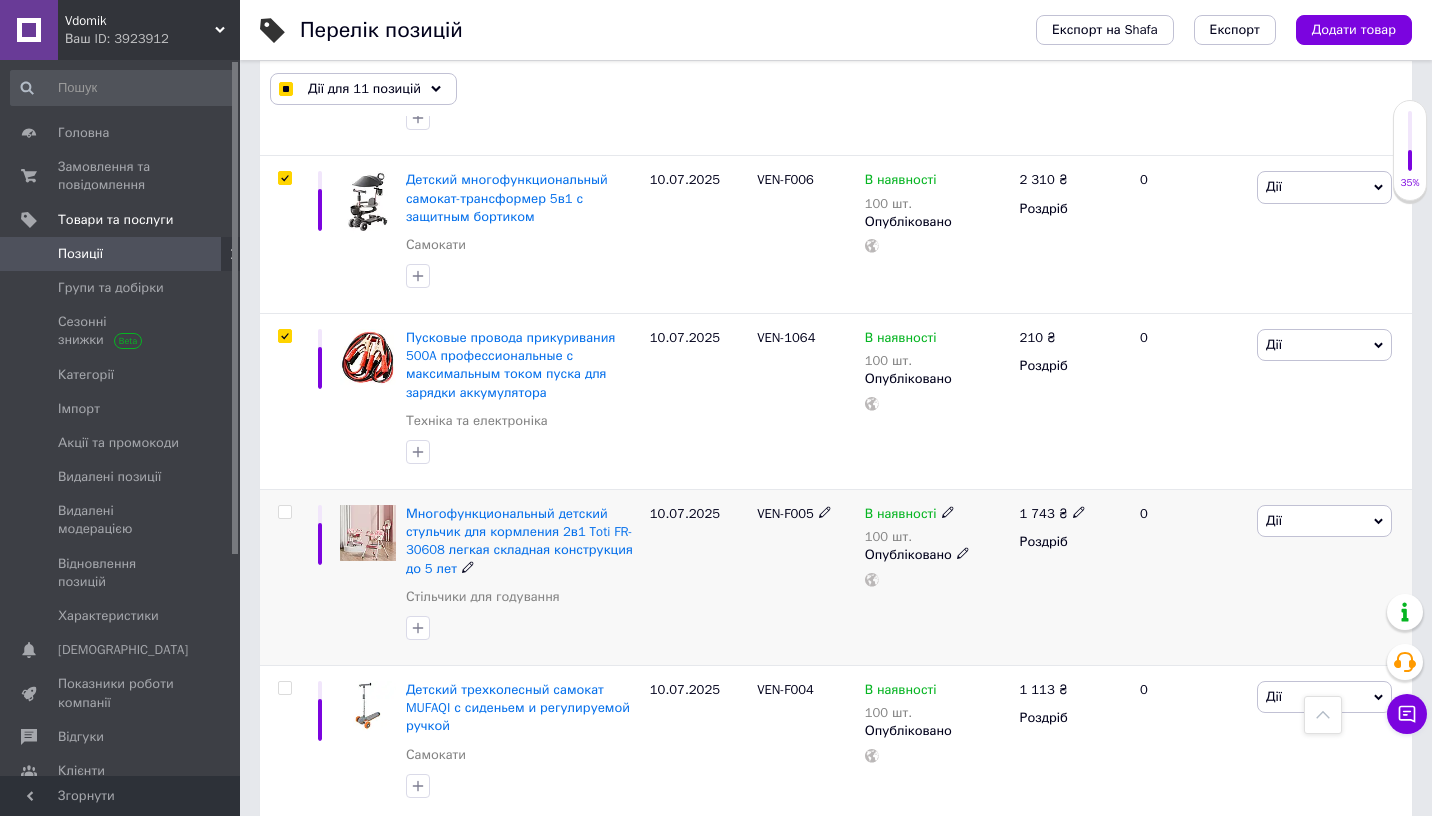 click at bounding box center [284, 512] 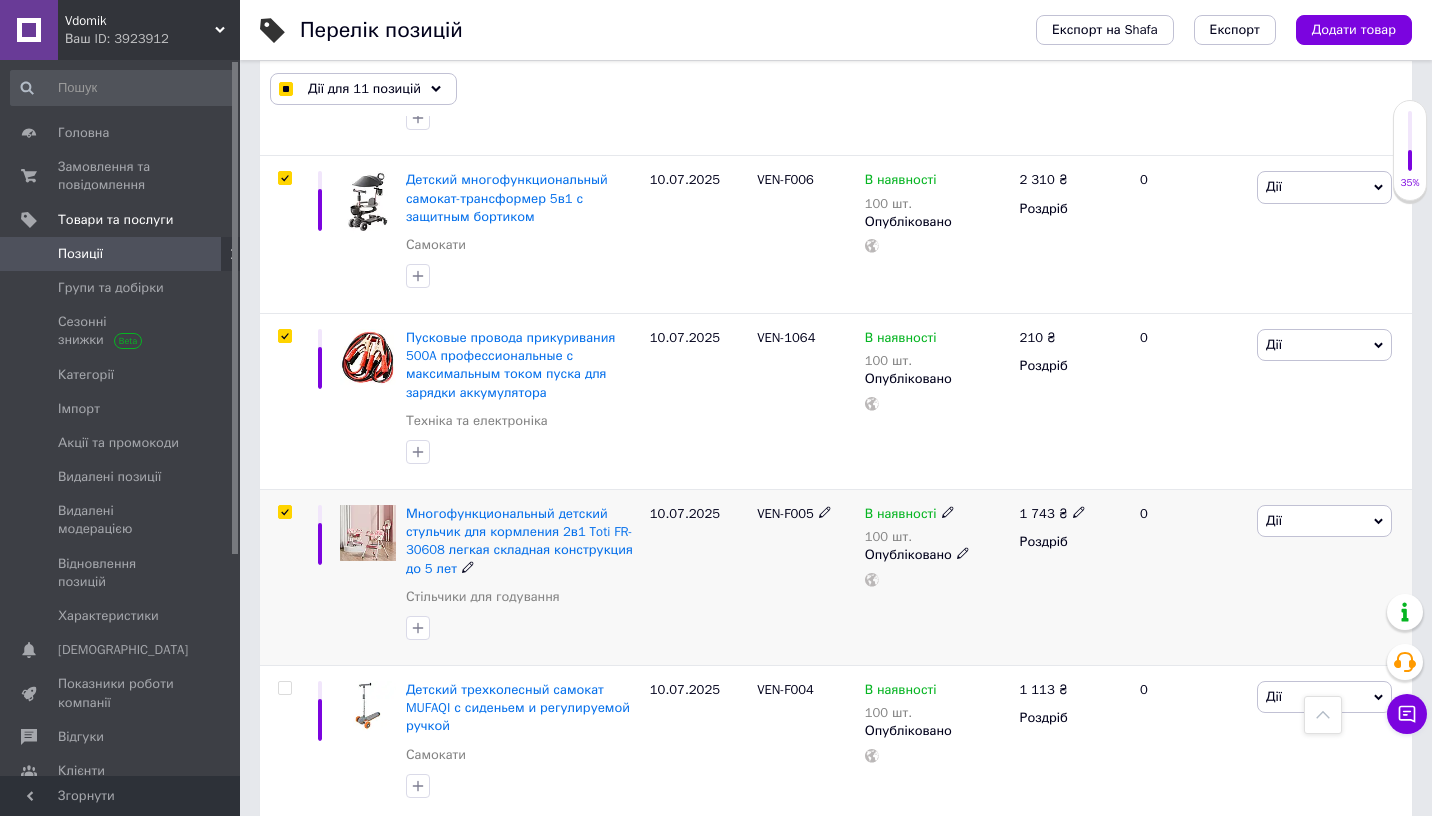 checkbox on "true" 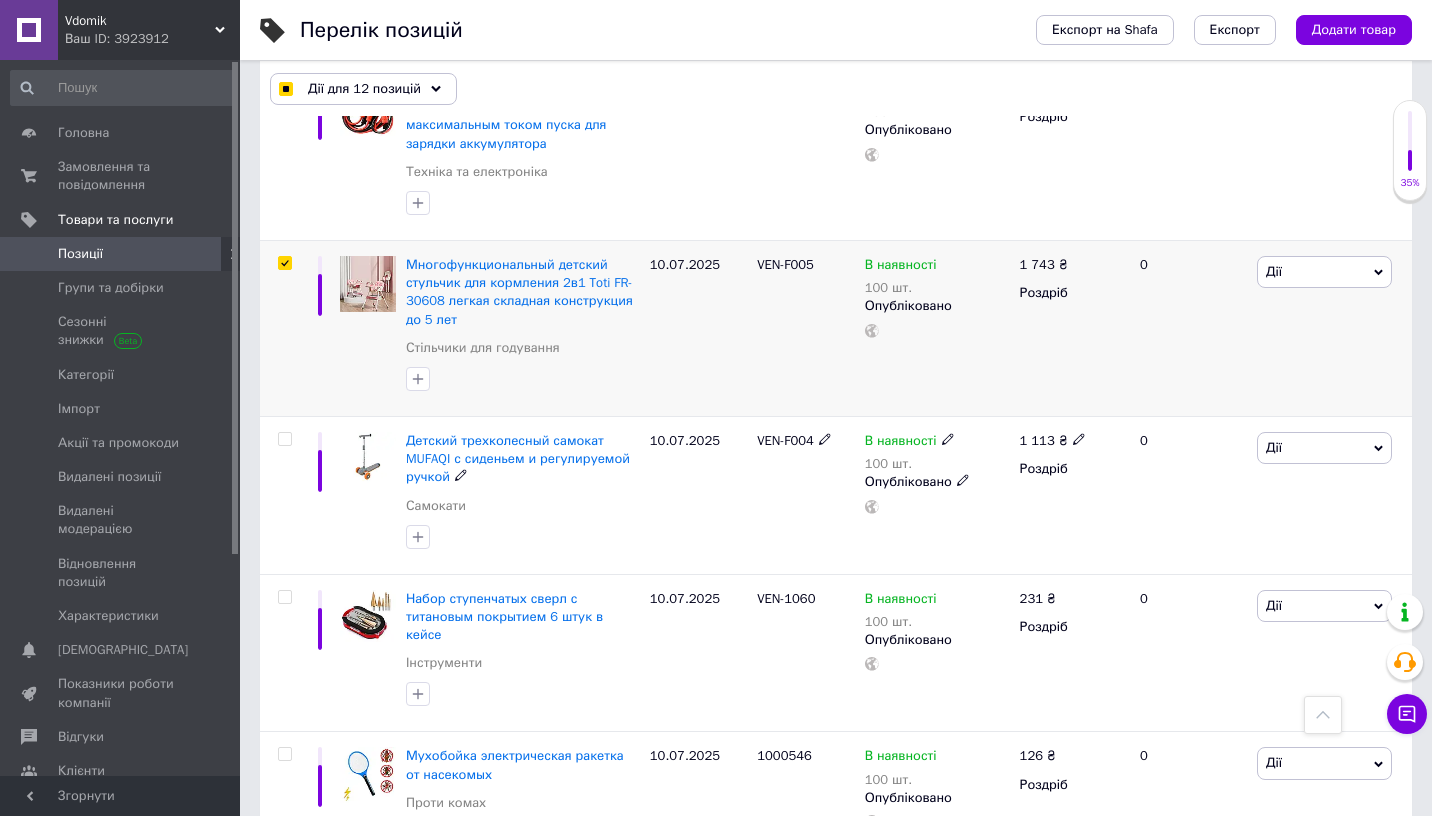scroll, scrollTop: 1960, scrollLeft: 0, axis: vertical 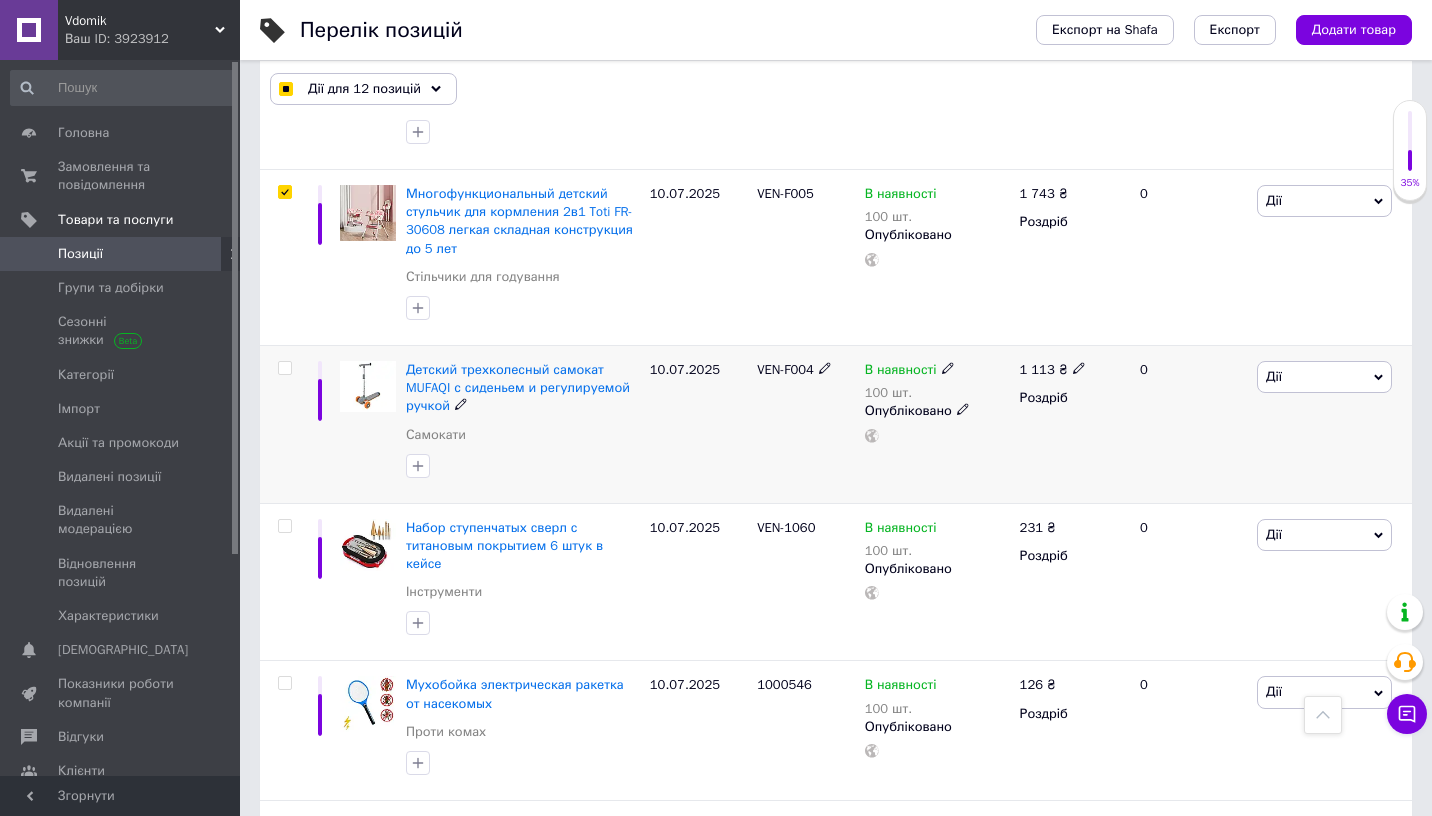 click at bounding box center (284, 368) 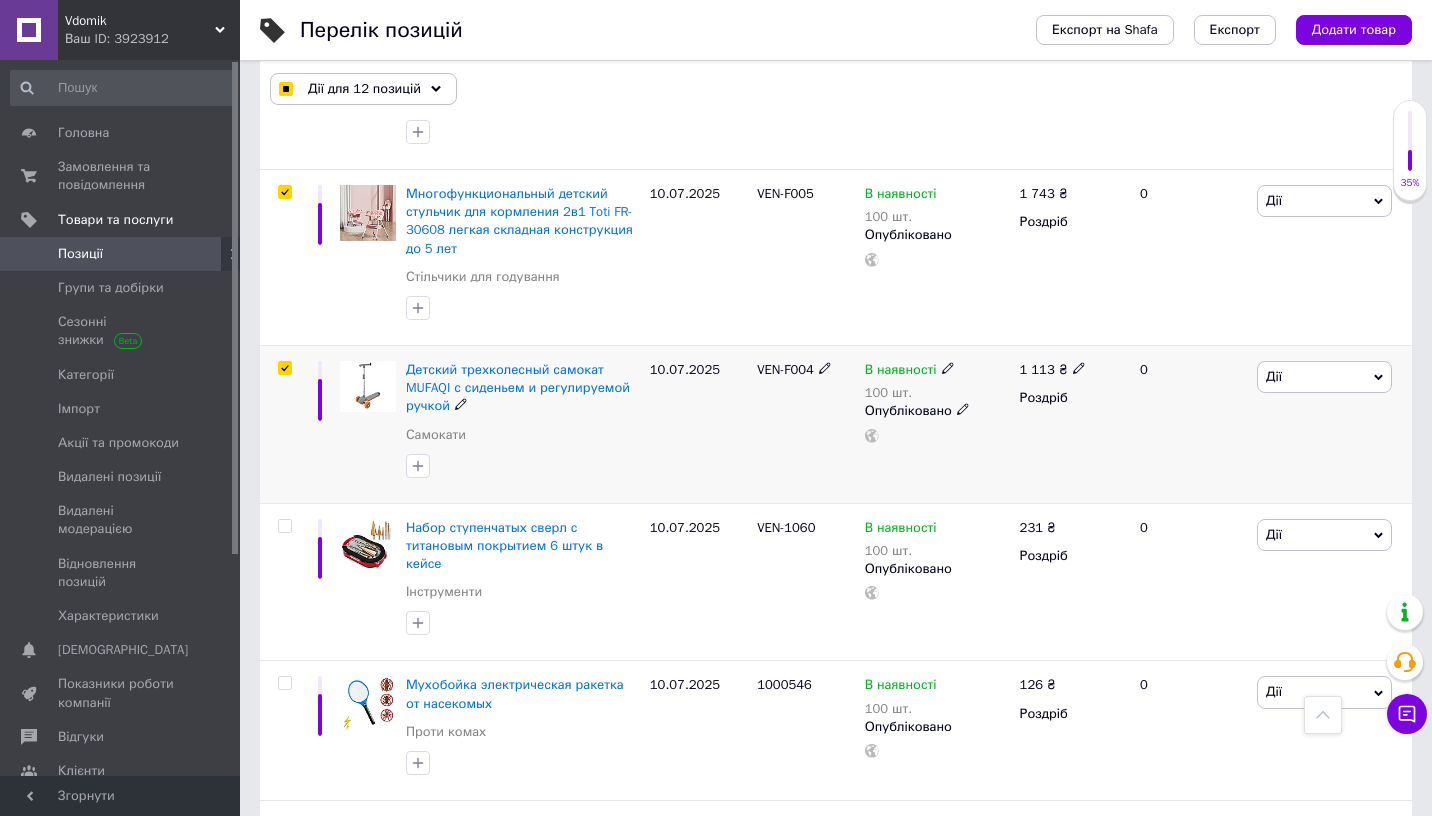 checkbox on "true" 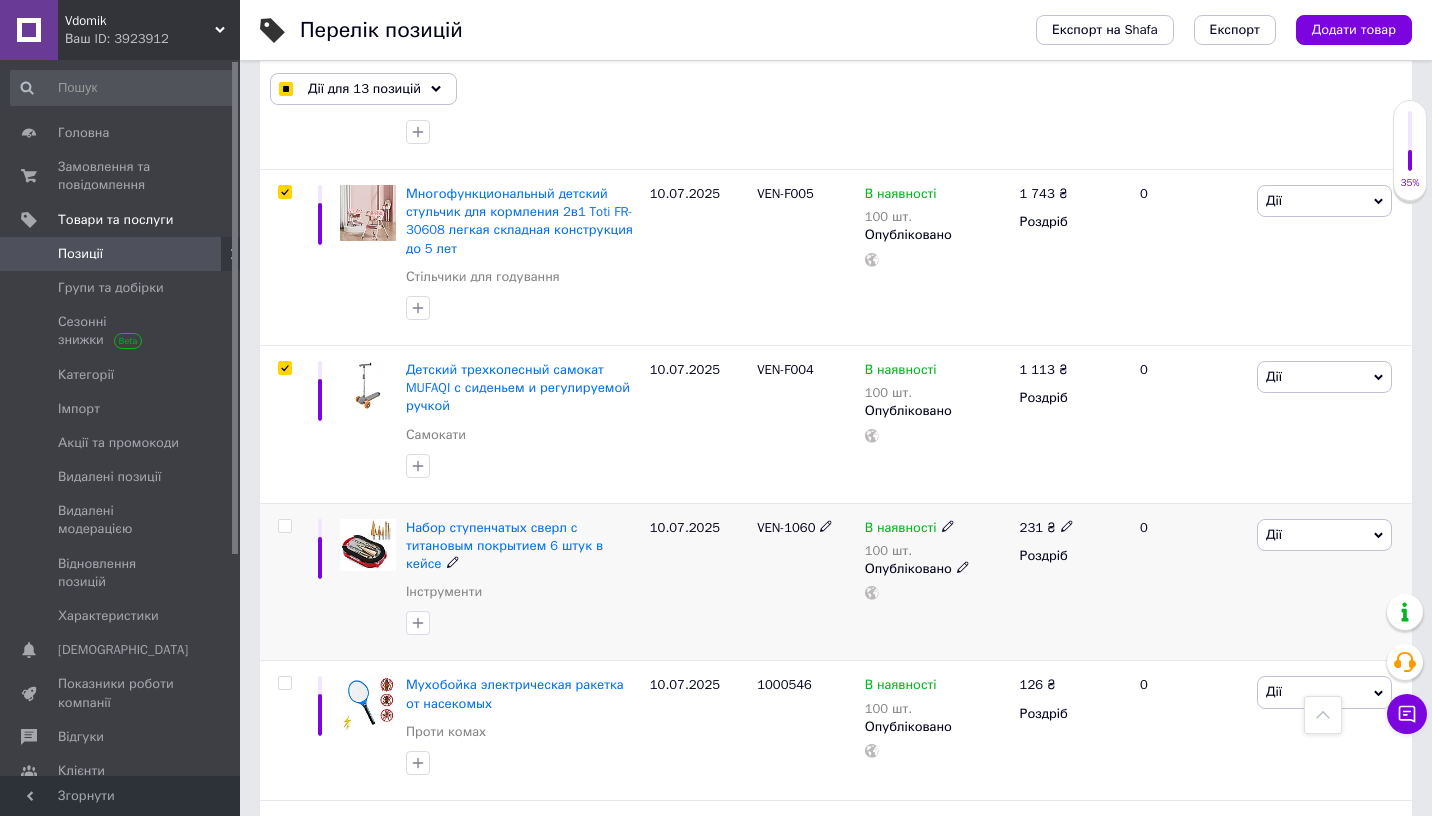click at bounding box center [282, 582] 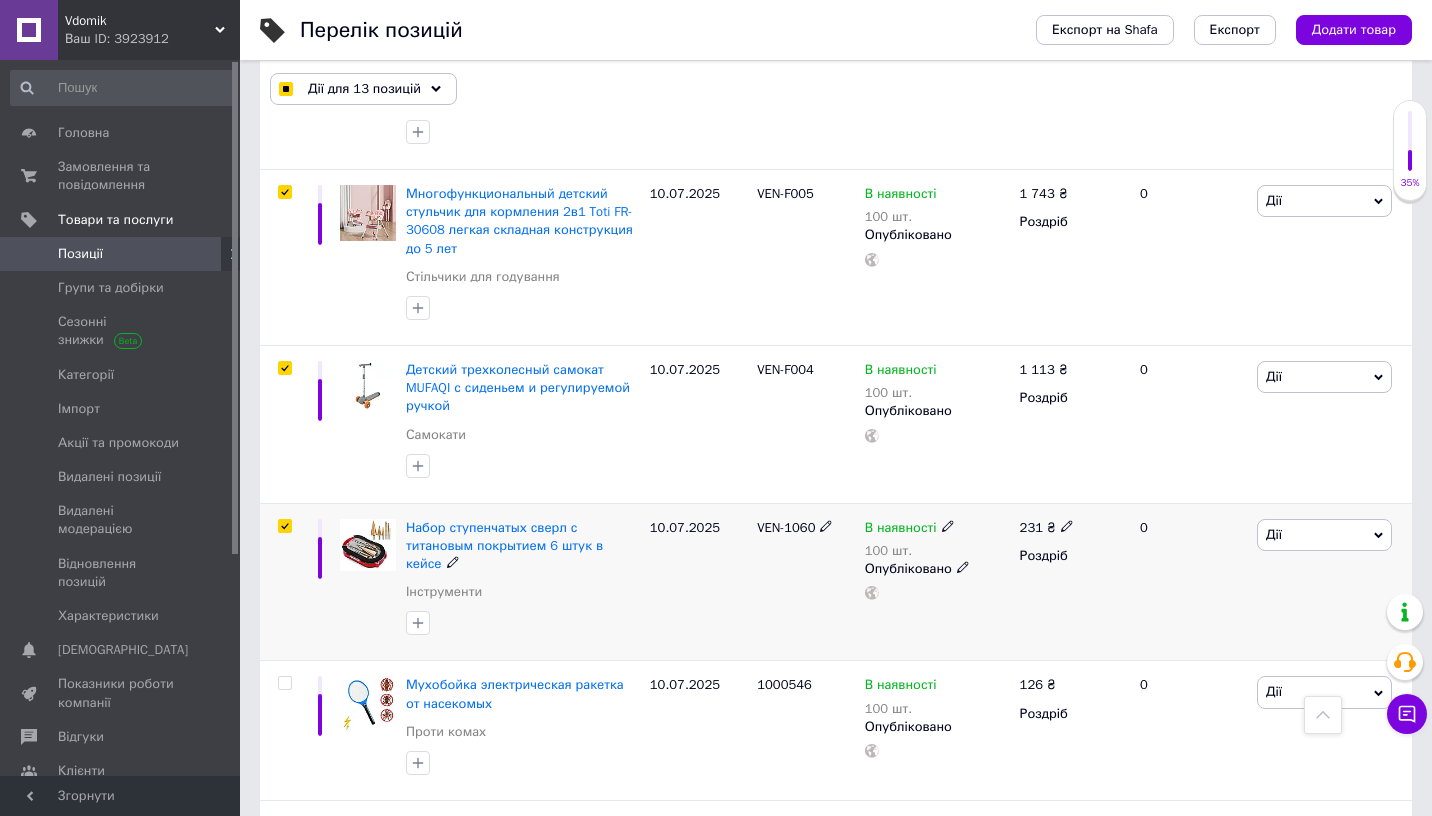checkbox on "true" 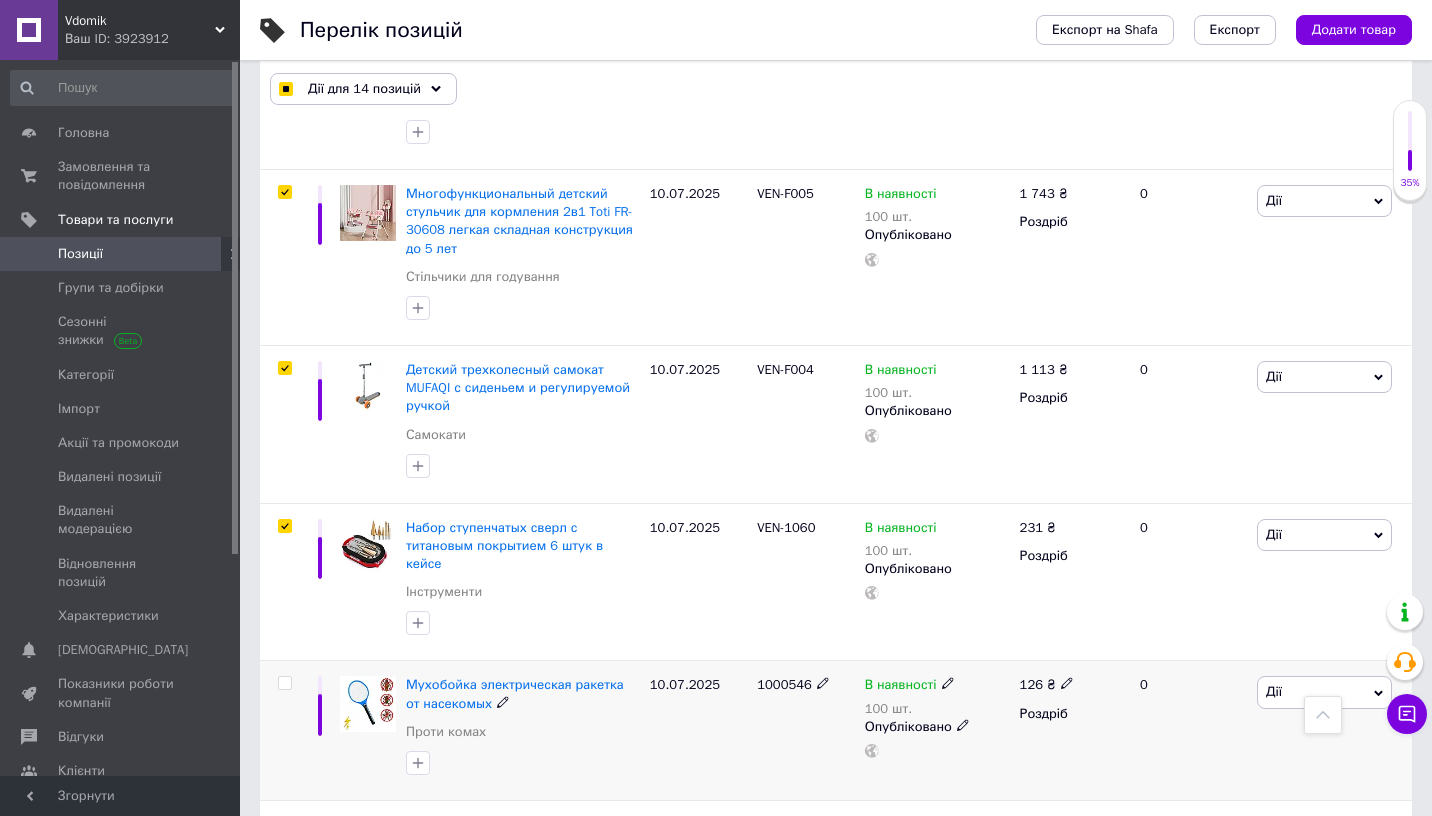 click at bounding box center (284, 683) 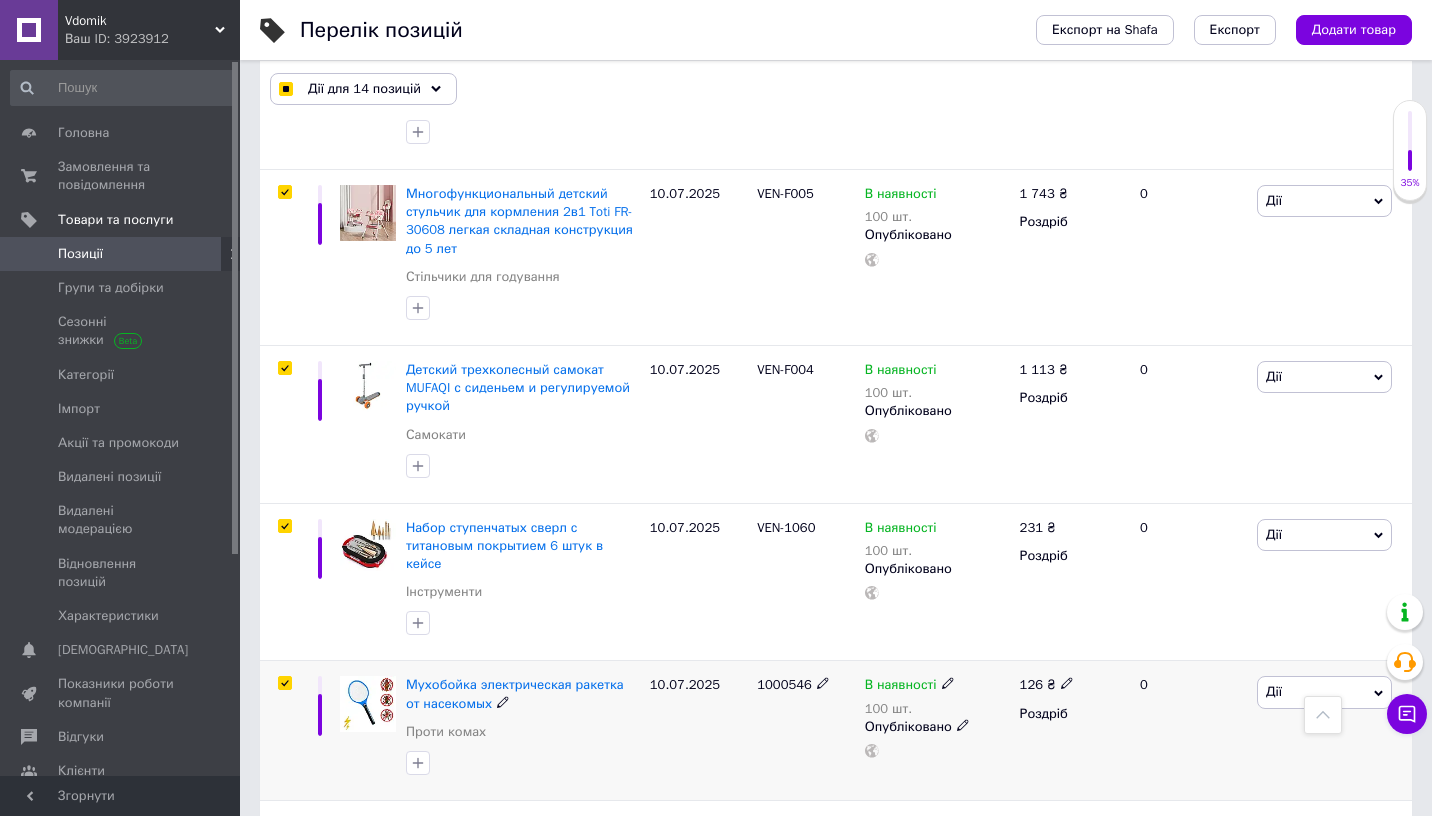 checkbox on "true" 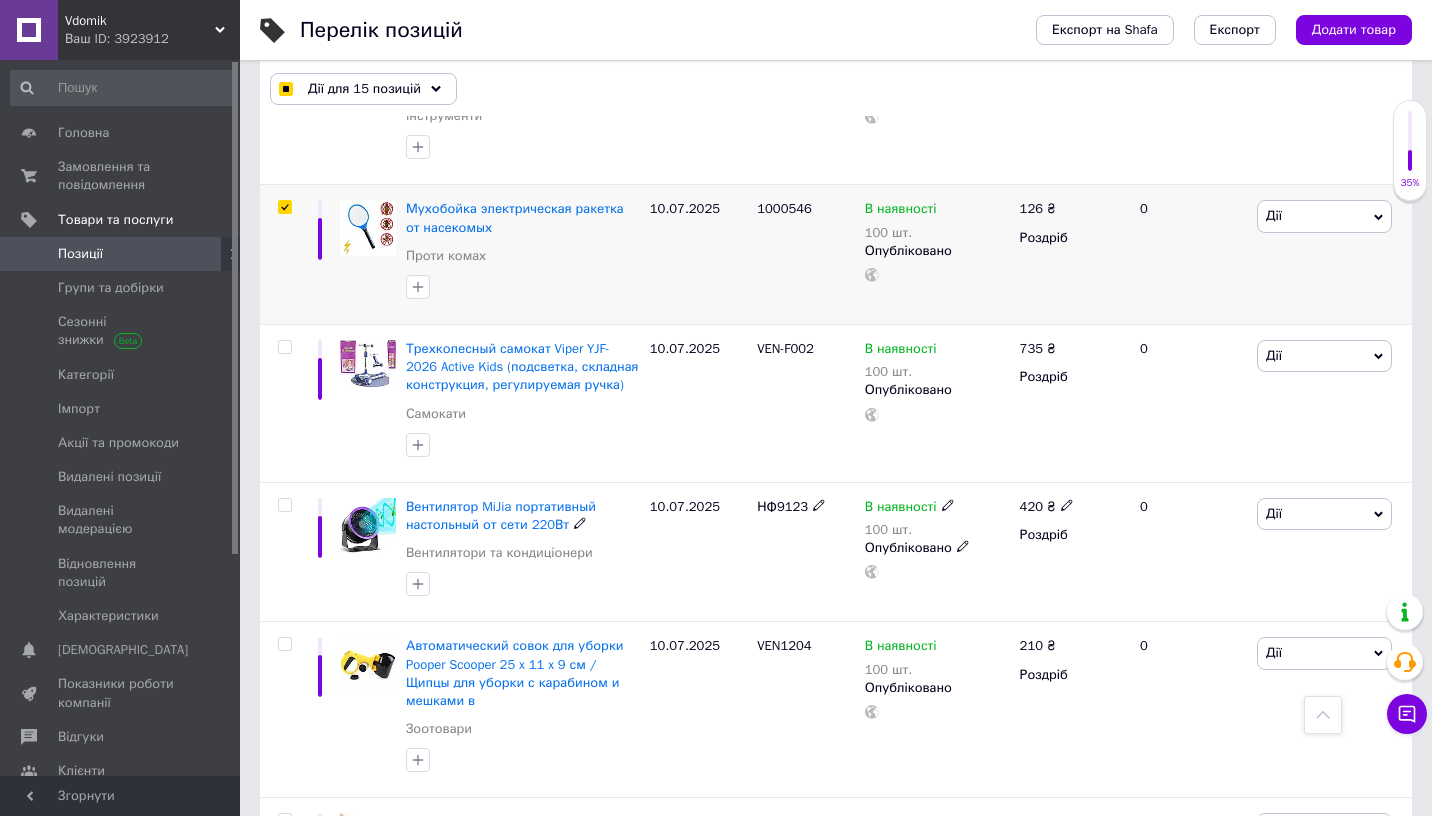 scroll, scrollTop: 2440, scrollLeft: 0, axis: vertical 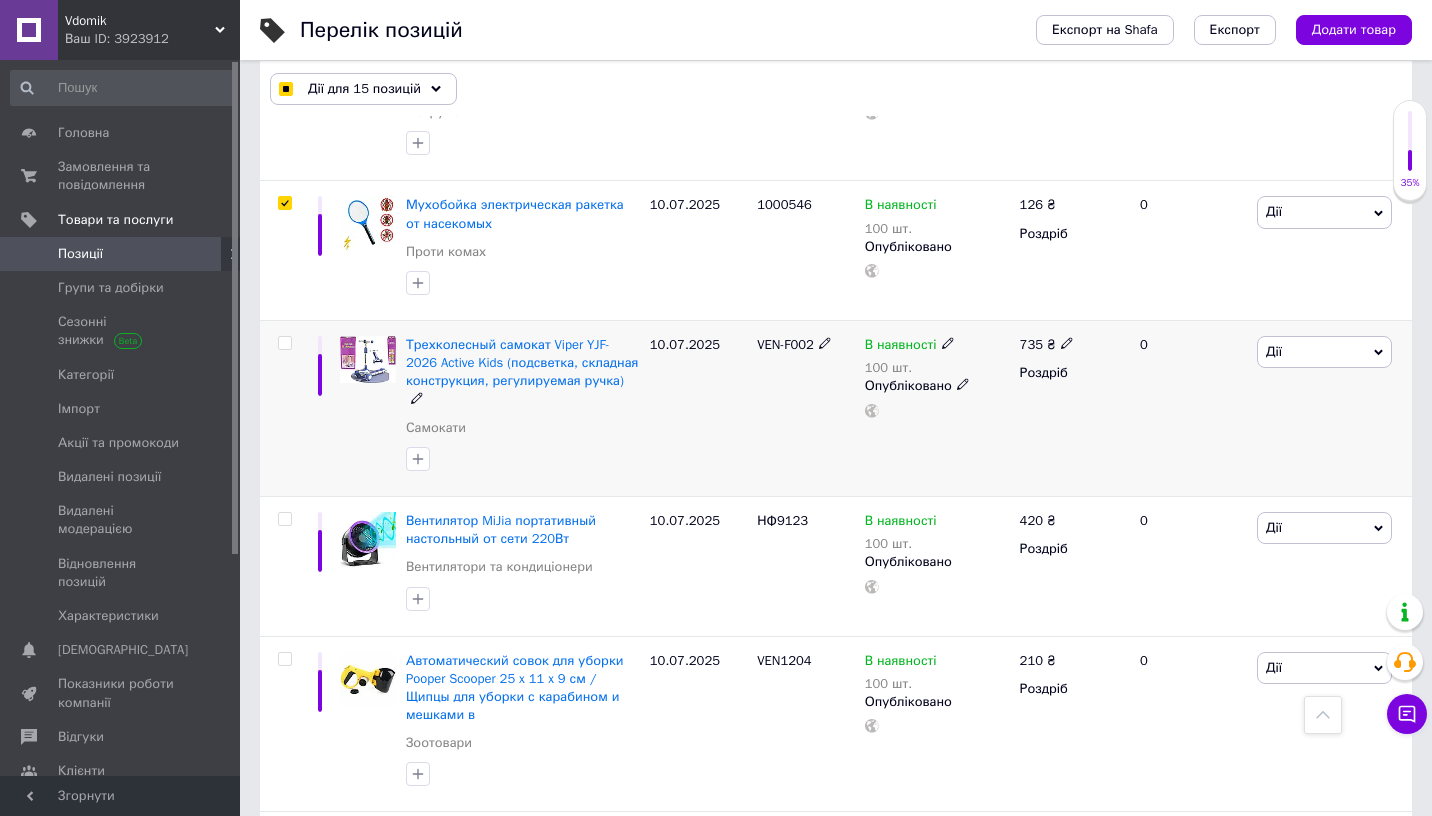 click at bounding box center [284, 343] 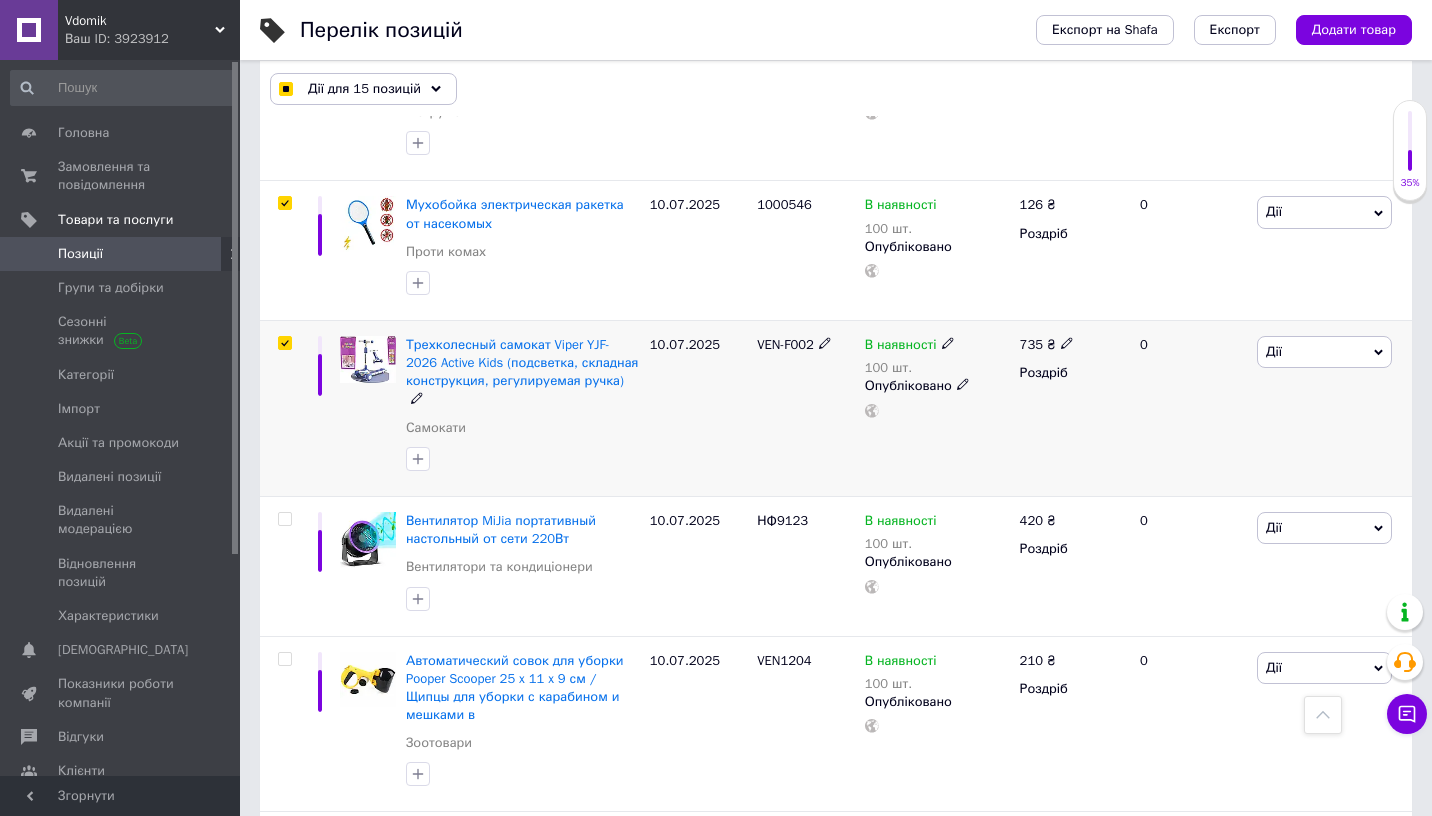 checkbox on "true" 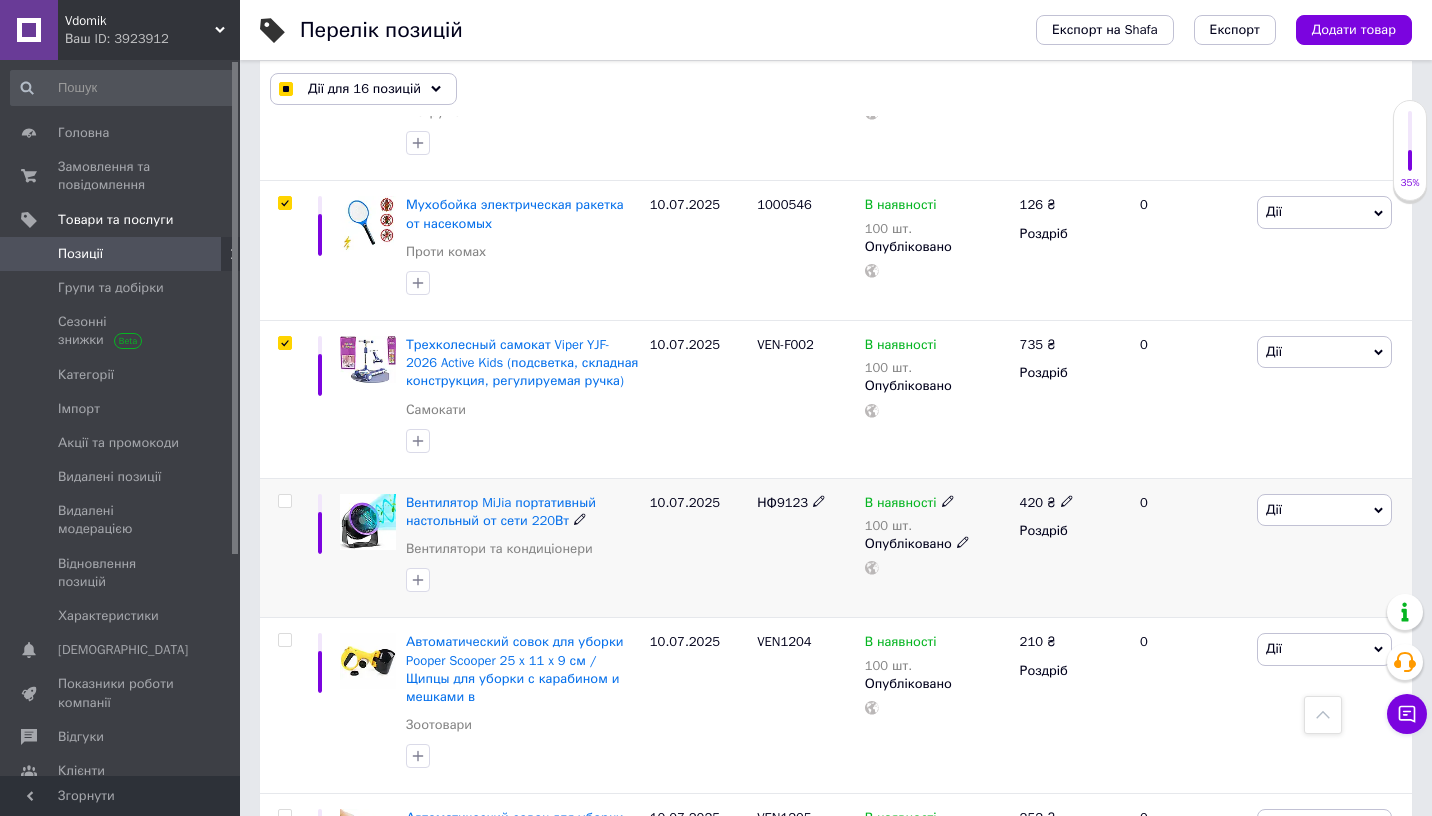 click at bounding box center (284, 501) 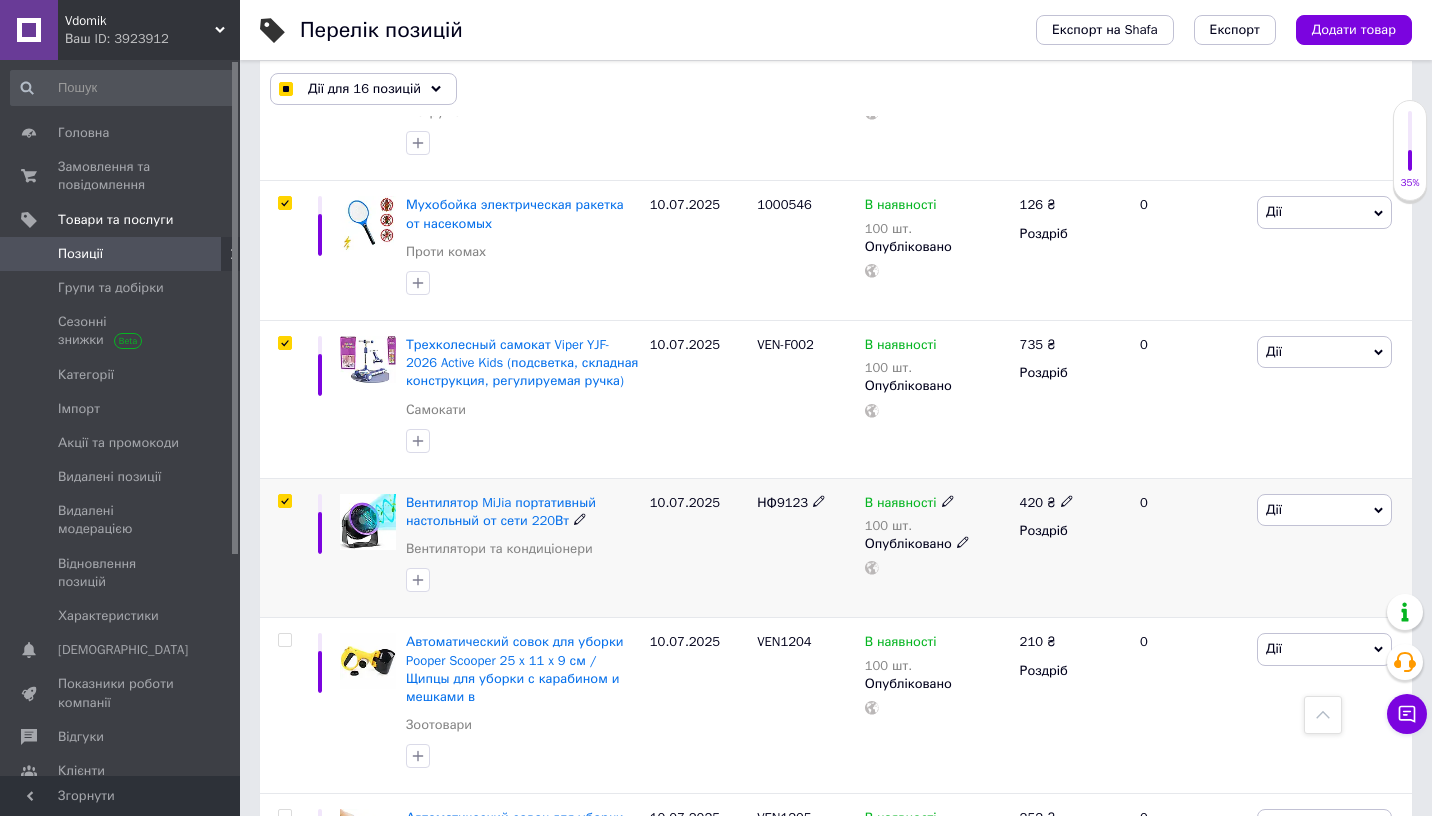 checkbox on "true" 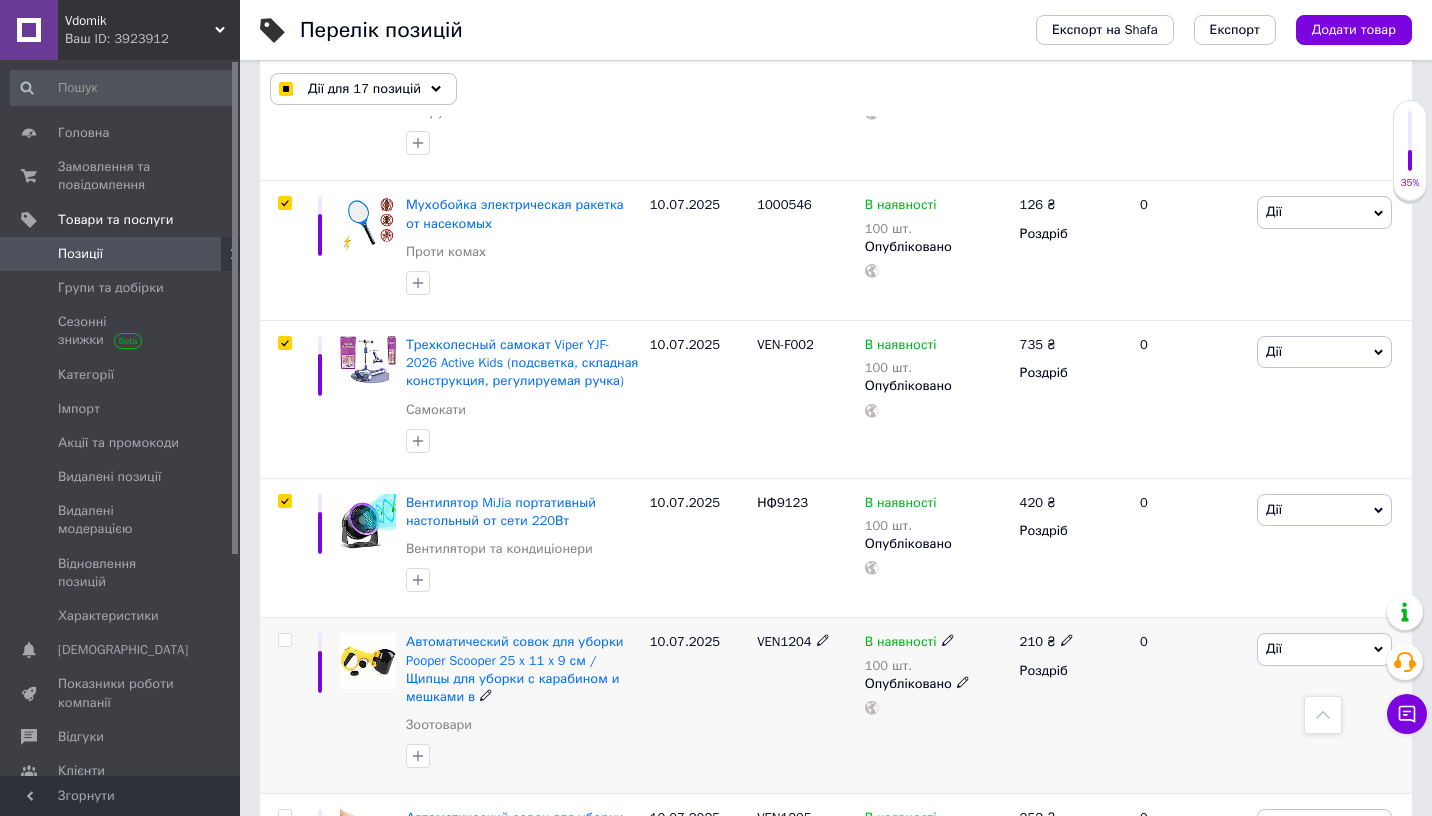 click at bounding box center (284, 640) 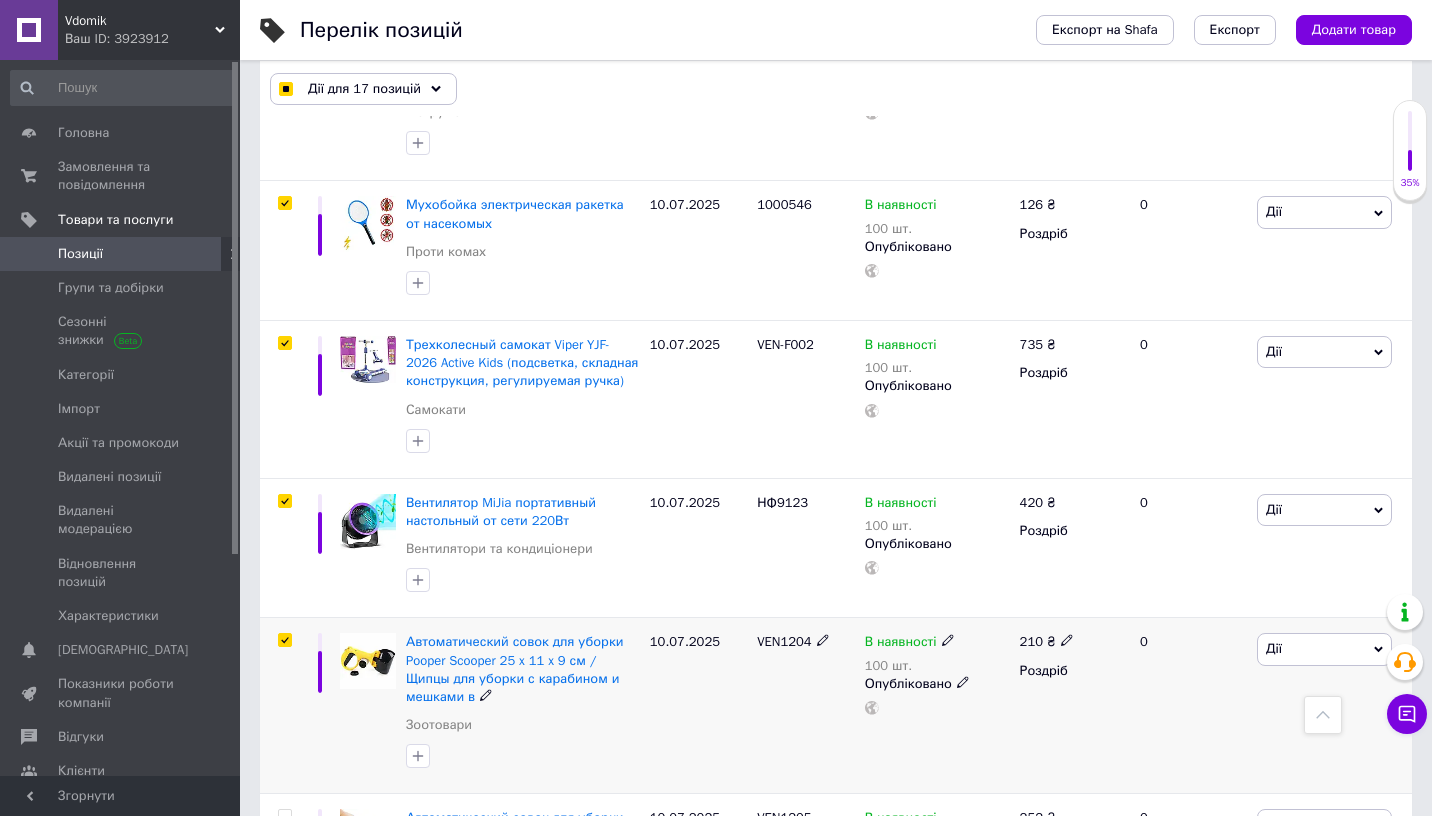 checkbox on "true" 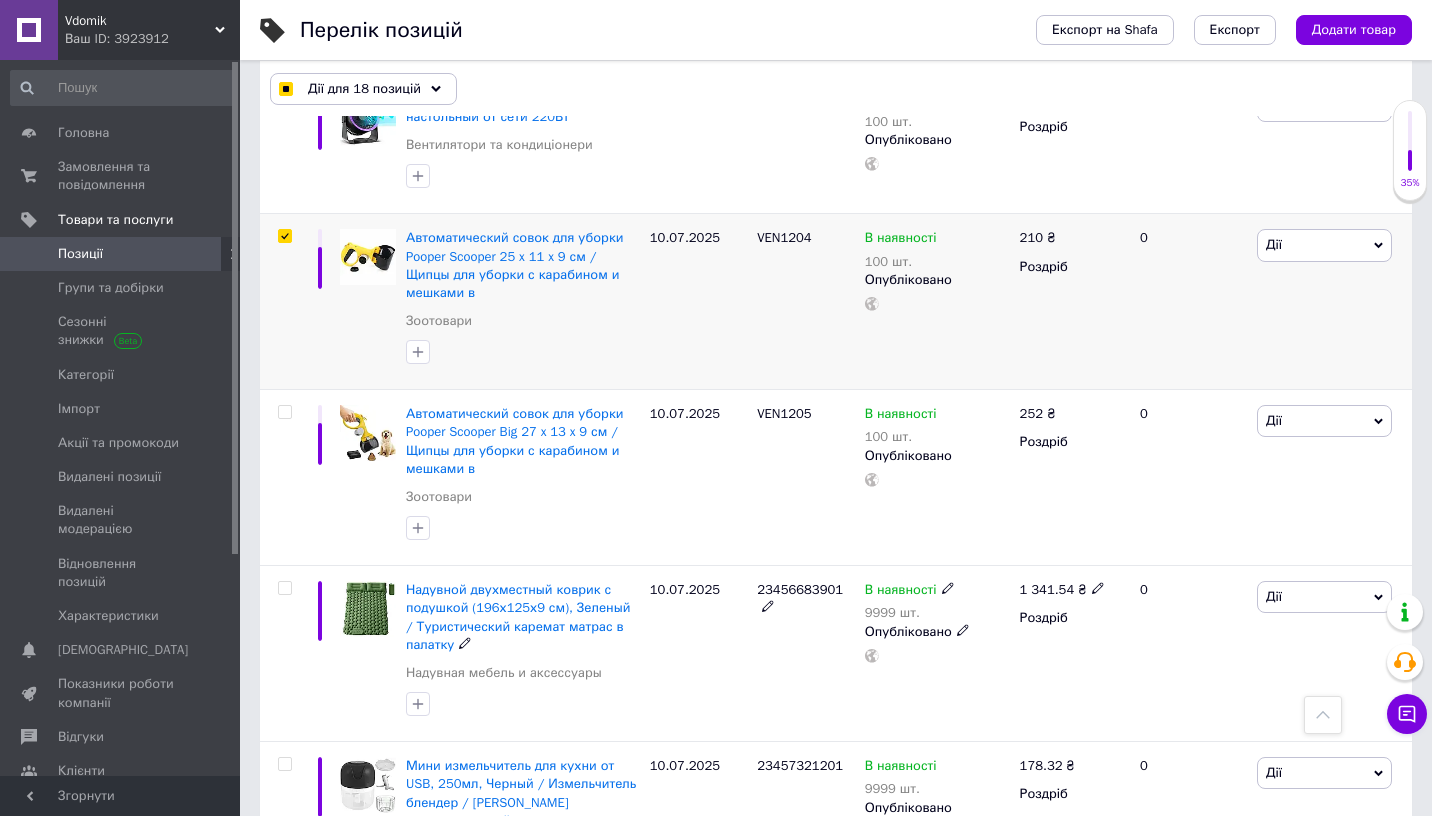 scroll, scrollTop: 2880, scrollLeft: 0, axis: vertical 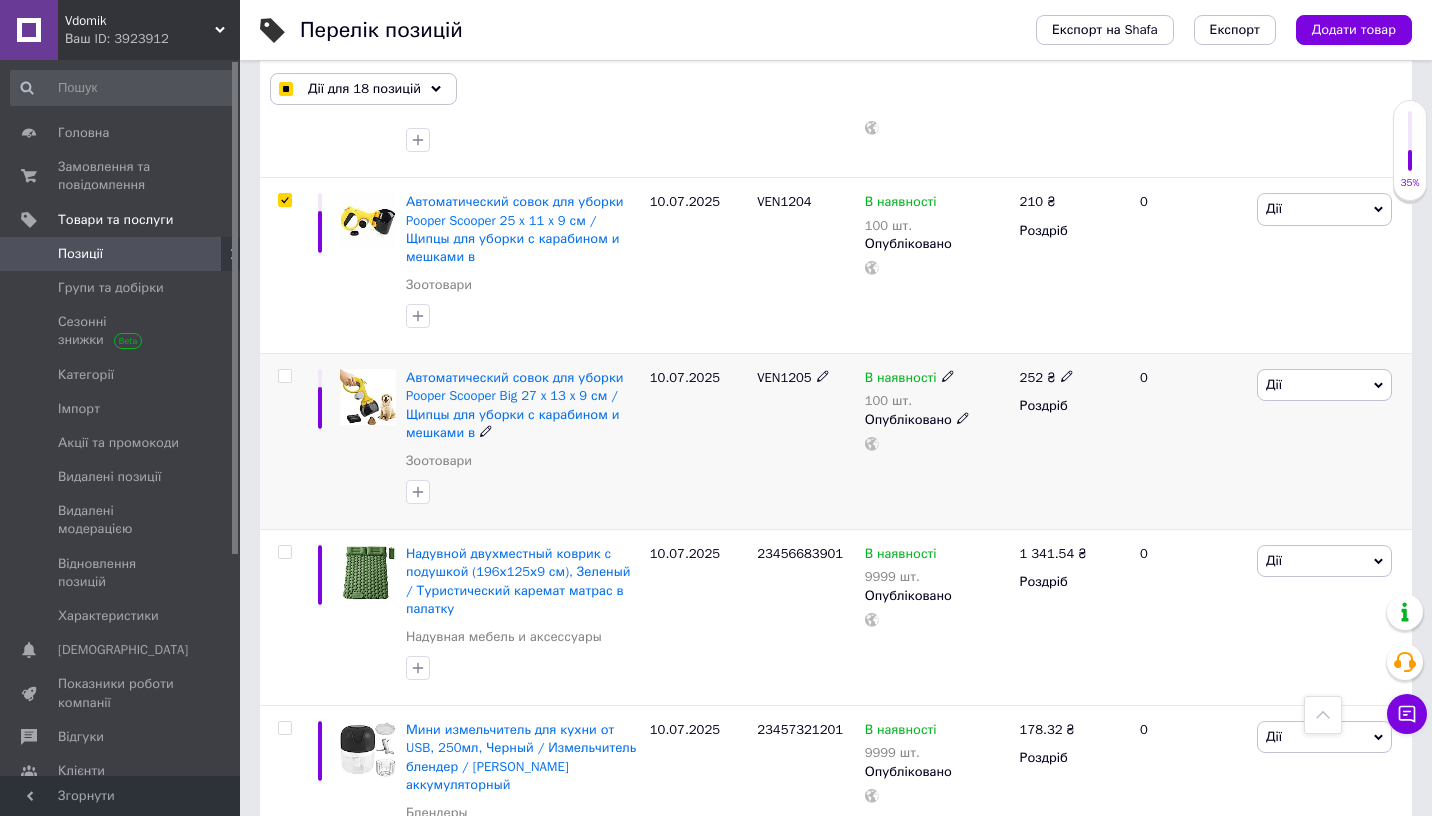 click at bounding box center [284, 376] 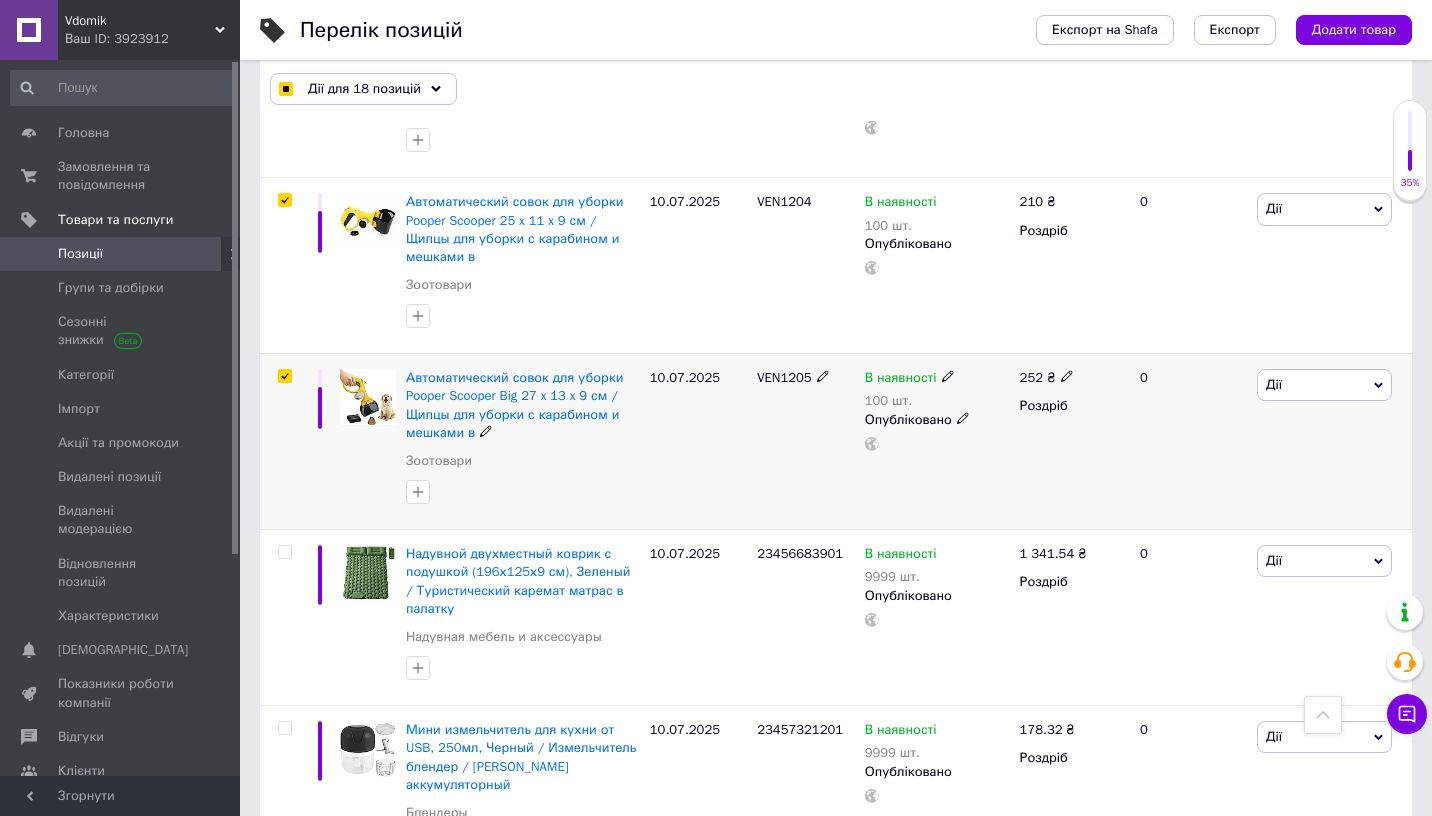 checkbox on "true" 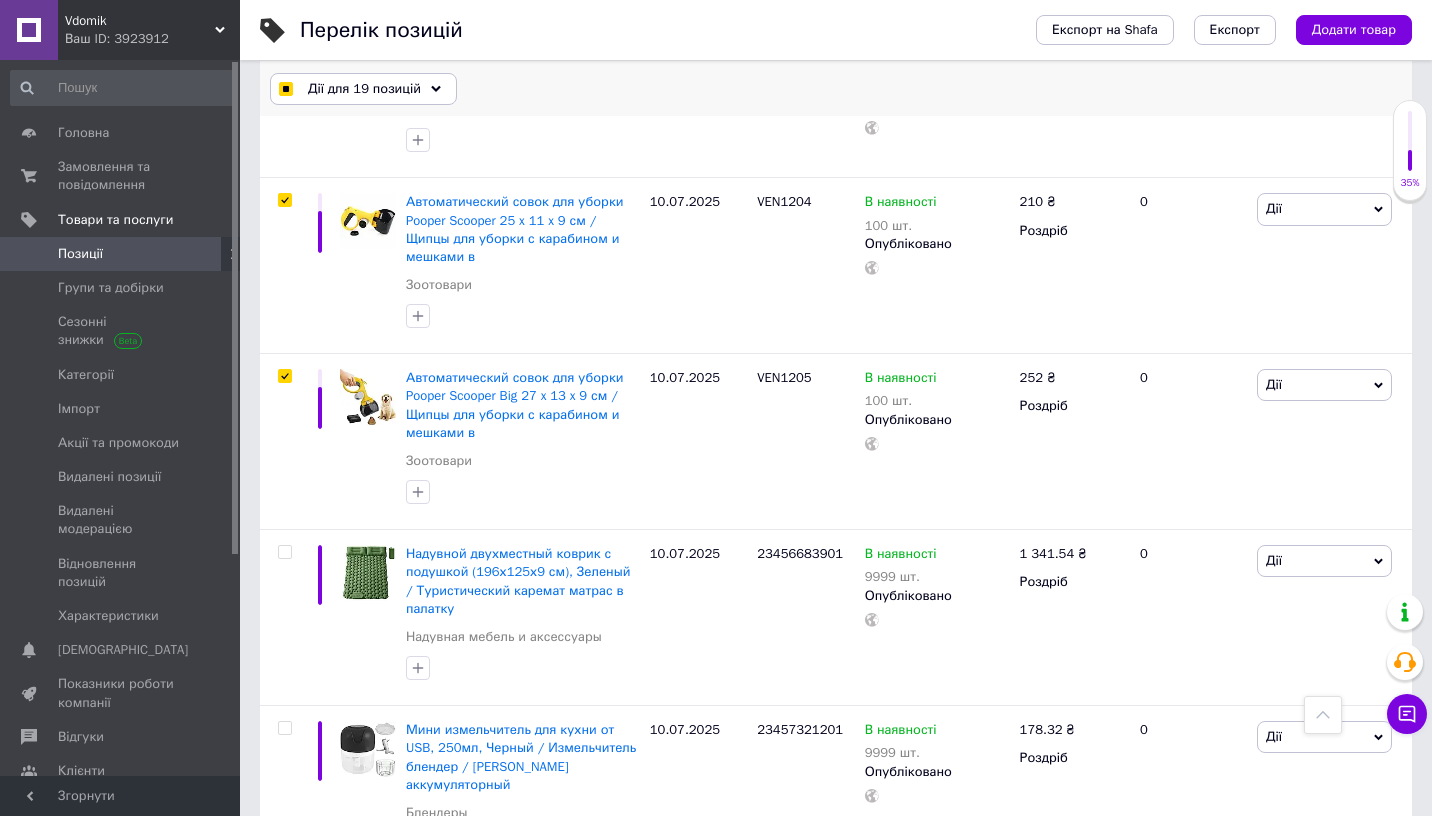 click on "Дії для 19 позицій" at bounding box center [363, 89] 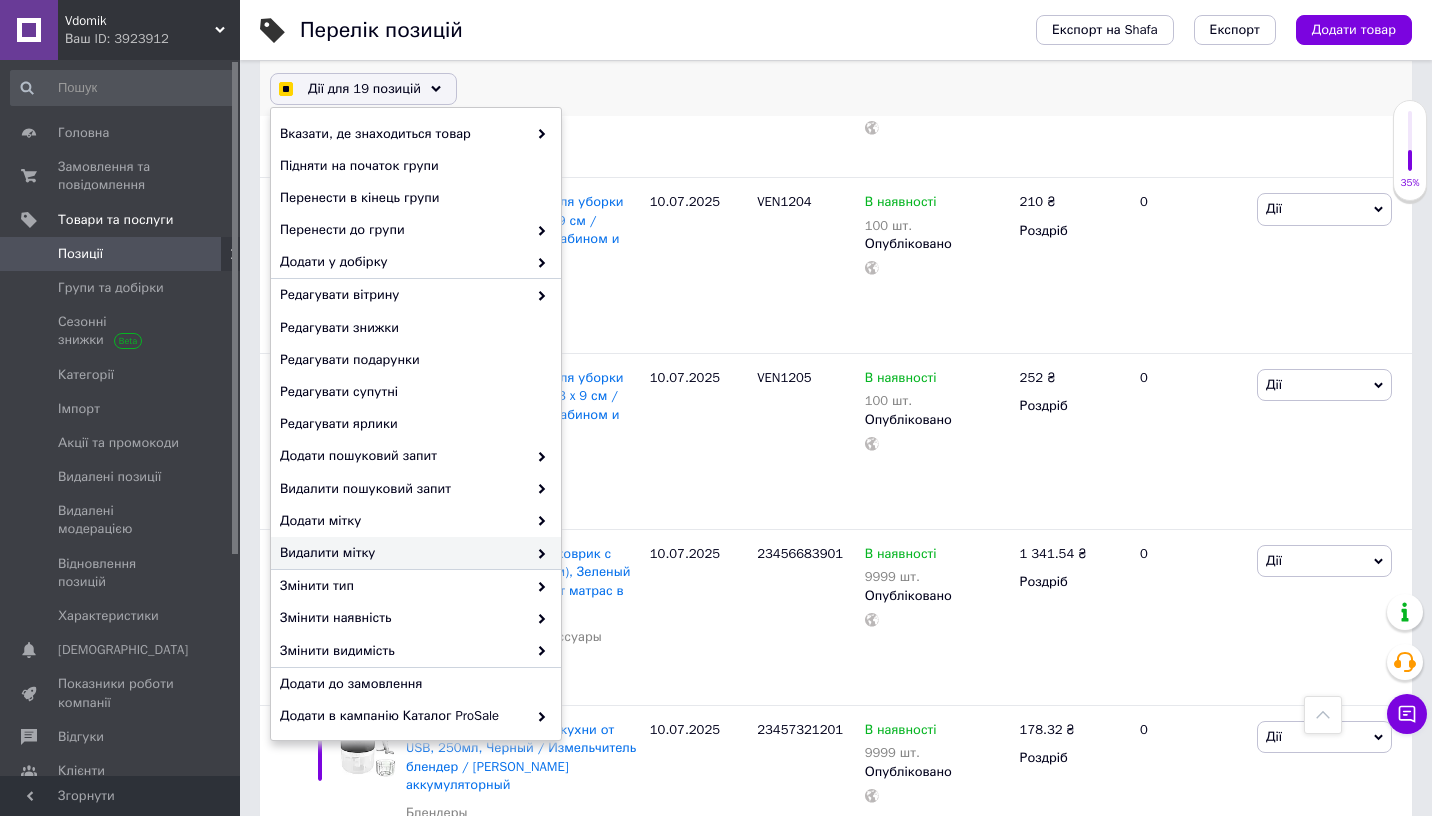 checkbox on "true" 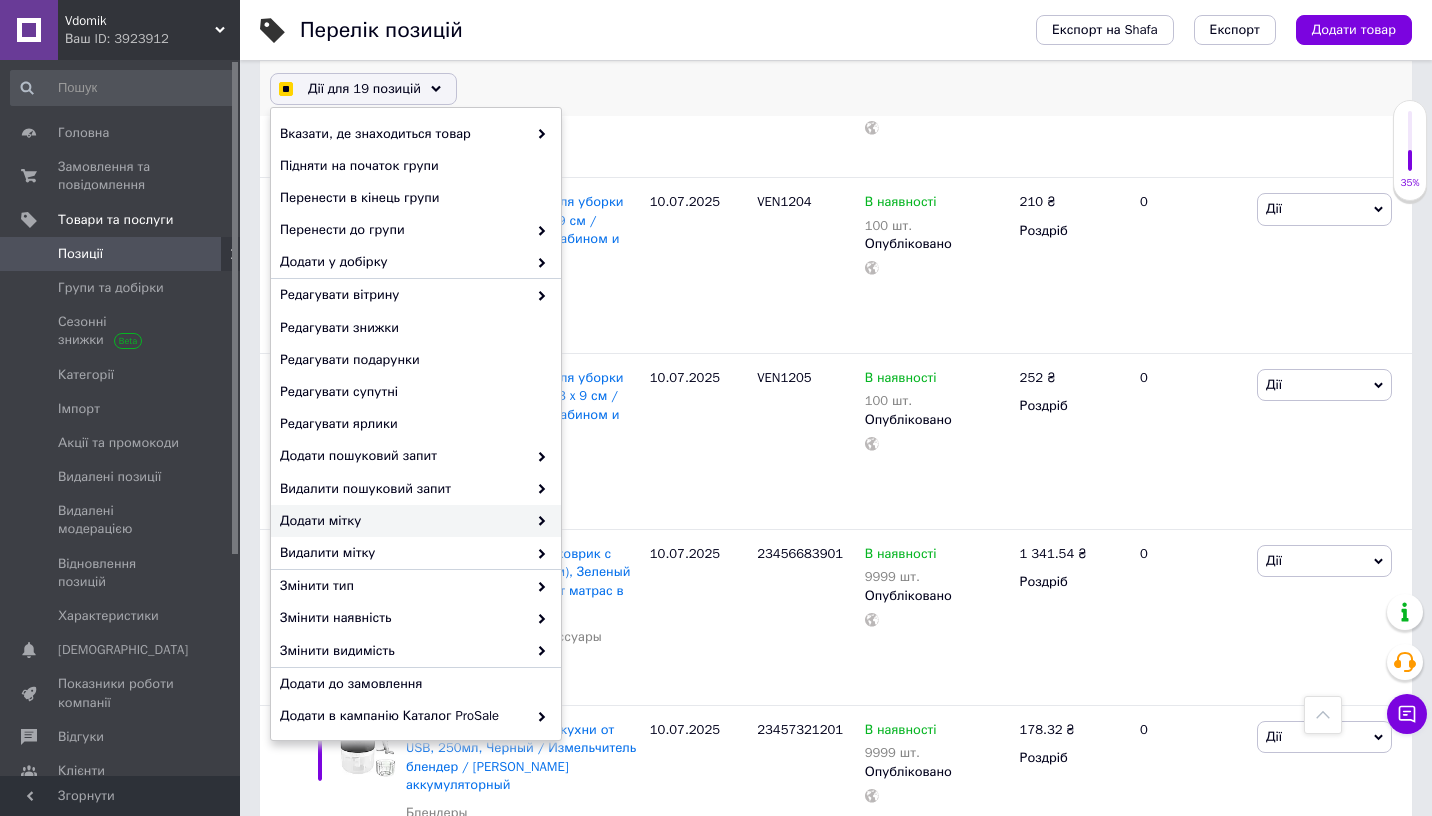 checkbox on "true" 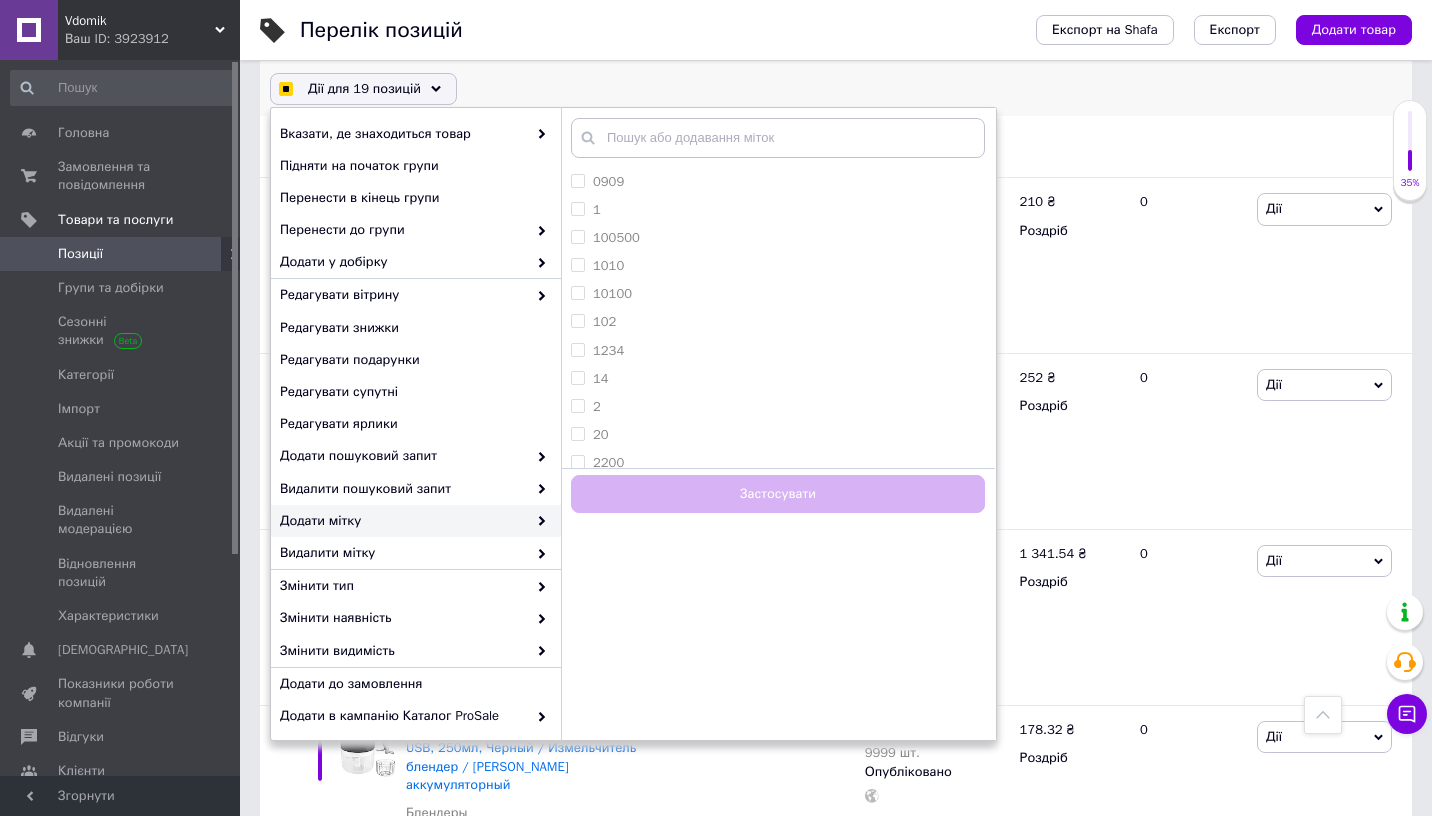 checkbox on "true" 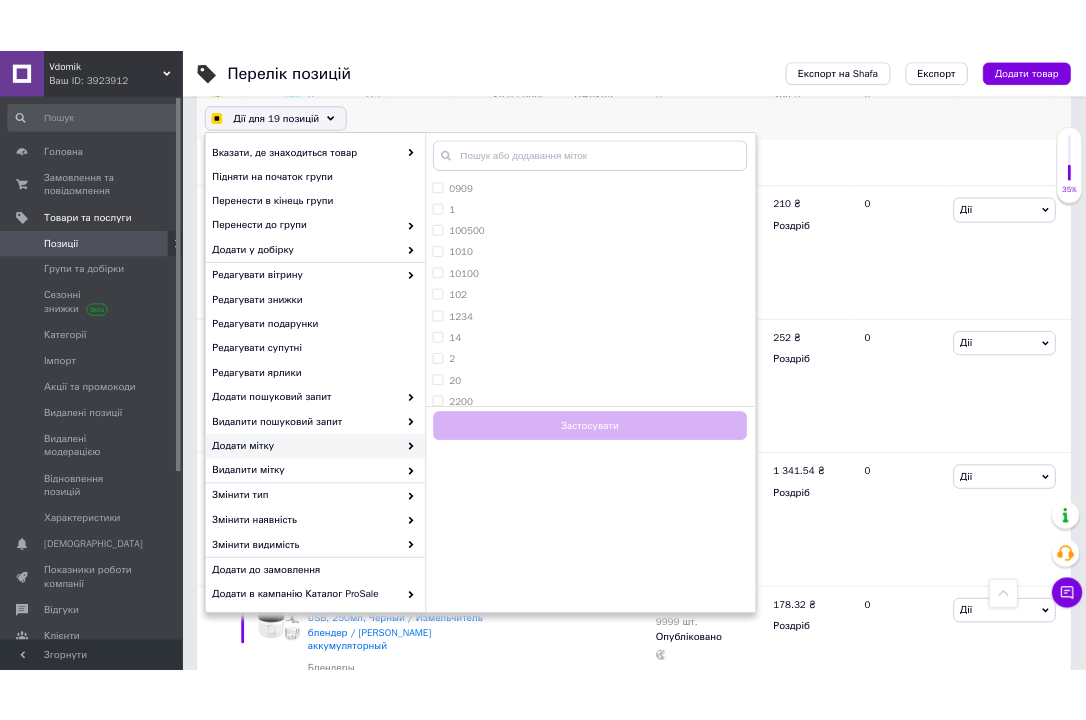 scroll, scrollTop: 3793, scrollLeft: 0, axis: vertical 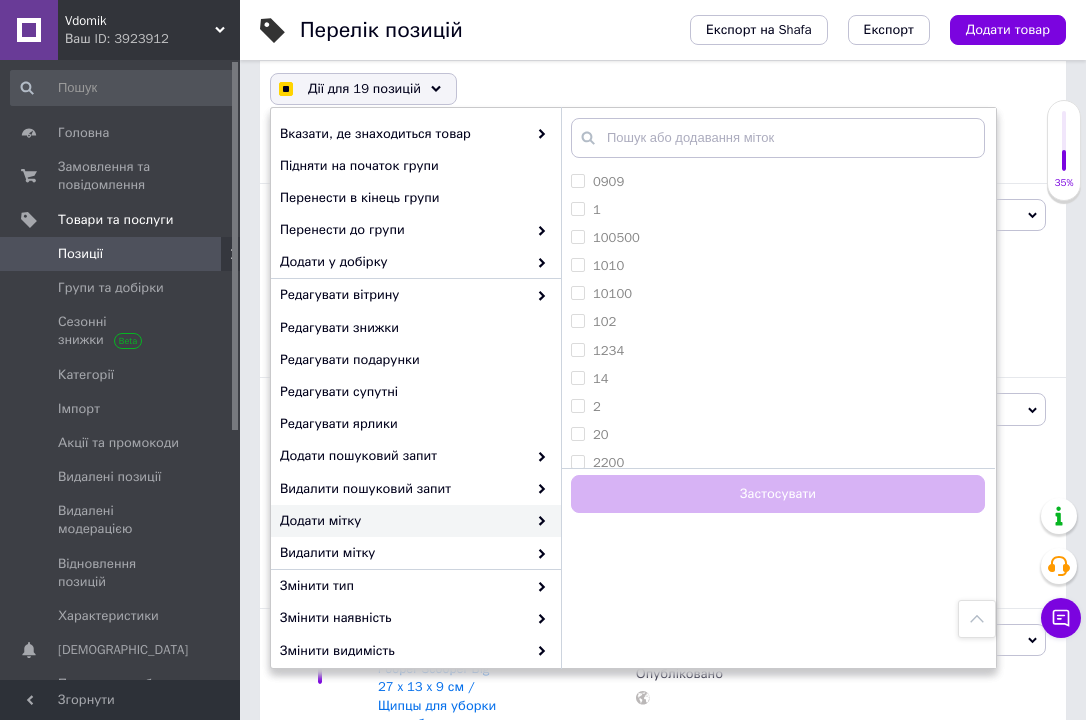checkbox on "true" 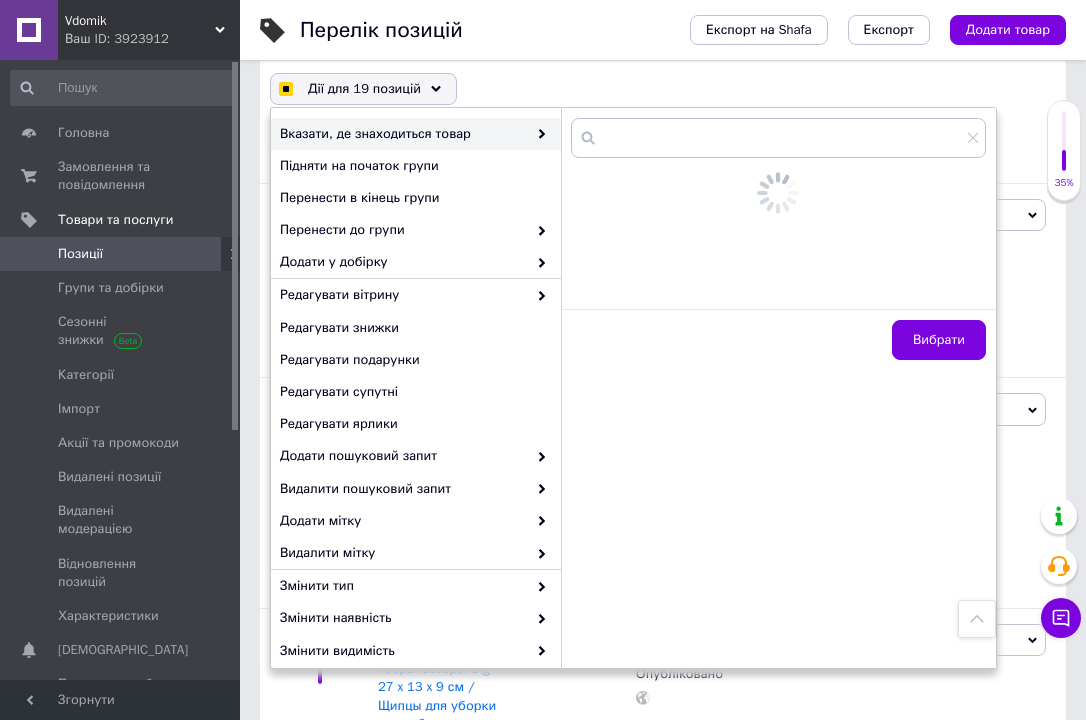 checkbox on "true" 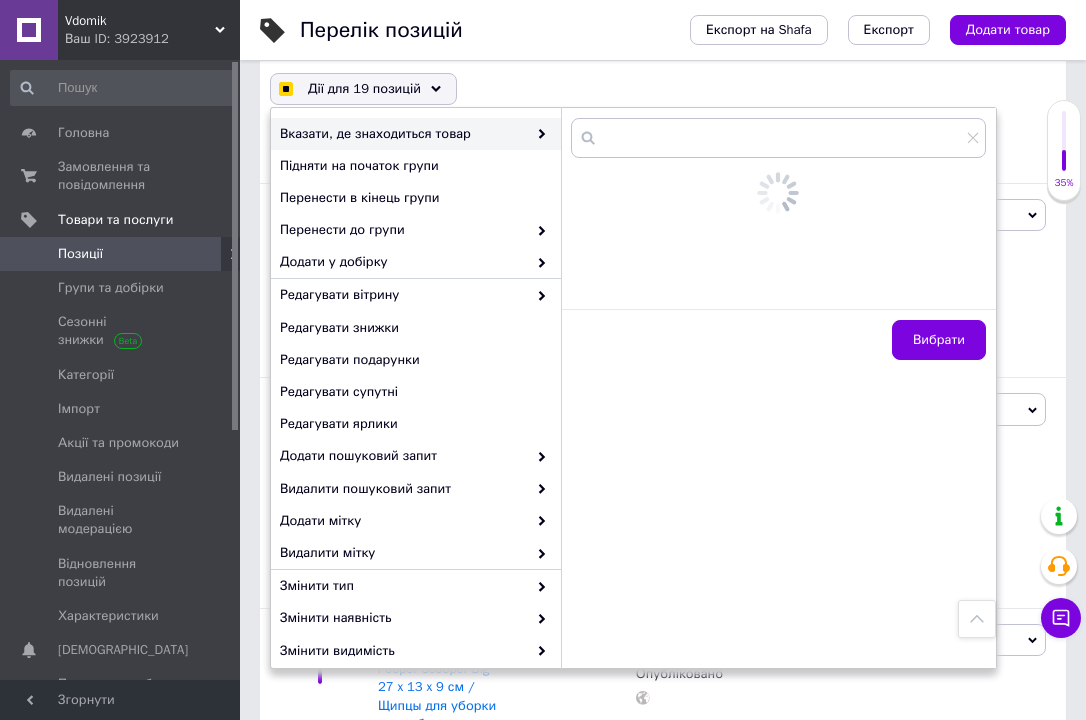 checkbox on "true" 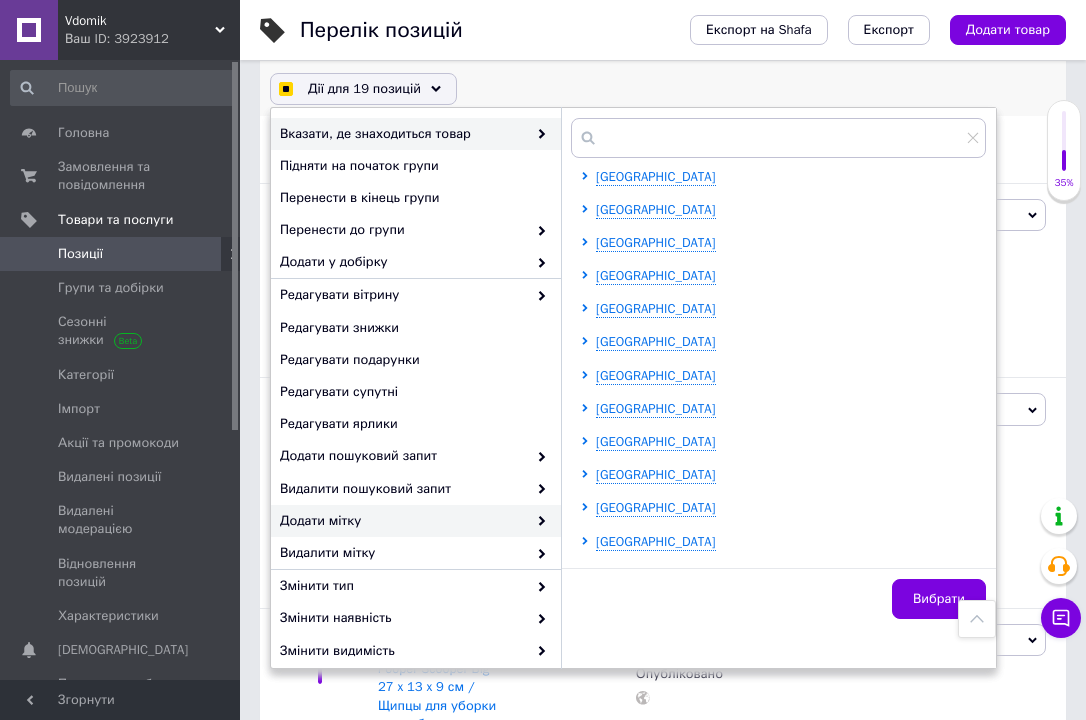 click on "Додати мітку" at bounding box center (403, 521) 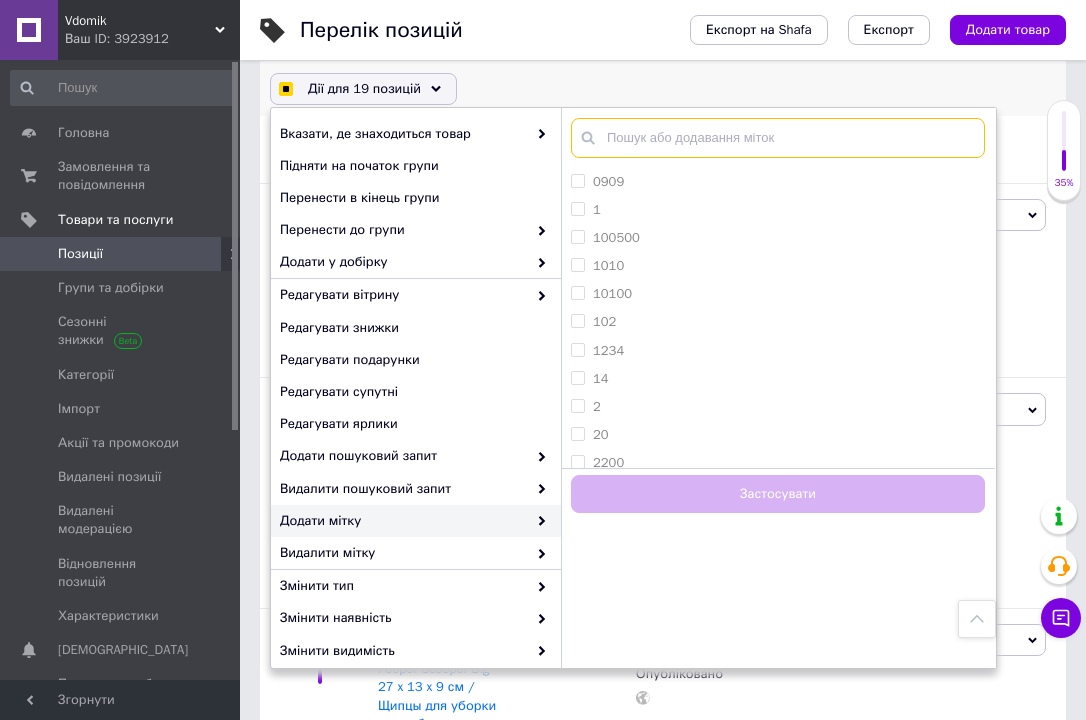 click at bounding box center [778, 138] 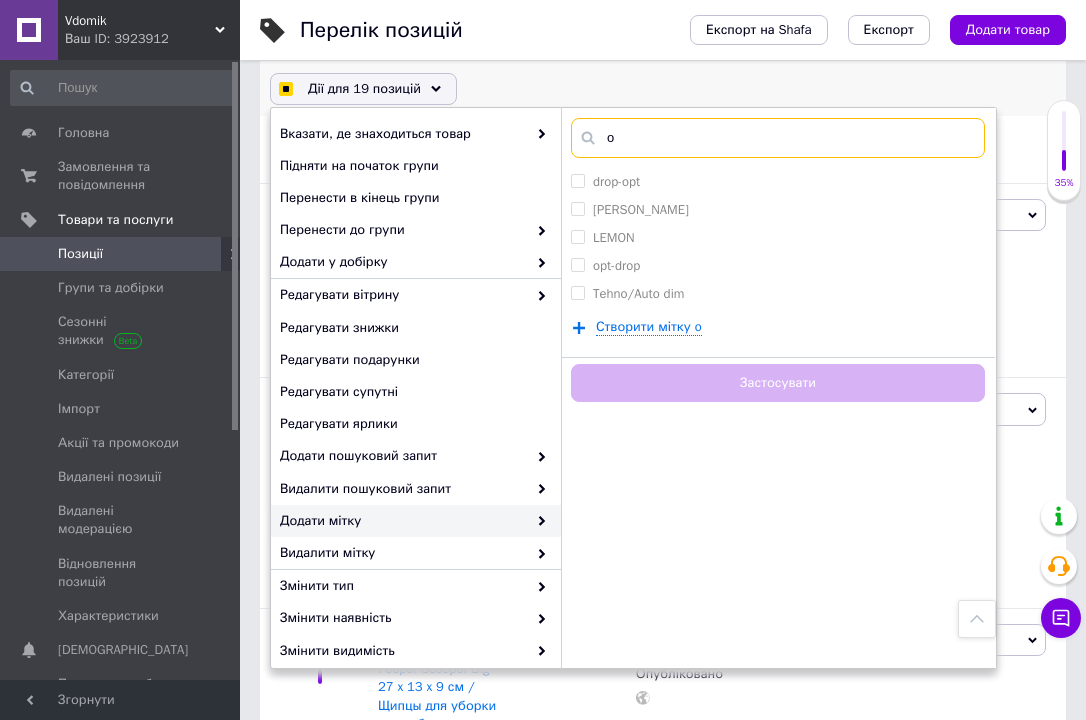type on "op" 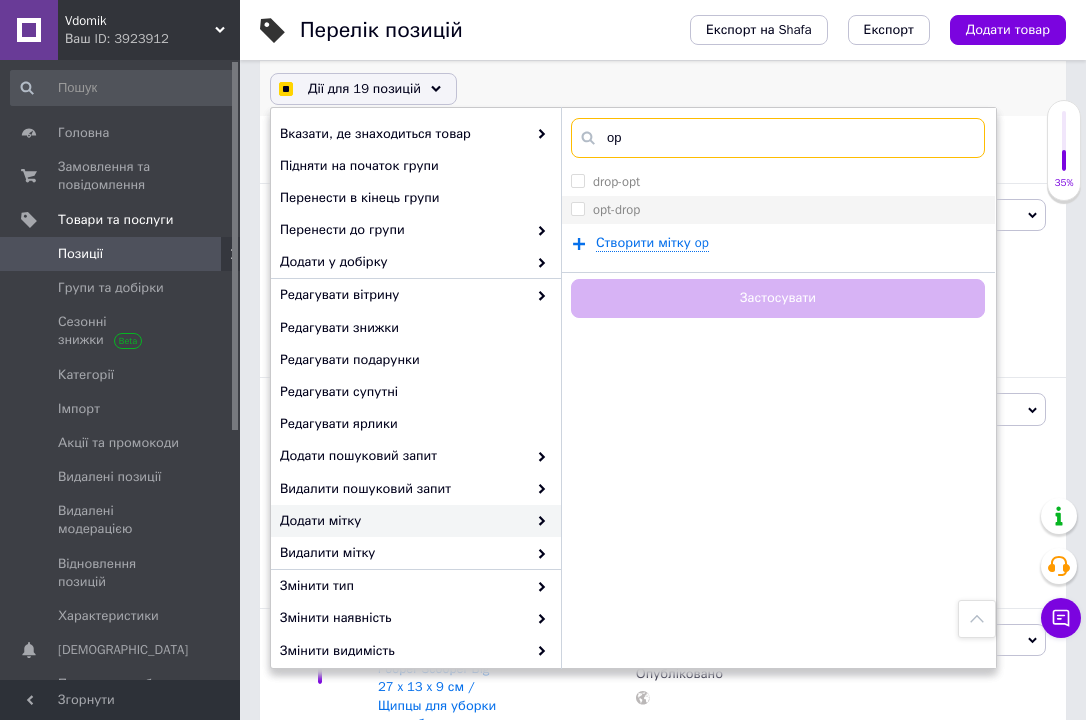checkbox on "true" 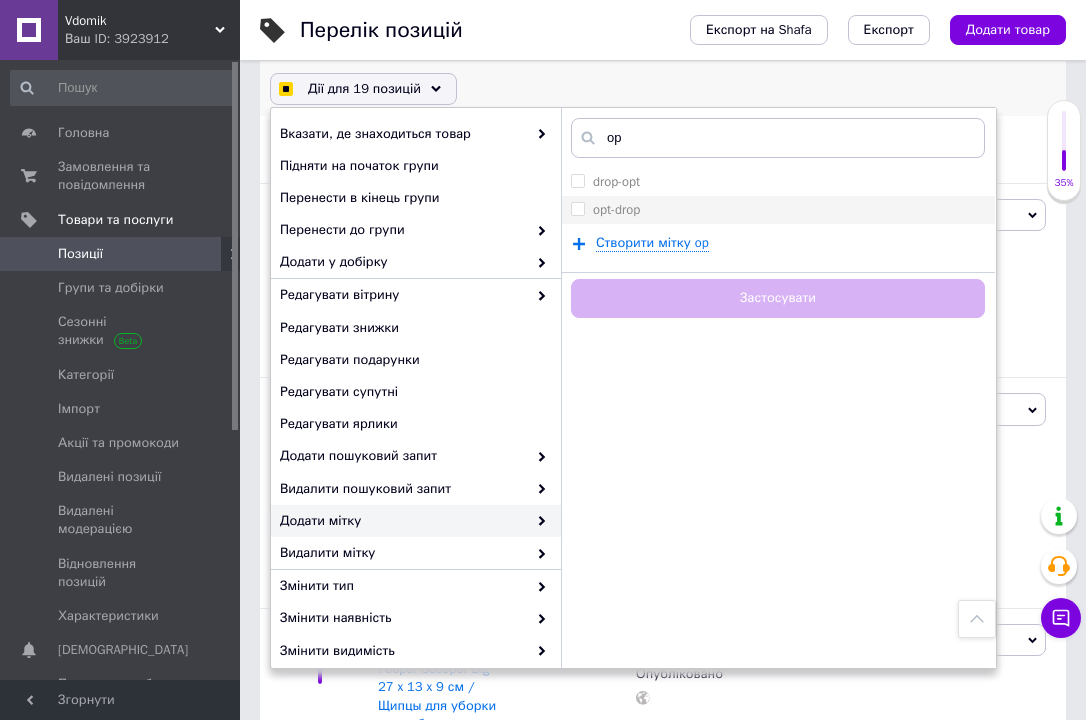 click on "opt-drop" at bounding box center (577, 208) 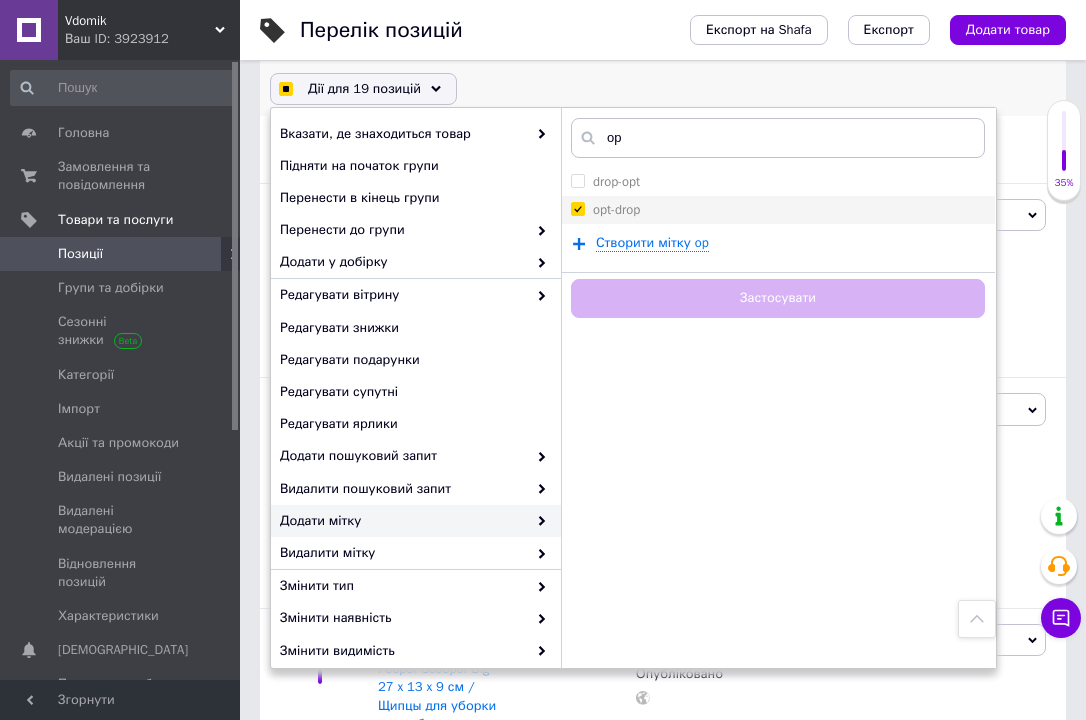 checkbox on "true" 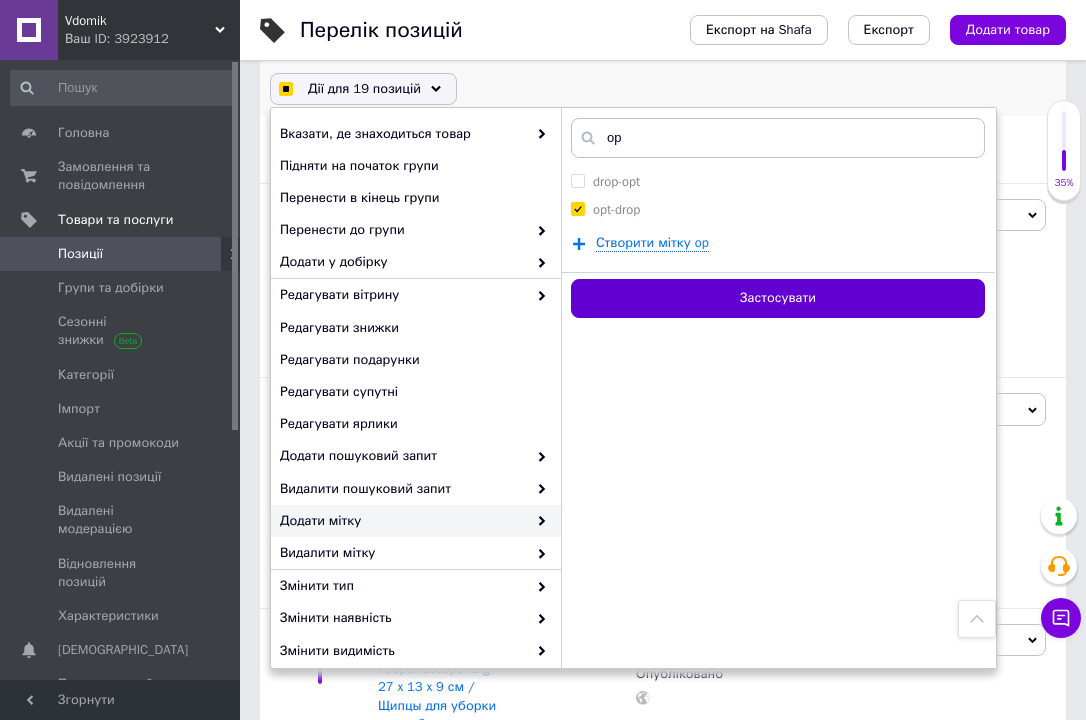 click on "Застосувати" at bounding box center (778, 298) 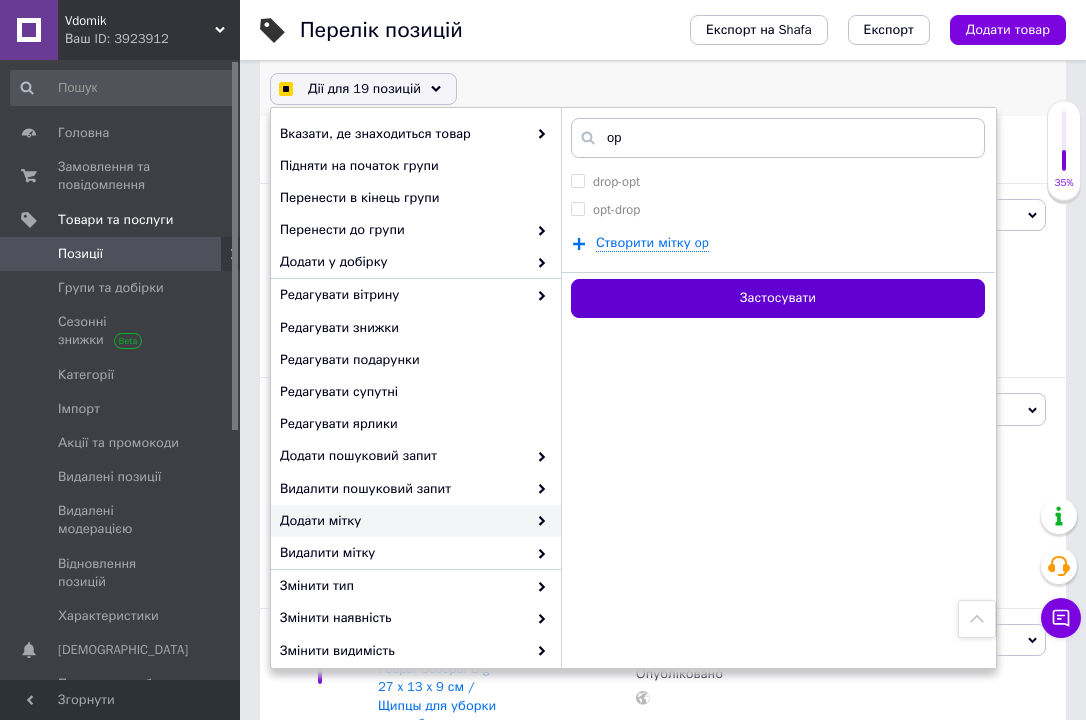 checkbox on "false" 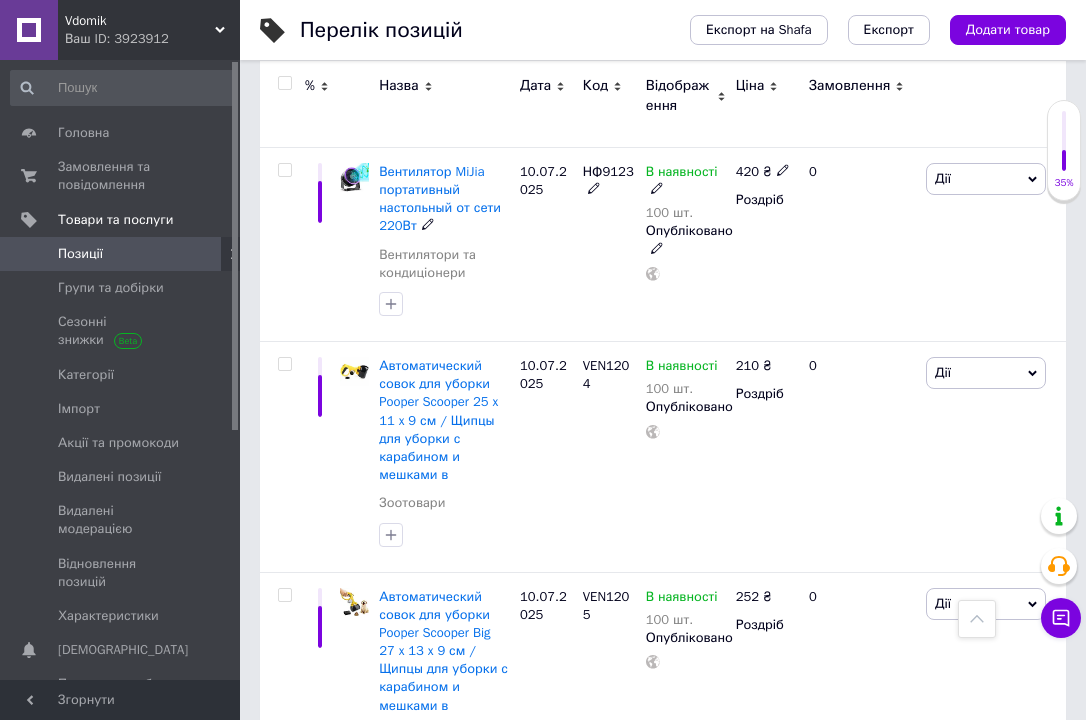 scroll, scrollTop: 4249, scrollLeft: 0, axis: vertical 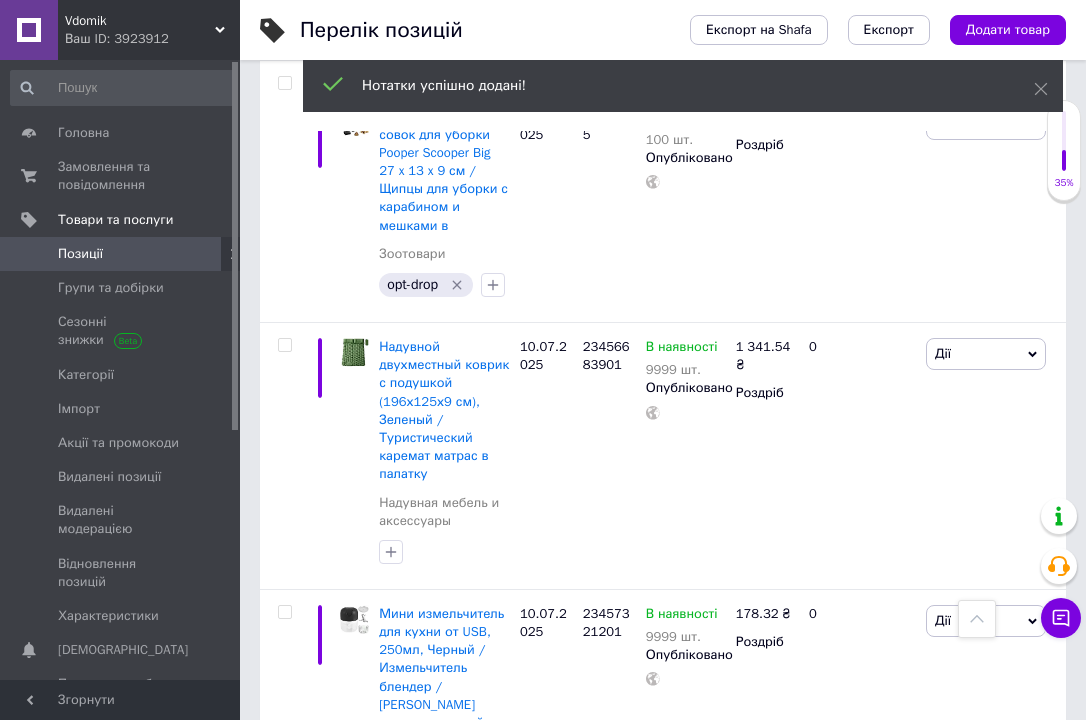 click on "Позиції" at bounding box center [121, 254] 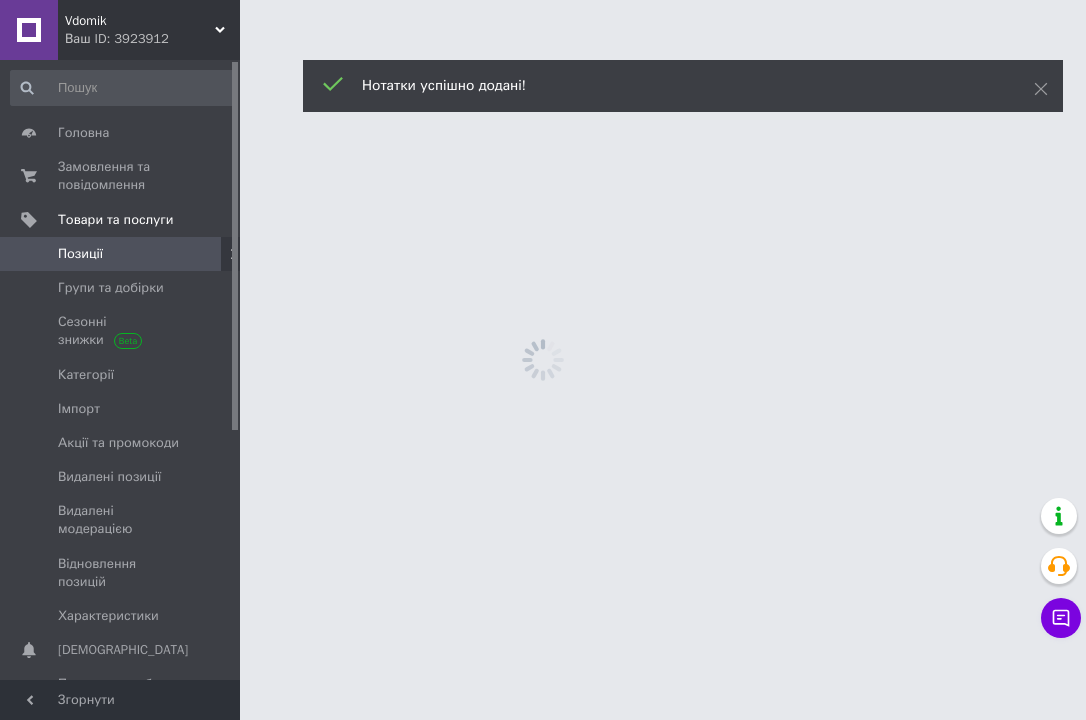 scroll, scrollTop: 0, scrollLeft: 0, axis: both 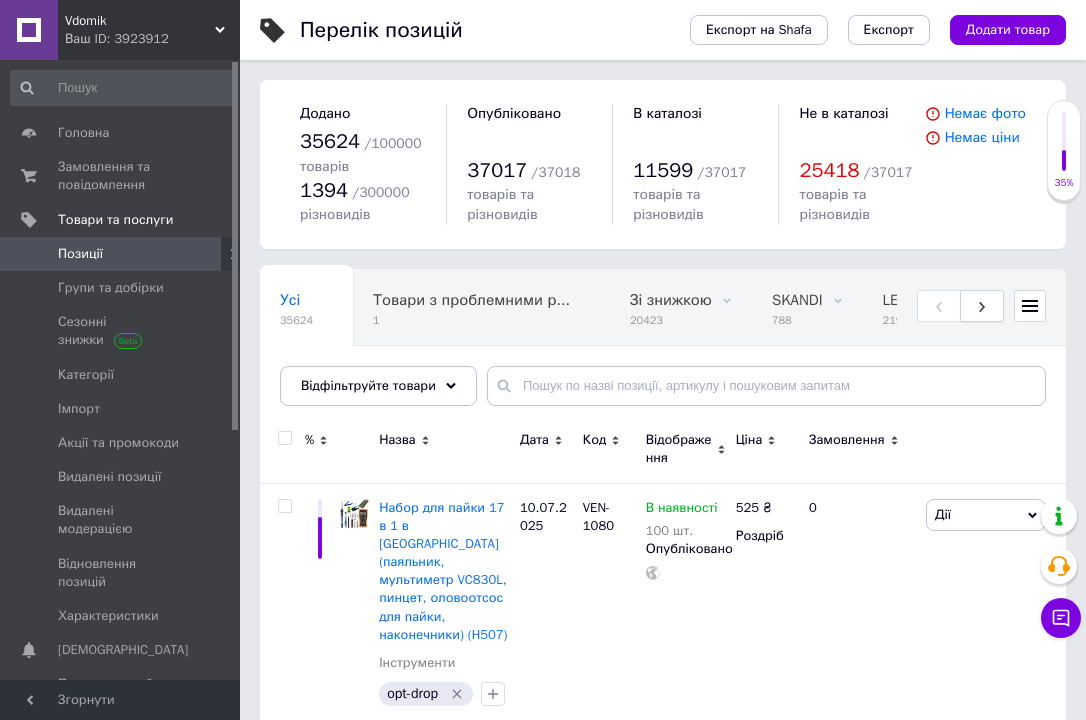 click 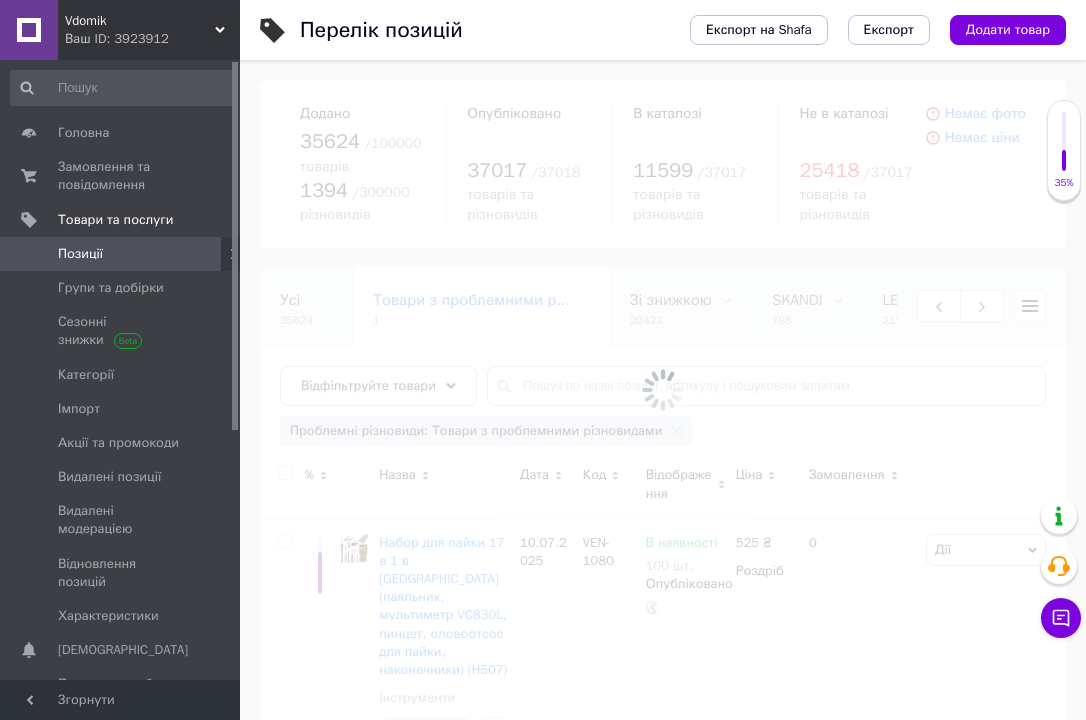 scroll, scrollTop: 0, scrollLeft: 105, axis: horizontal 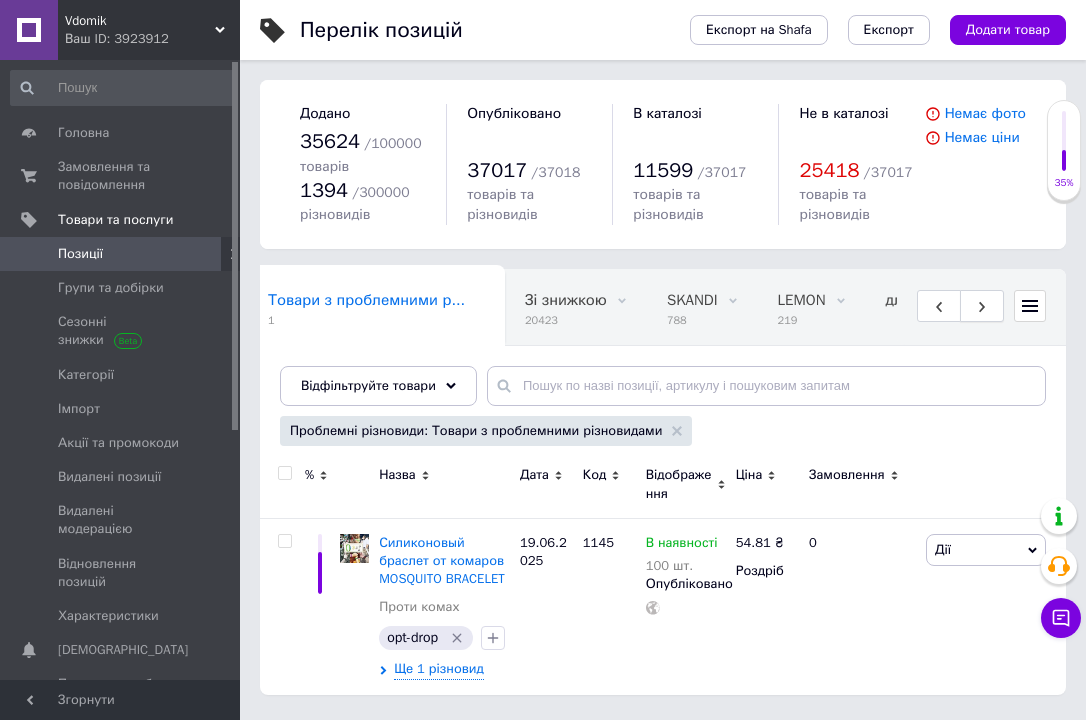 click 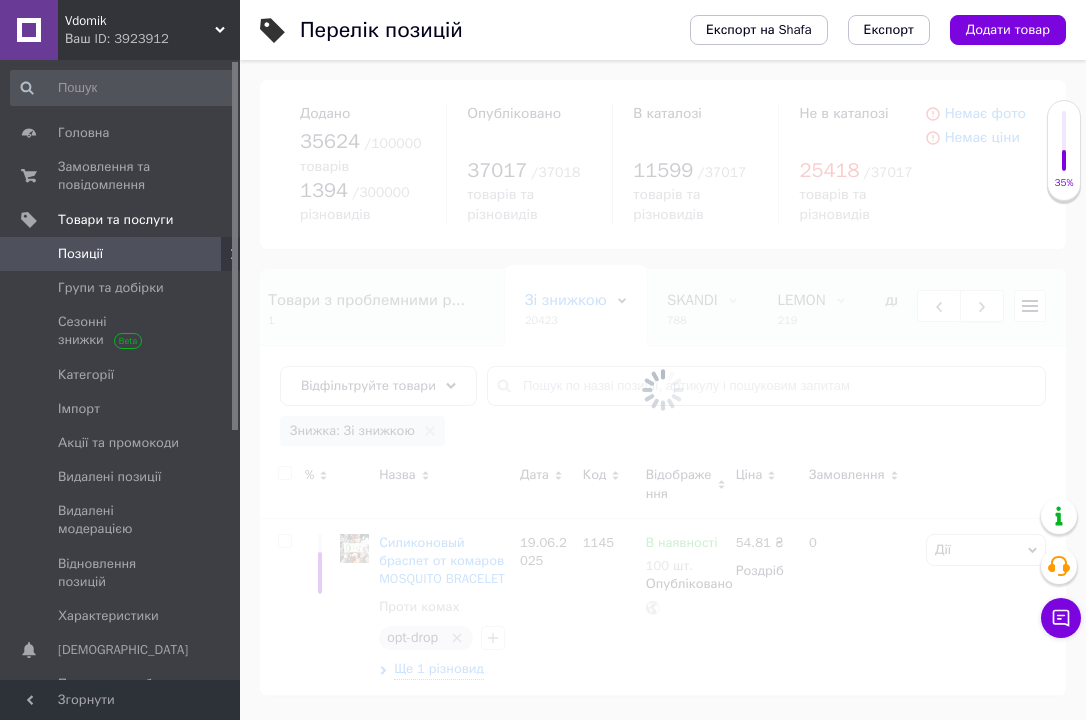 scroll, scrollTop: 0, scrollLeft: 358, axis: horizontal 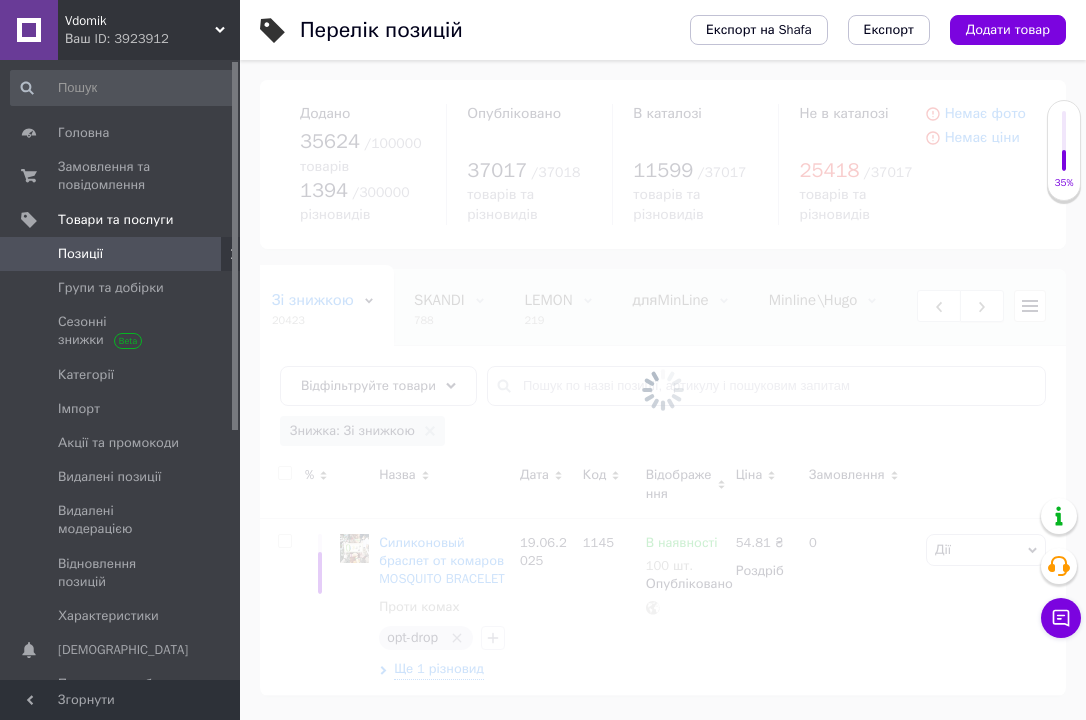 click at bounding box center [663, 390] 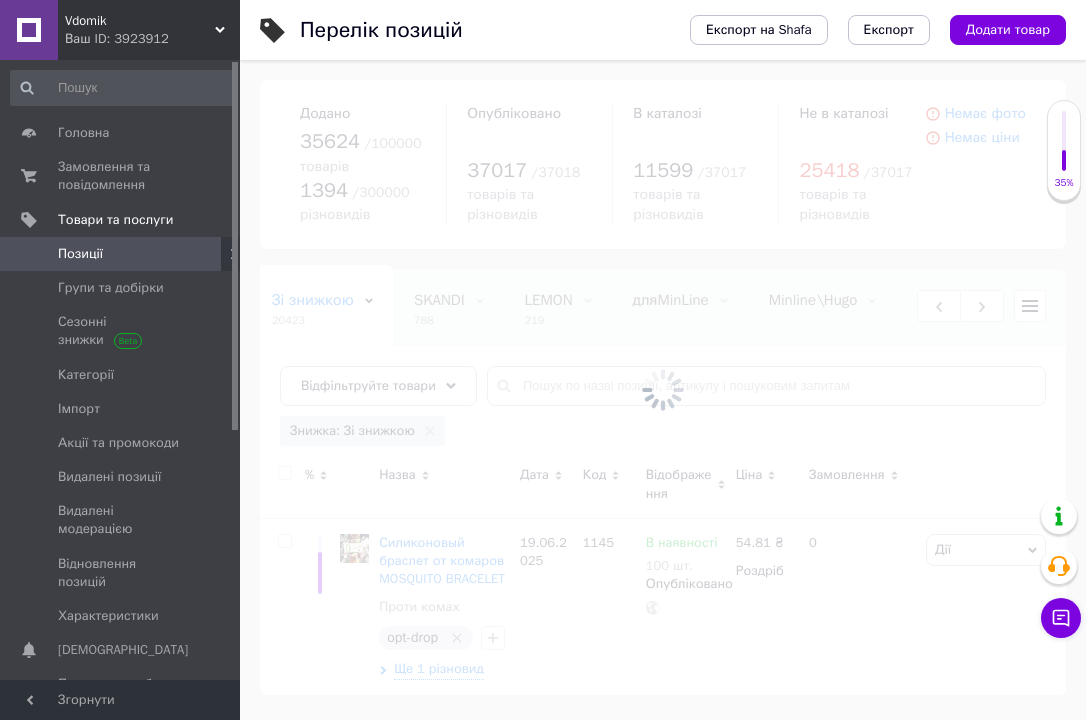 click at bounding box center (663, 390) 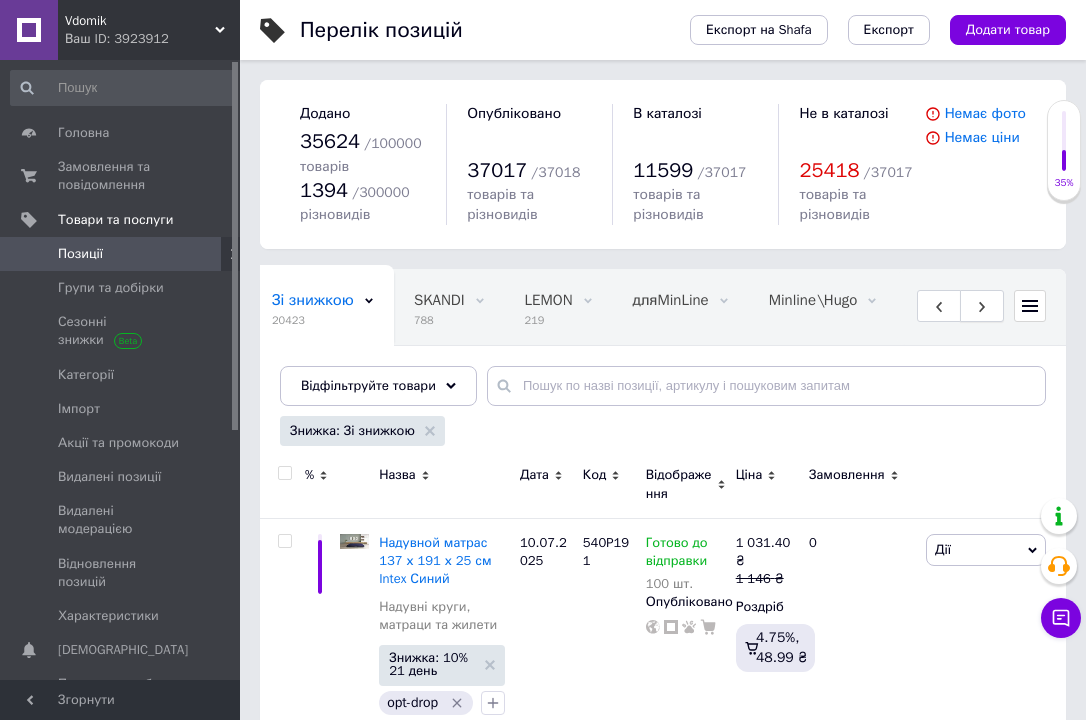 click at bounding box center (982, 306) 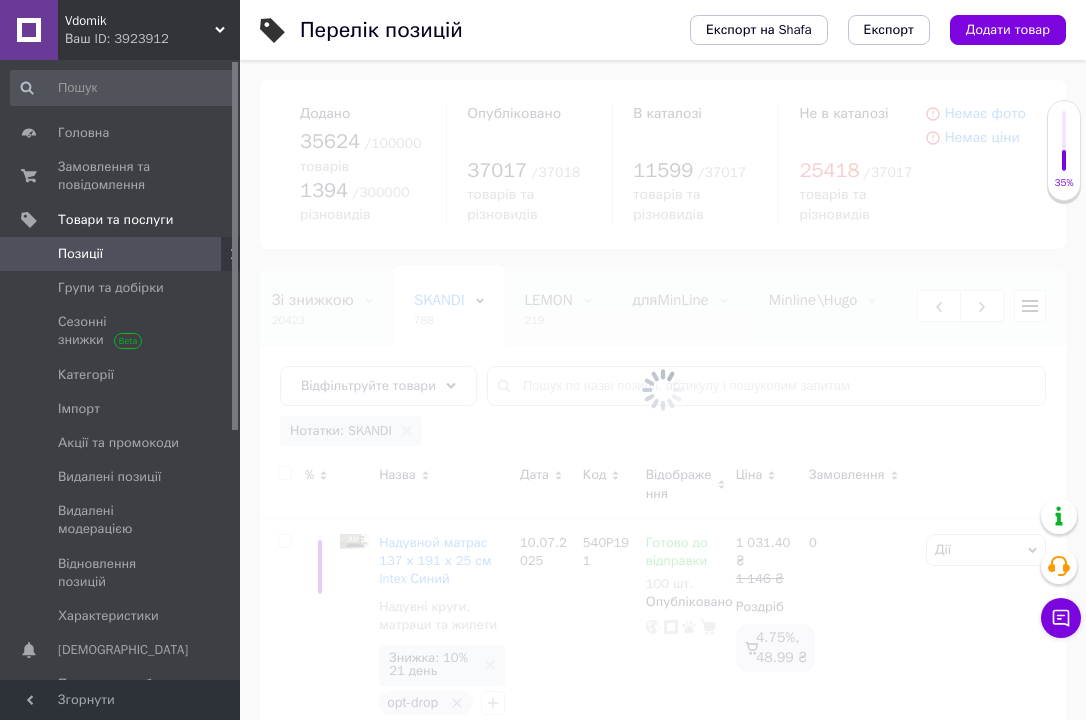 scroll, scrollTop: 0, scrollLeft: 499, axis: horizontal 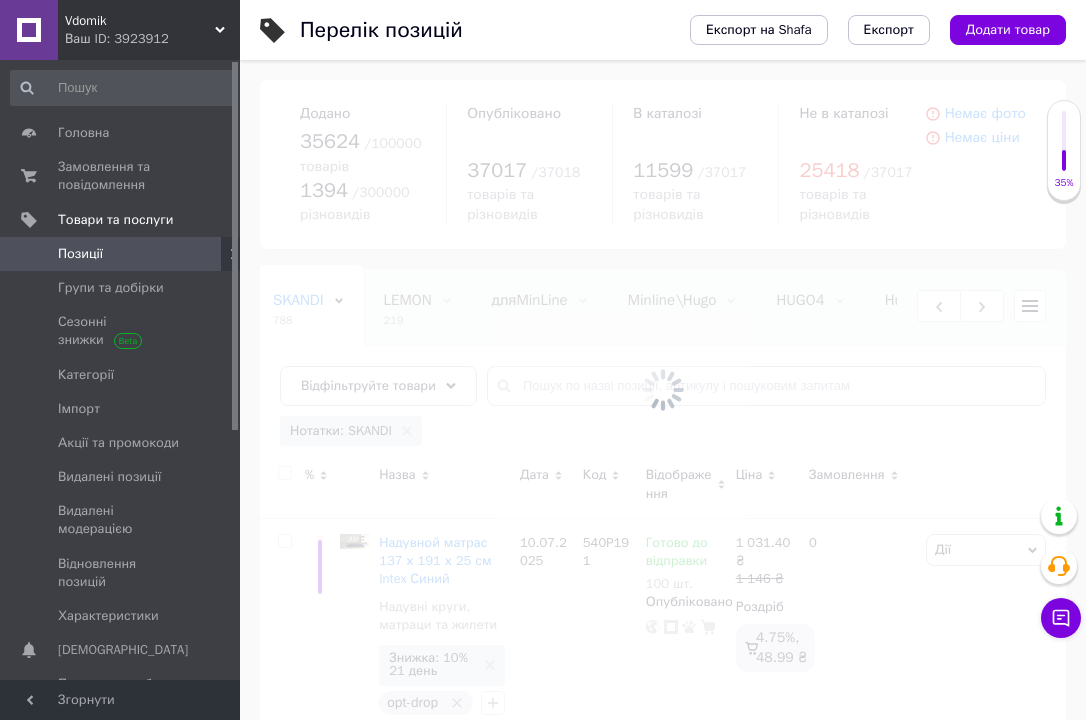 click at bounding box center [663, 390] 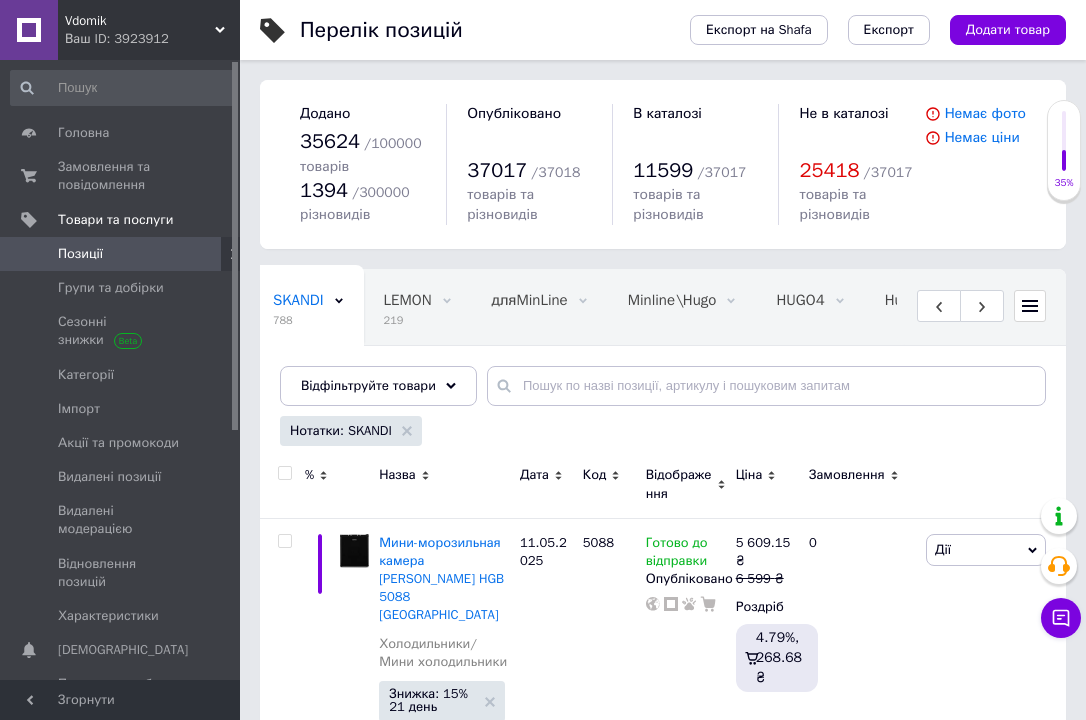 click at bounding box center (982, 306) 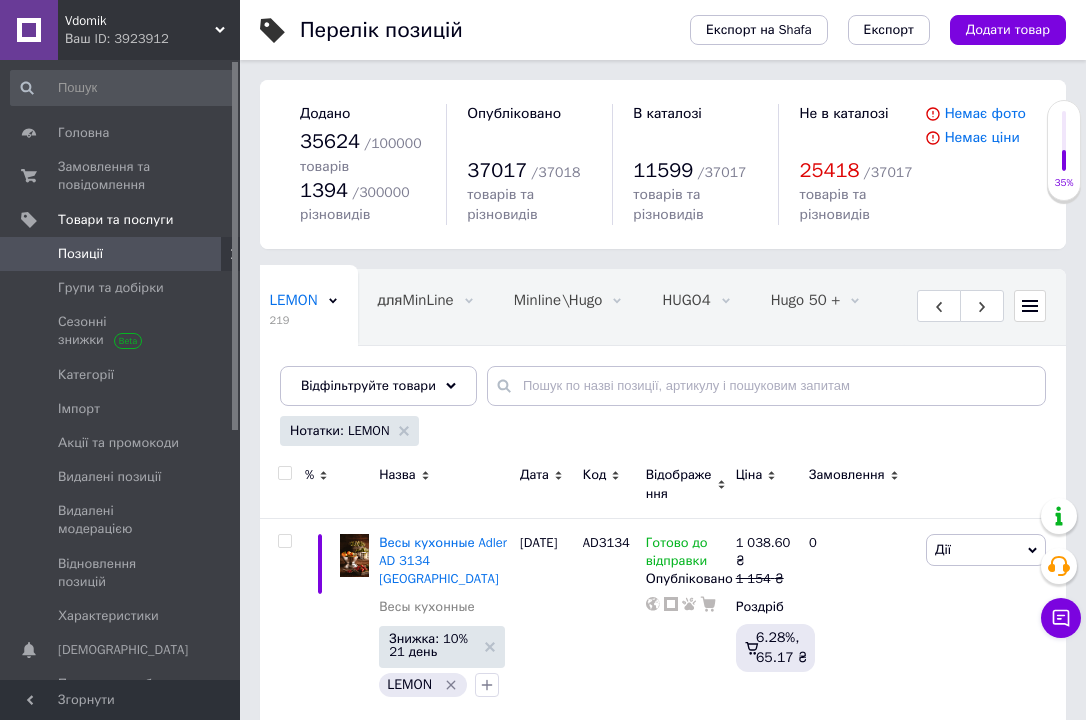 click at bounding box center (982, 306) 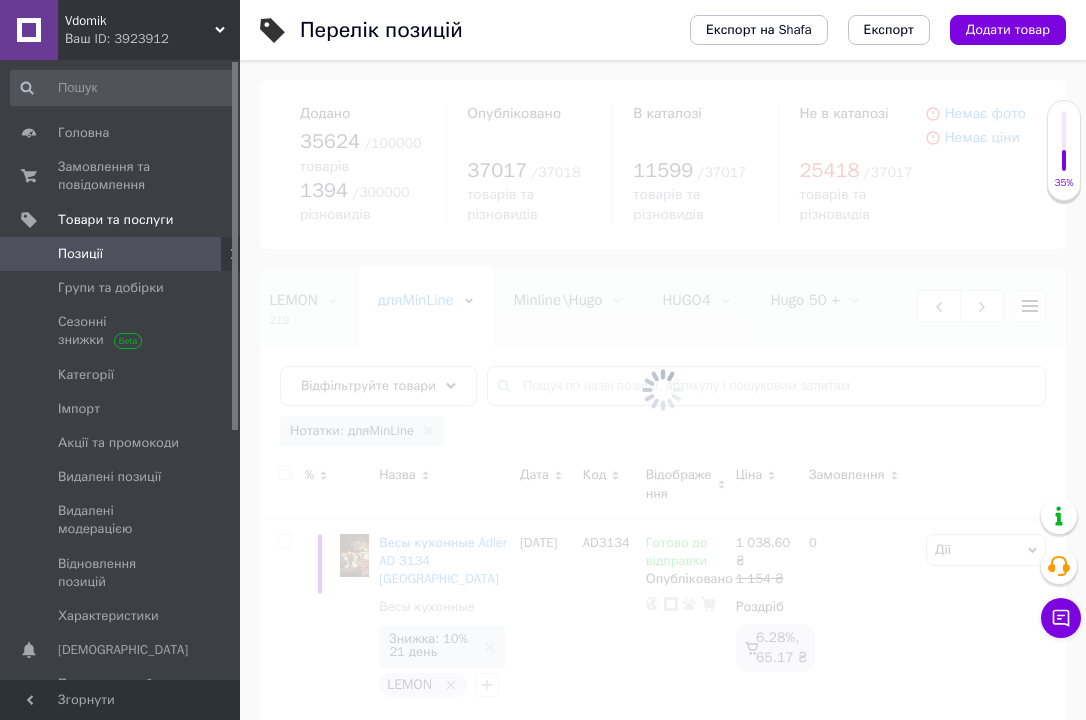 scroll, scrollTop: 0, scrollLeft: 725, axis: horizontal 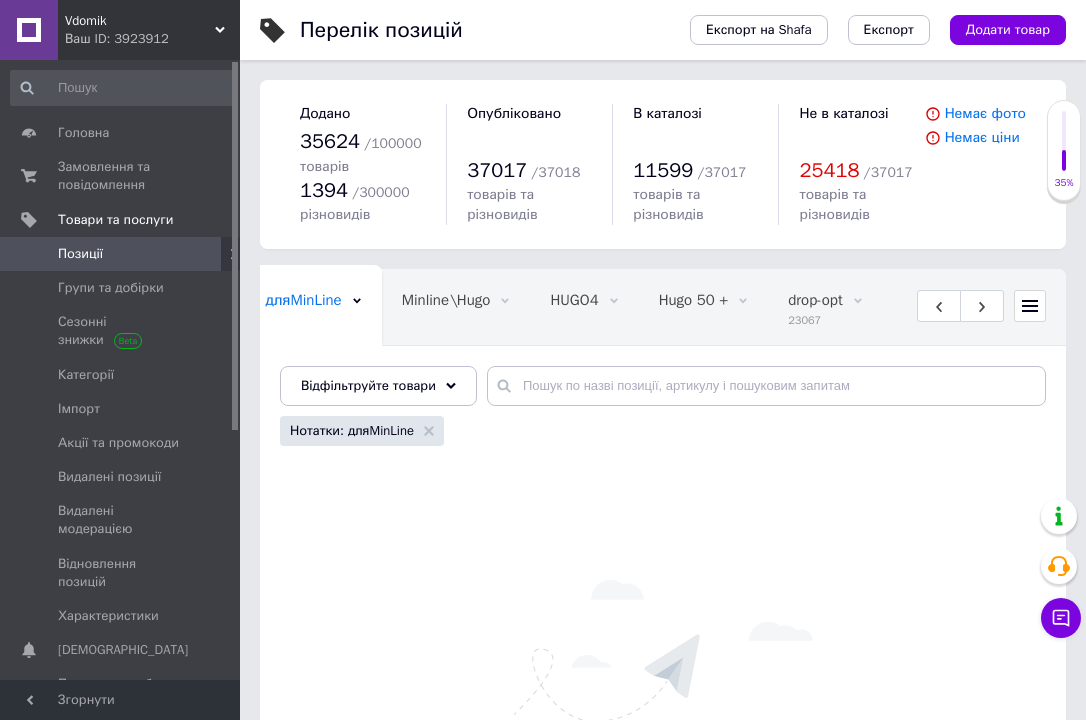 click at bounding box center (982, 306) 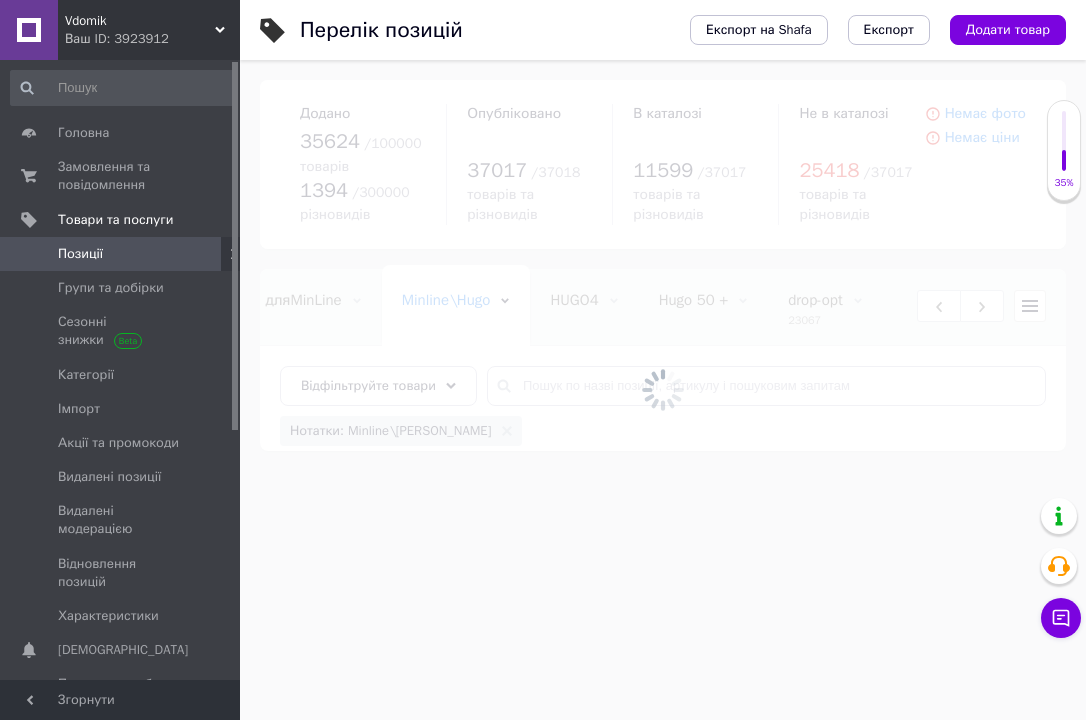 scroll, scrollTop: 0, scrollLeft: 864, axis: horizontal 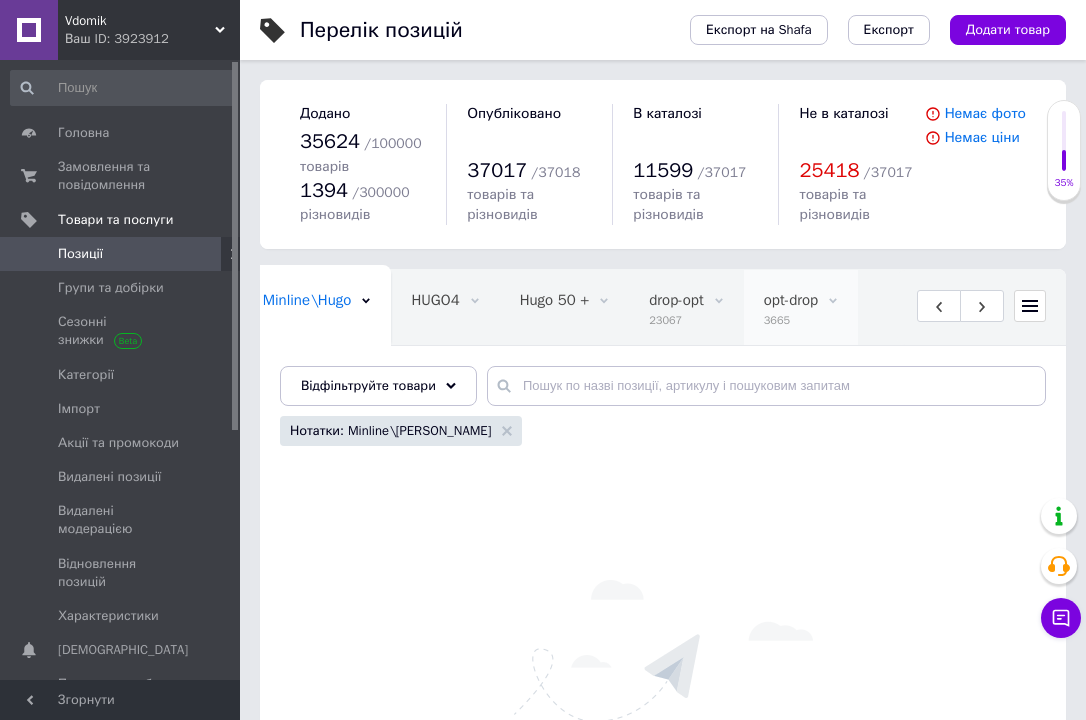 click on "opt-drop" at bounding box center (791, 300) 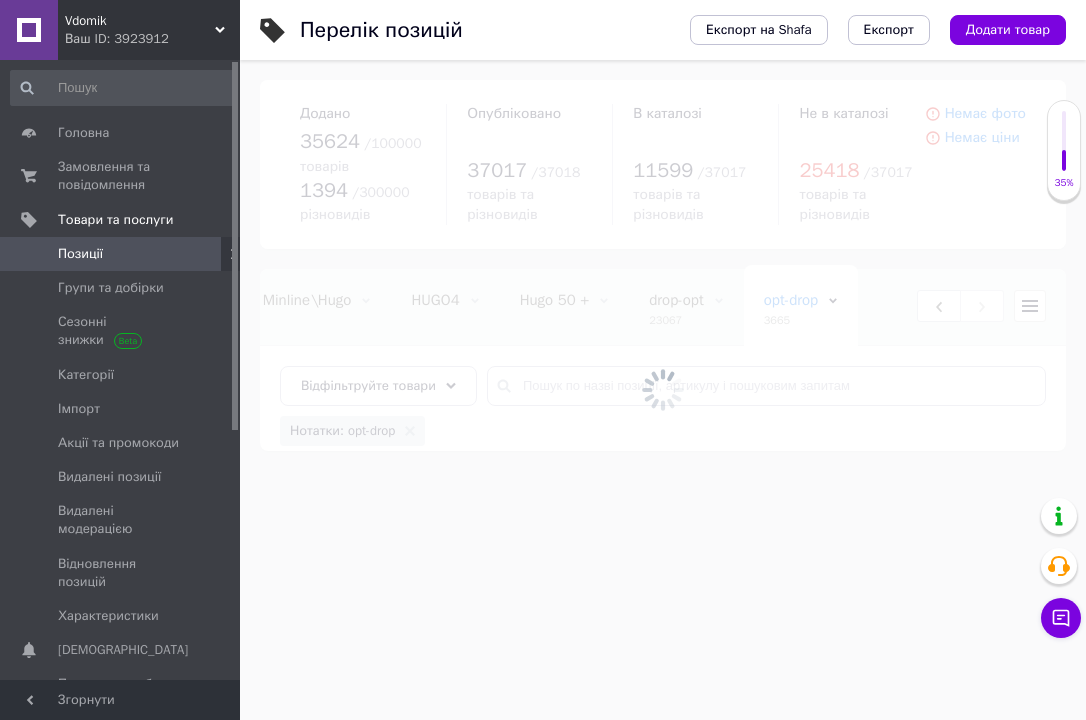 scroll, scrollTop: 0, scrollLeft: 865, axis: horizontal 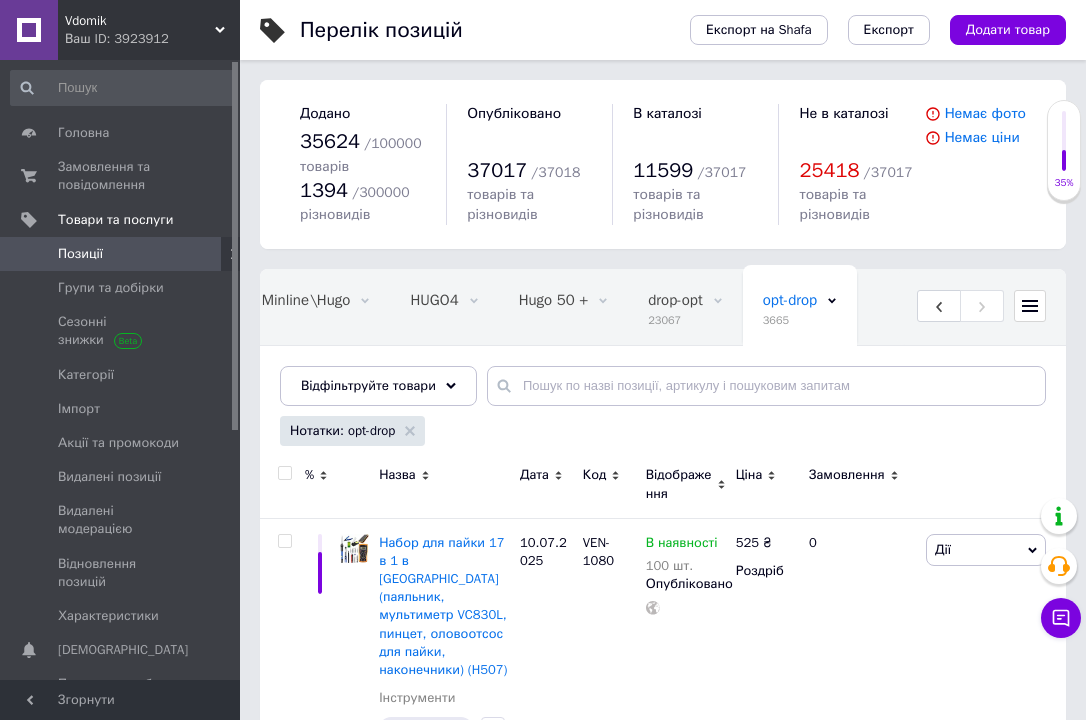 click at bounding box center (284, 473) 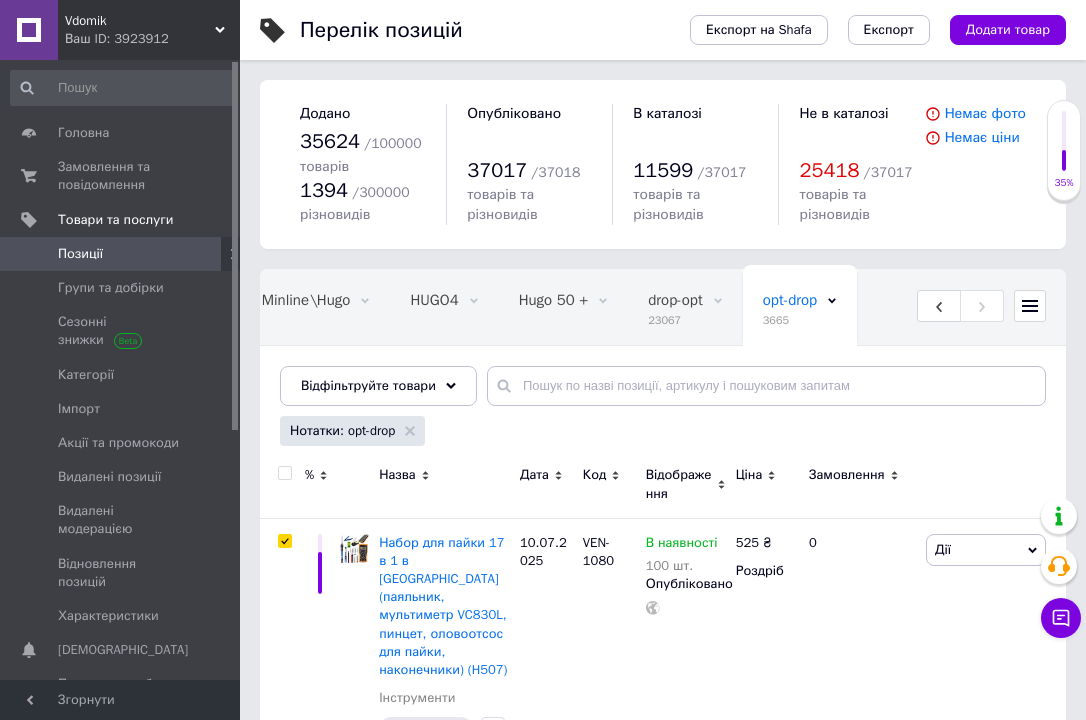 checkbox on "true" 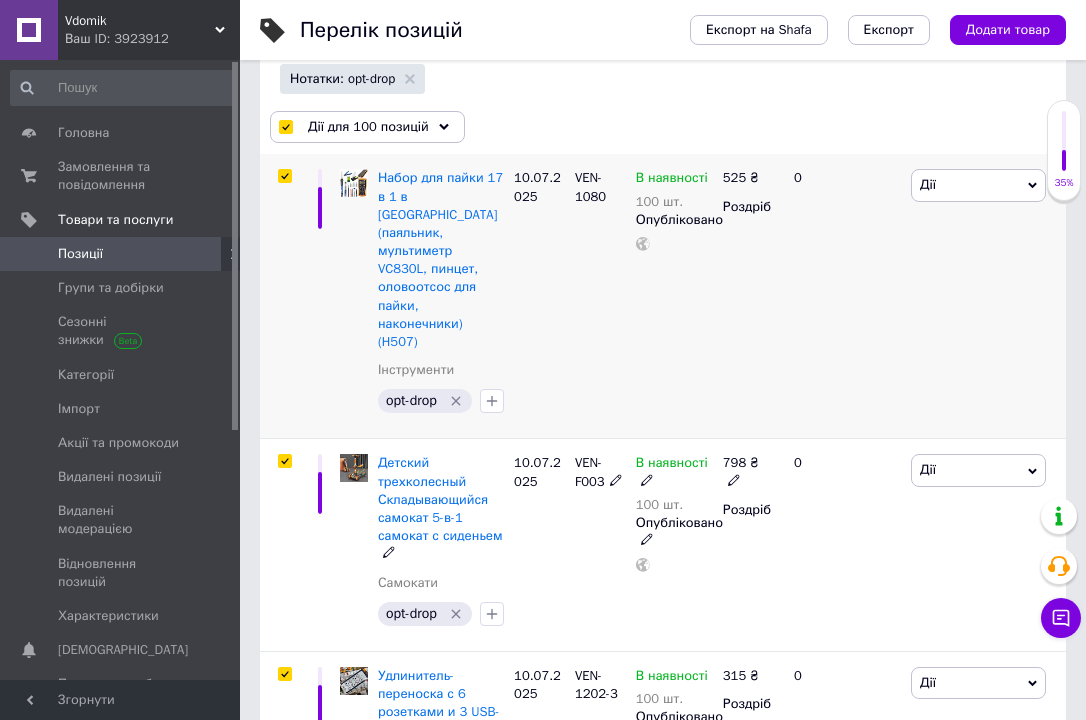 scroll, scrollTop: 360, scrollLeft: 0, axis: vertical 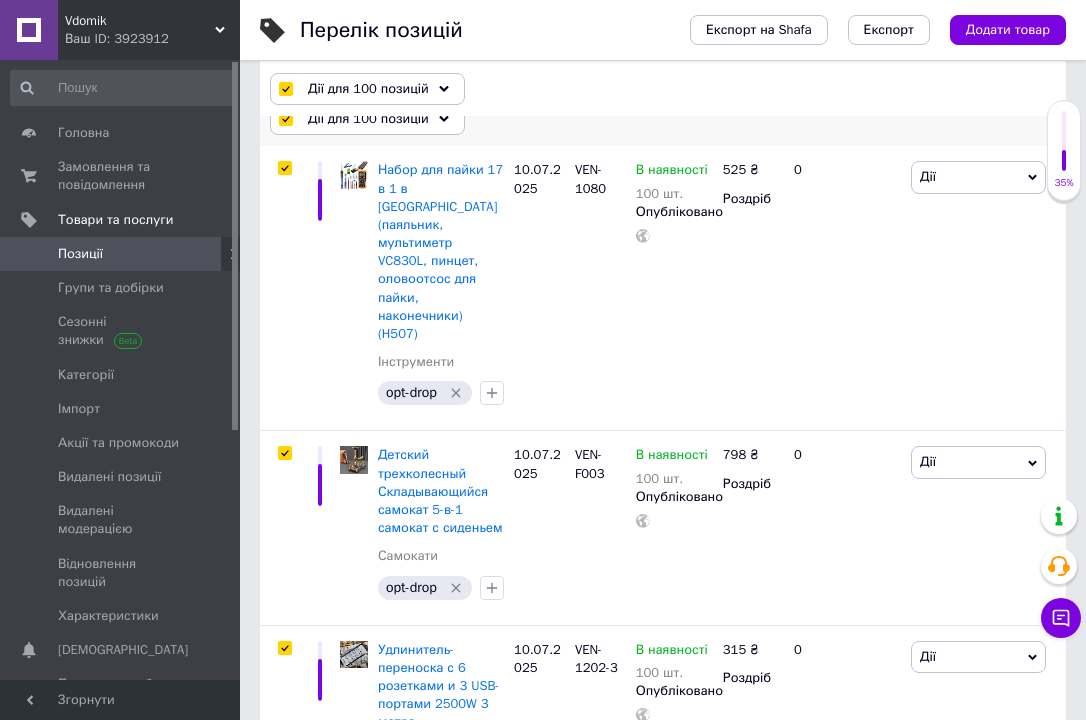 click 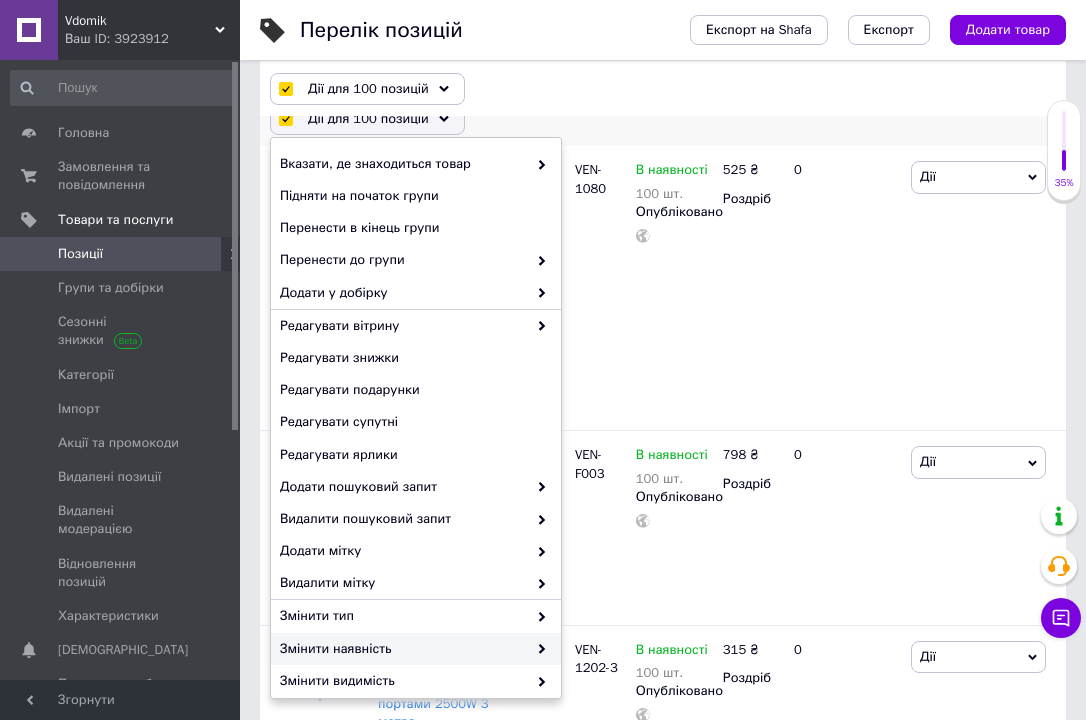 click on "Змінити наявність" at bounding box center [403, 649] 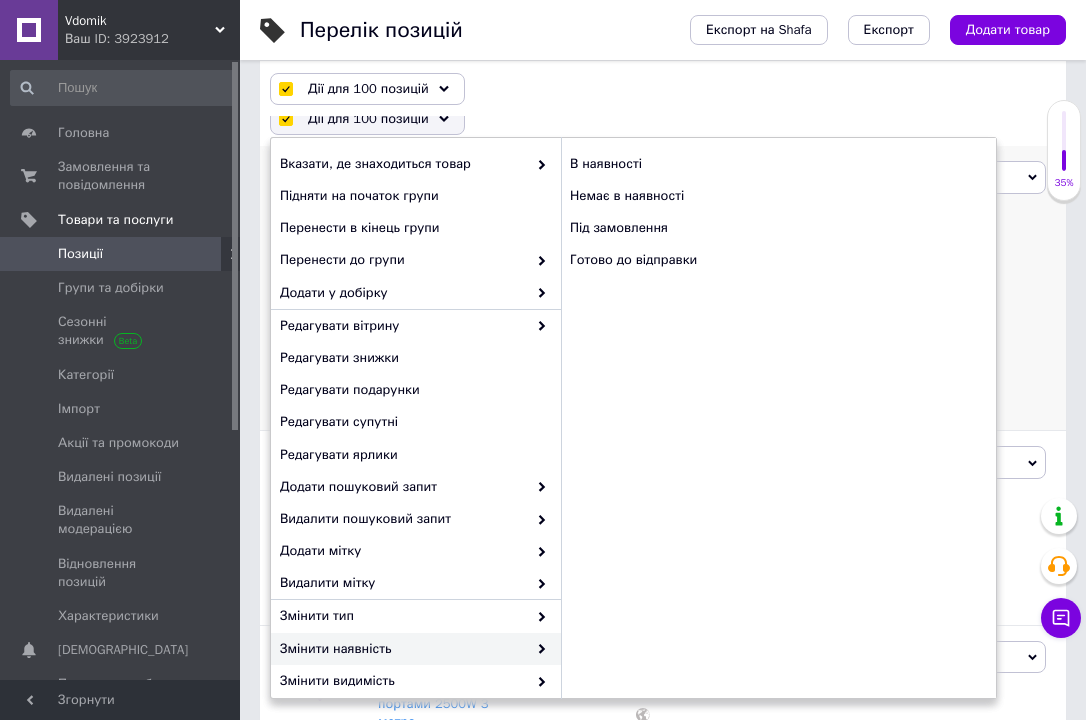 click on "[PERSON_NAME] Підняти на початок групи Копіювати Знижка Подарунок Супутні Приховати Ярлик Додати на вітрину Додати в кампанію Каталог ProSale Видалити" at bounding box center [986, 288] 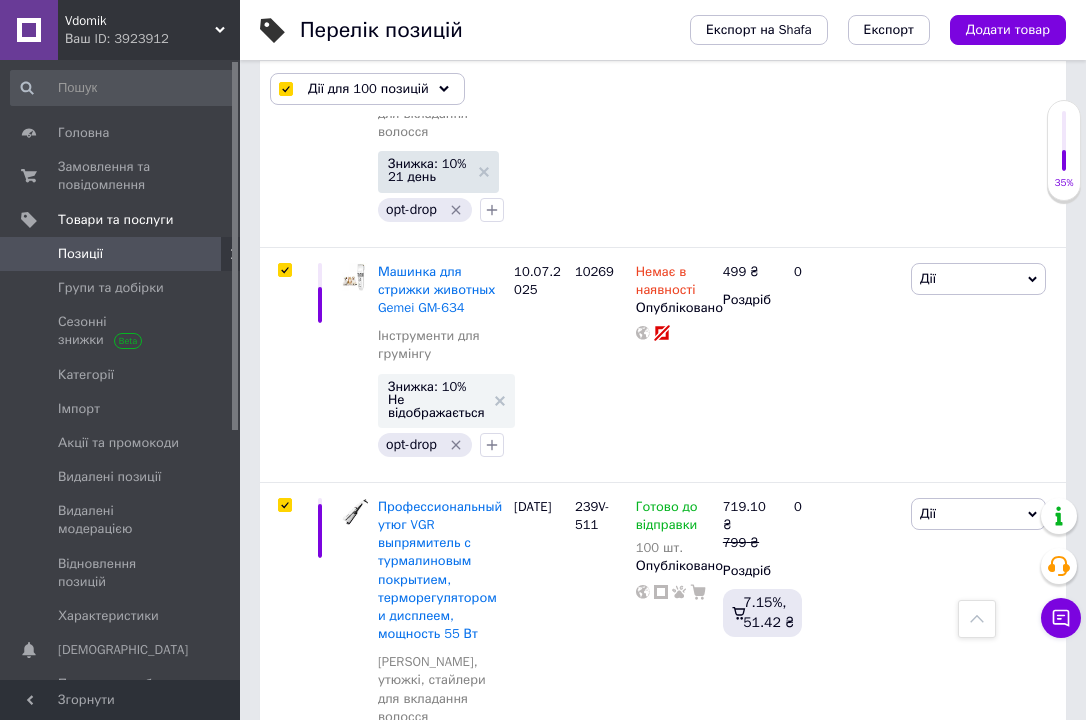 scroll, scrollTop: 18232, scrollLeft: 0, axis: vertical 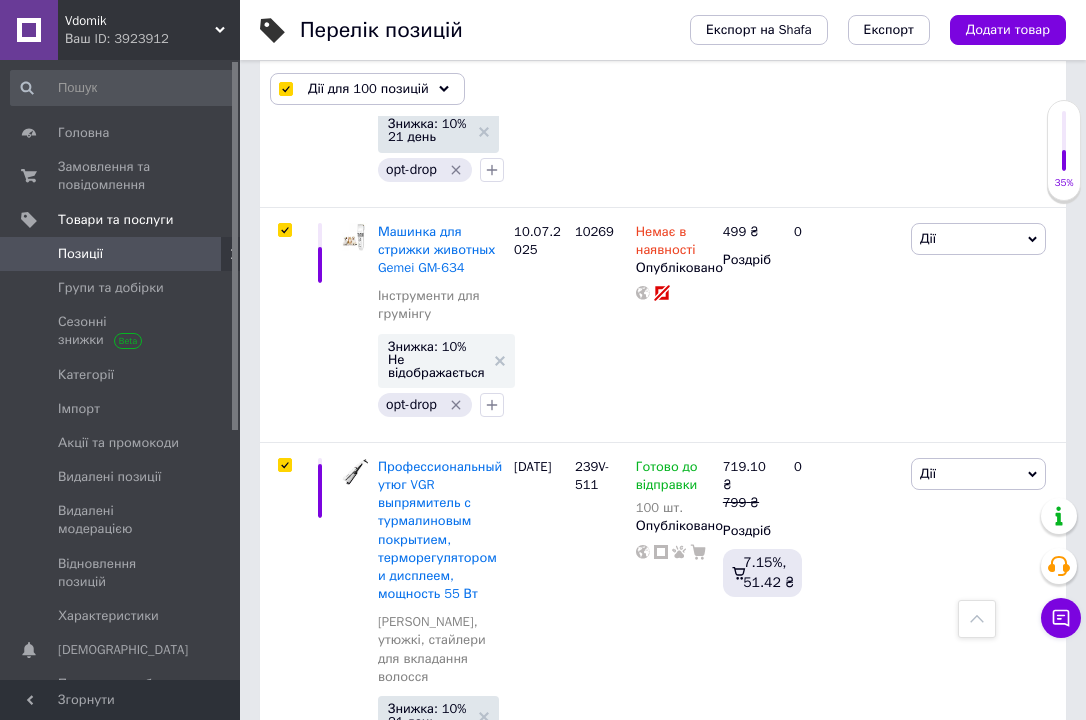 click at bounding box center [284, -1770] 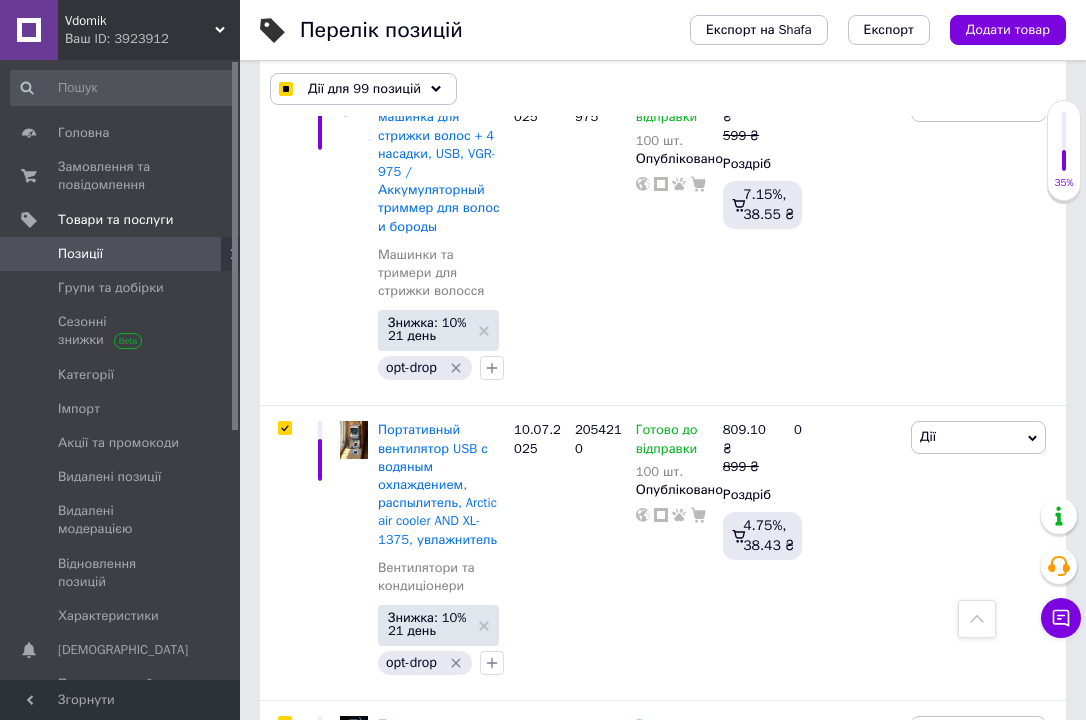 scroll, scrollTop: 18952, scrollLeft: 0, axis: vertical 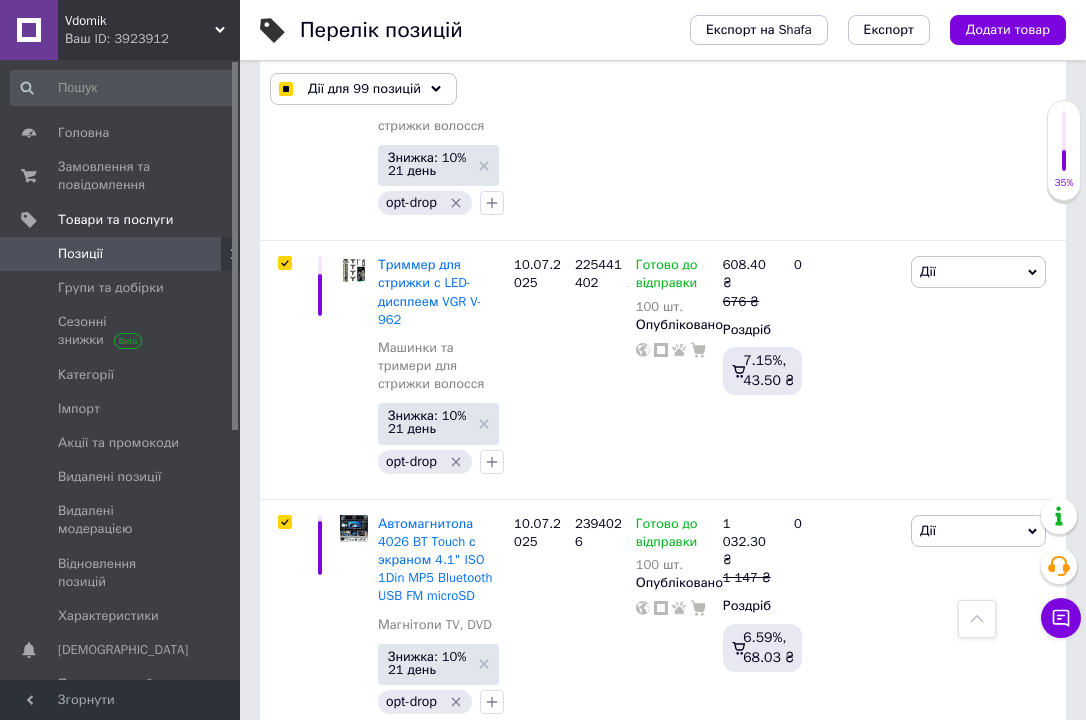click at bounding box center (284, -1963) 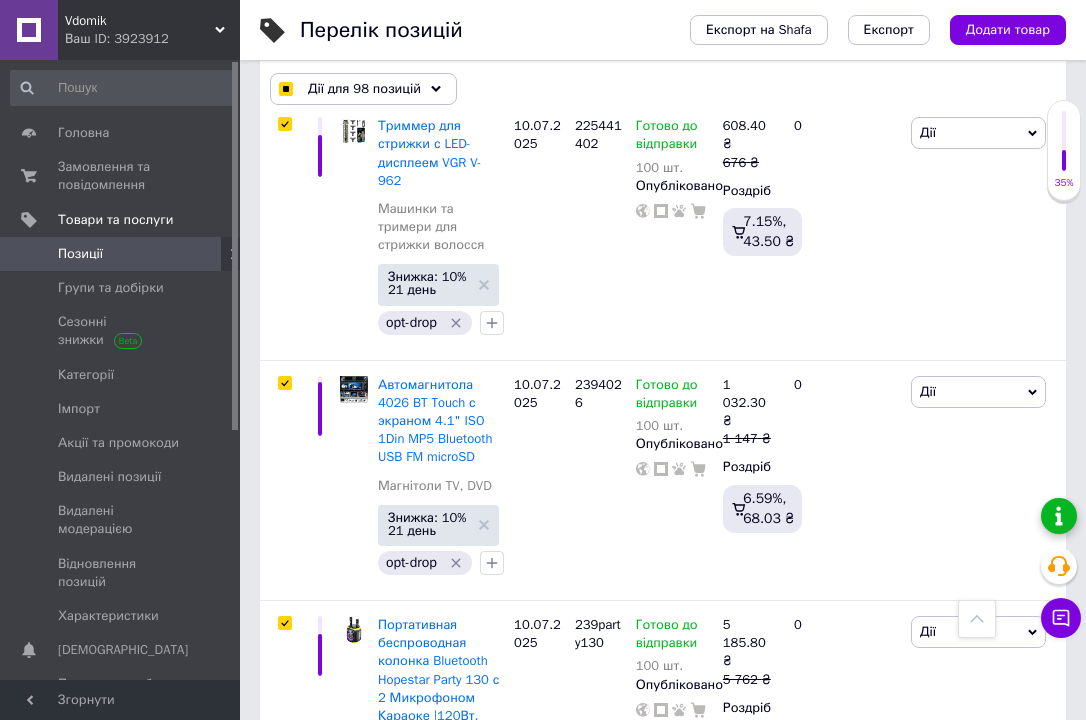 scroll, scrollTop: 20585, scrollLeft: 0, axis: vertical 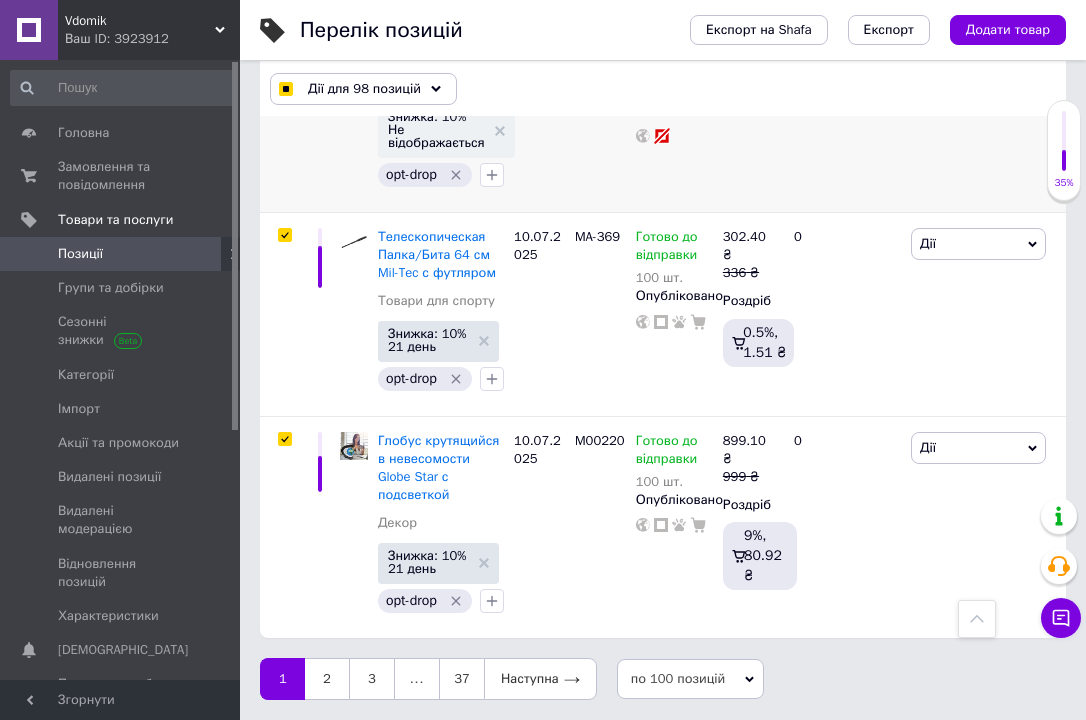 click at bounding box center [284, 36] 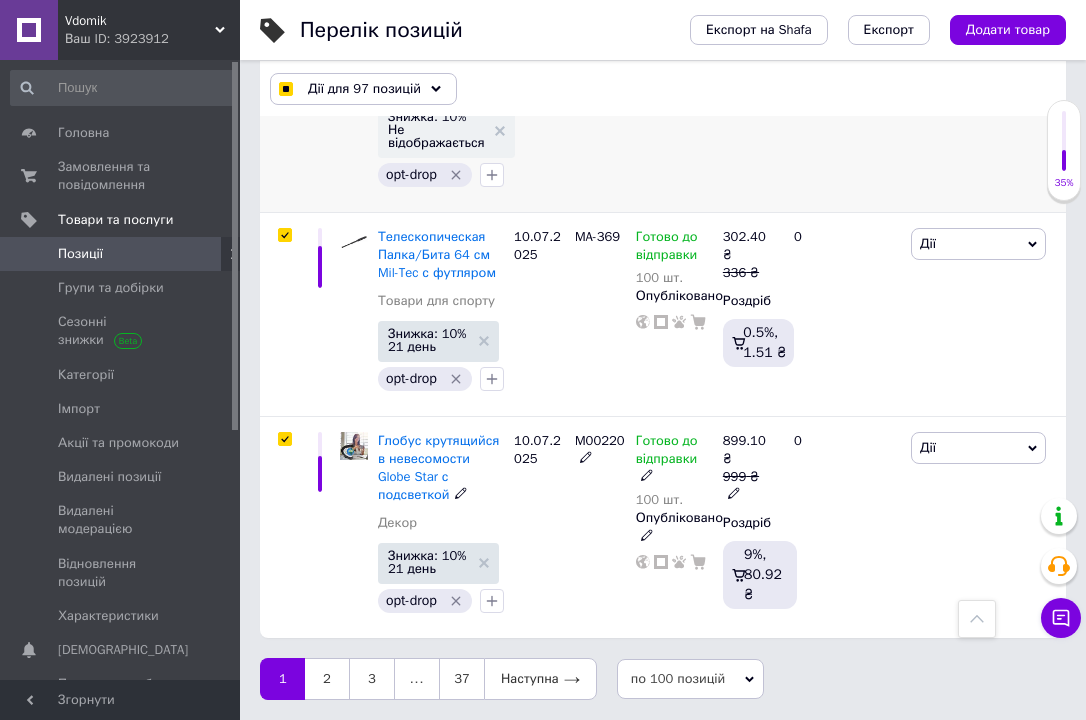 scroll, scrollTop: 28254, scrollLeft: 0, axis: vertical 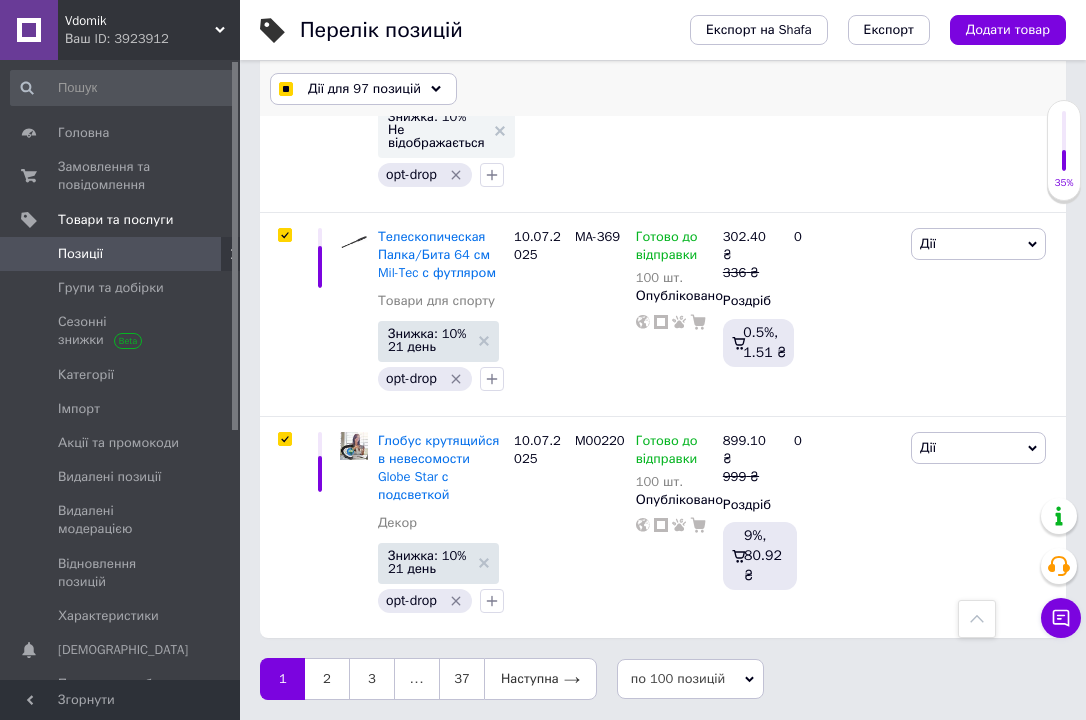 click 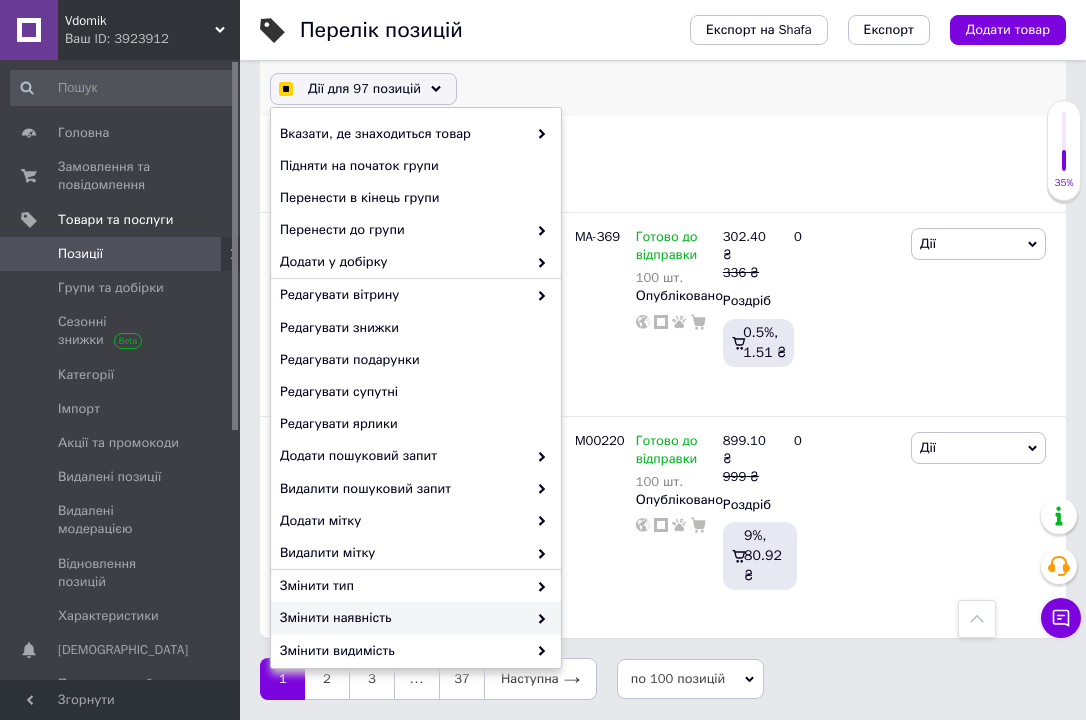 click on "Змінити наявність" at bounding box center [403, 618] 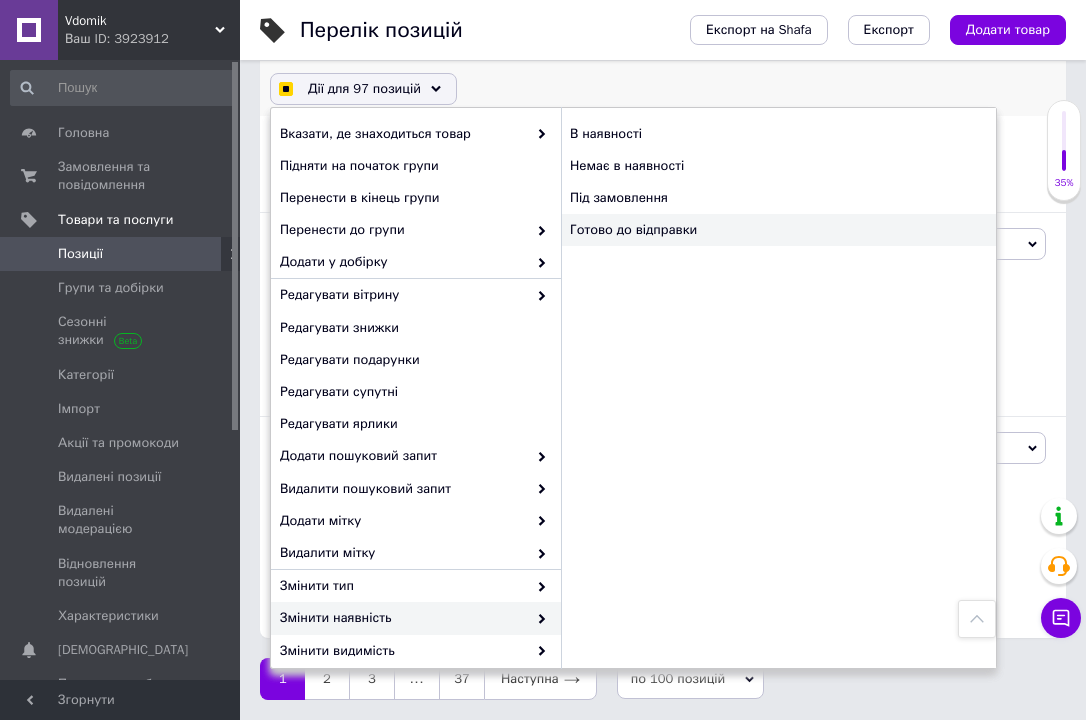 click on "Готово до відправки" at bounding box center (778, 230) 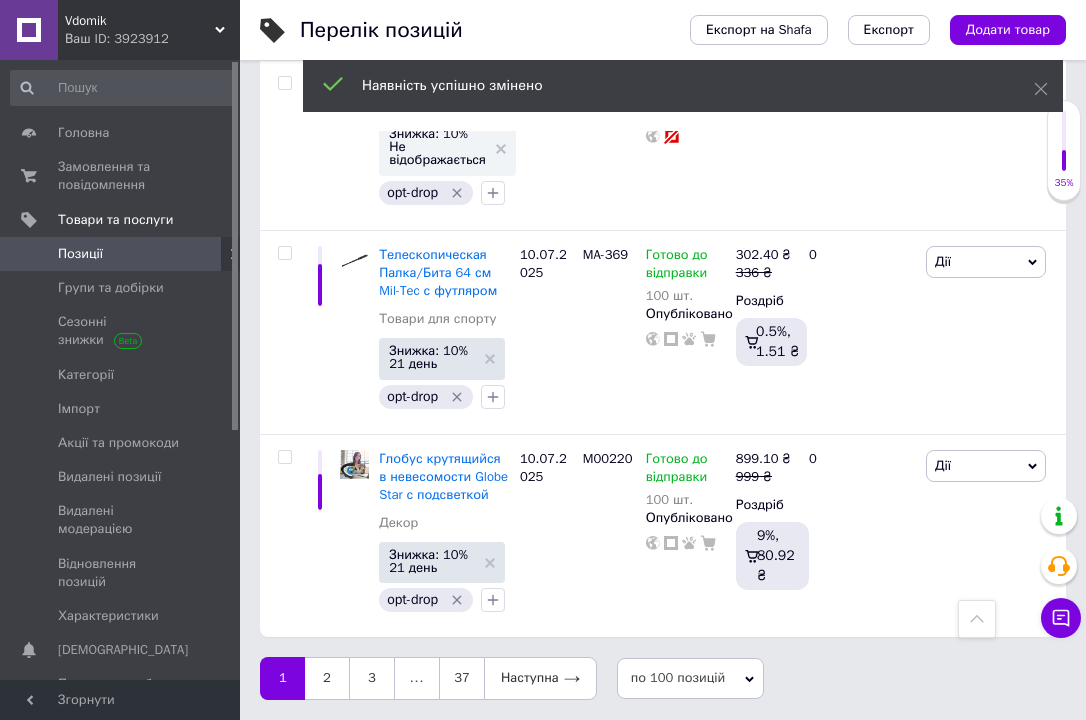 scroll, scrollTop: 27473, scrollLeft: 0, axis: vertical 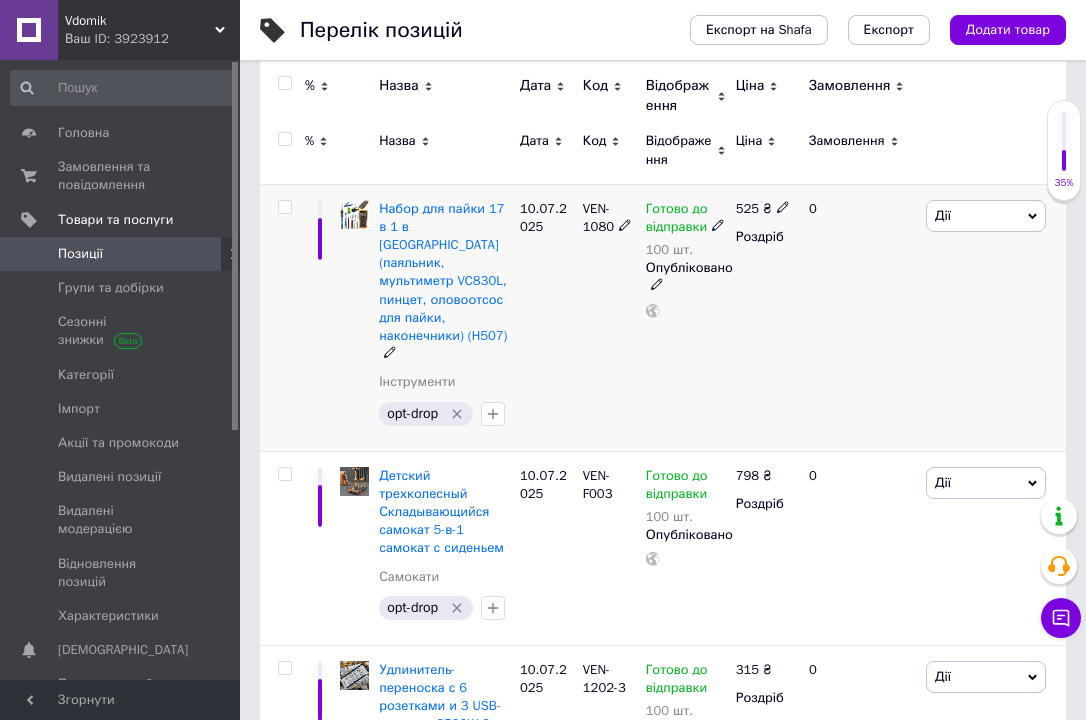 click at bounding box center (285, 207) 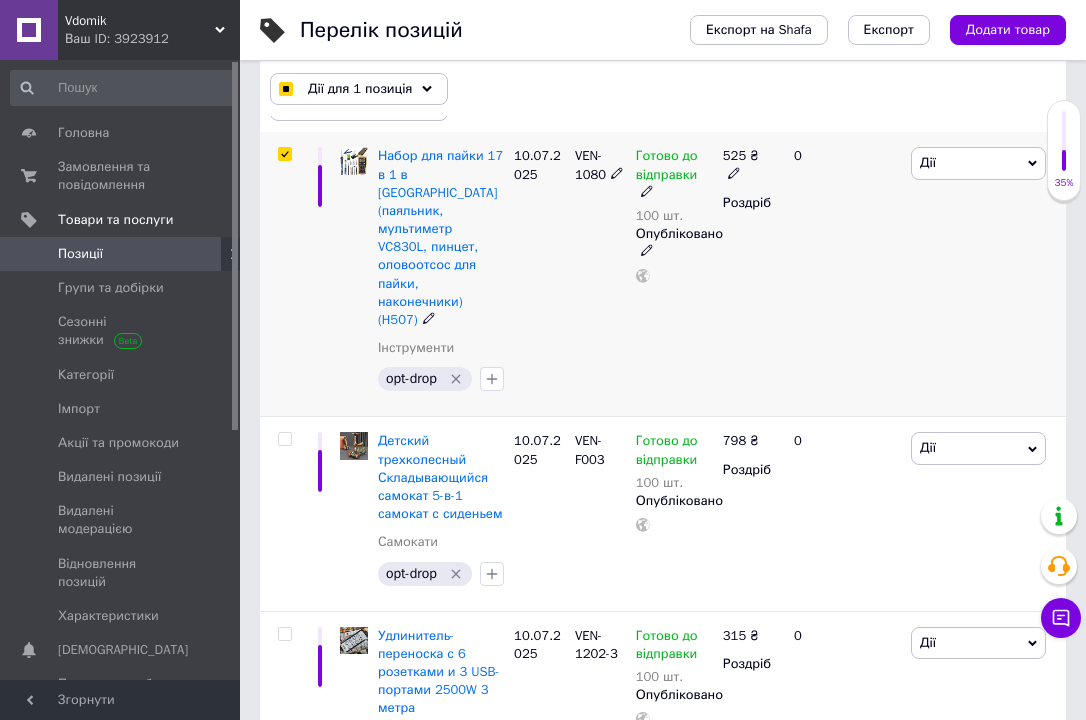 scroll, scrollTop: 414, scrollLeft: 0, axis: vertical 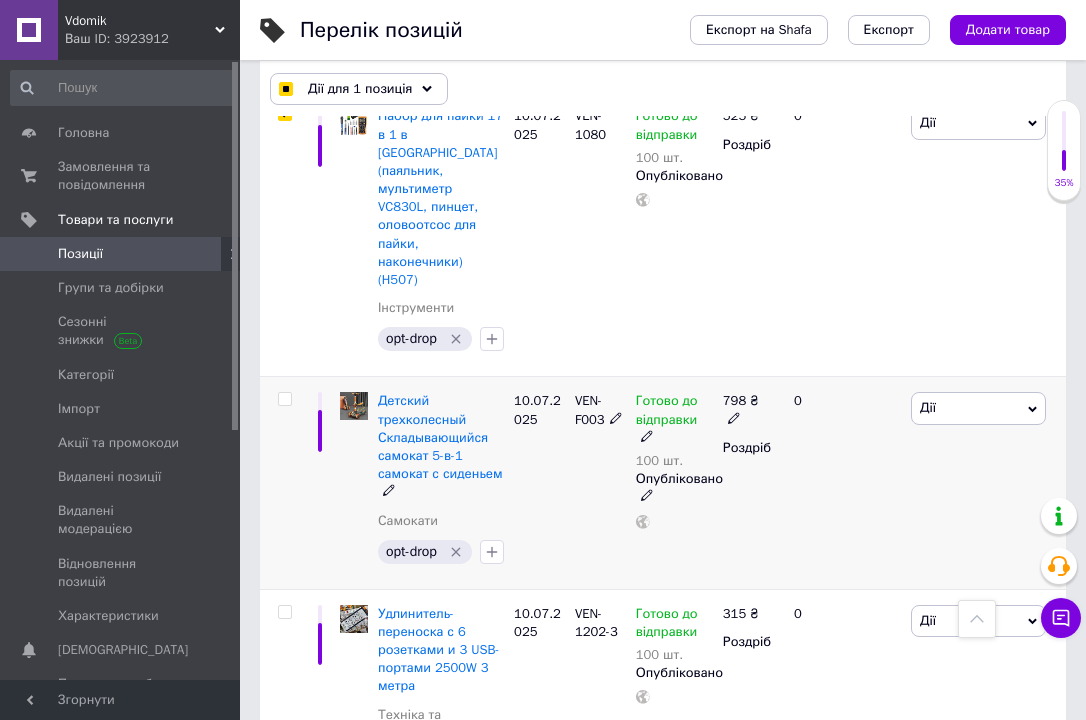 click at bounding box center (284, 399) 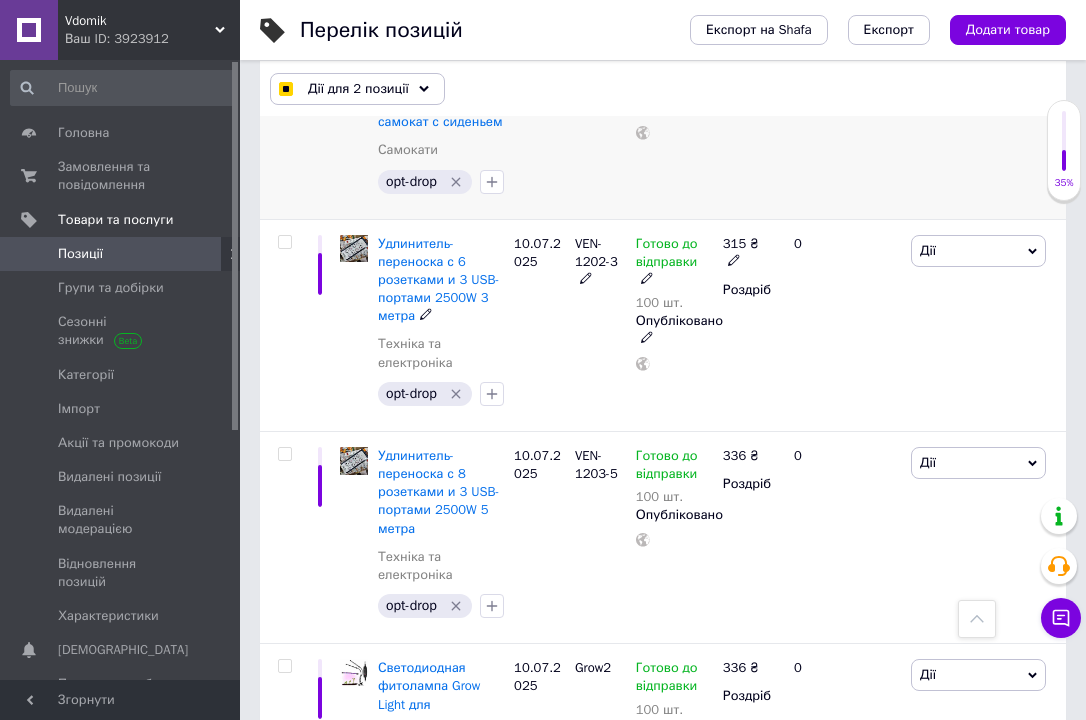 scroll, scrollTop: 814, scrollLeft: 0, axis: vertical 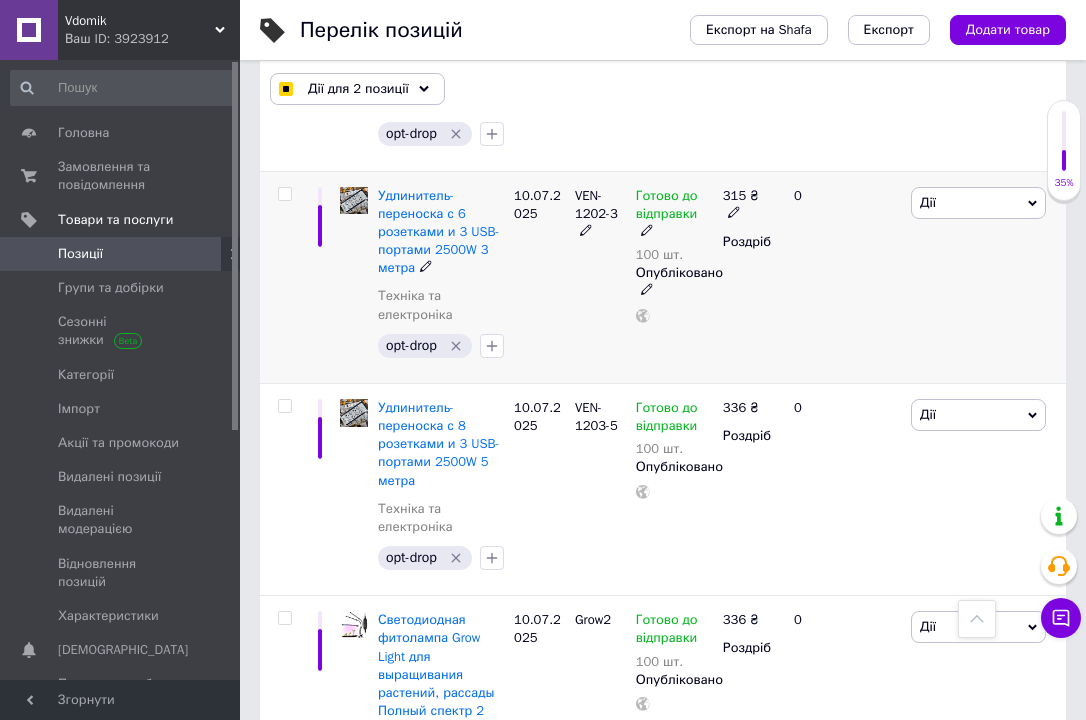 click at bounding box center [284, 194] 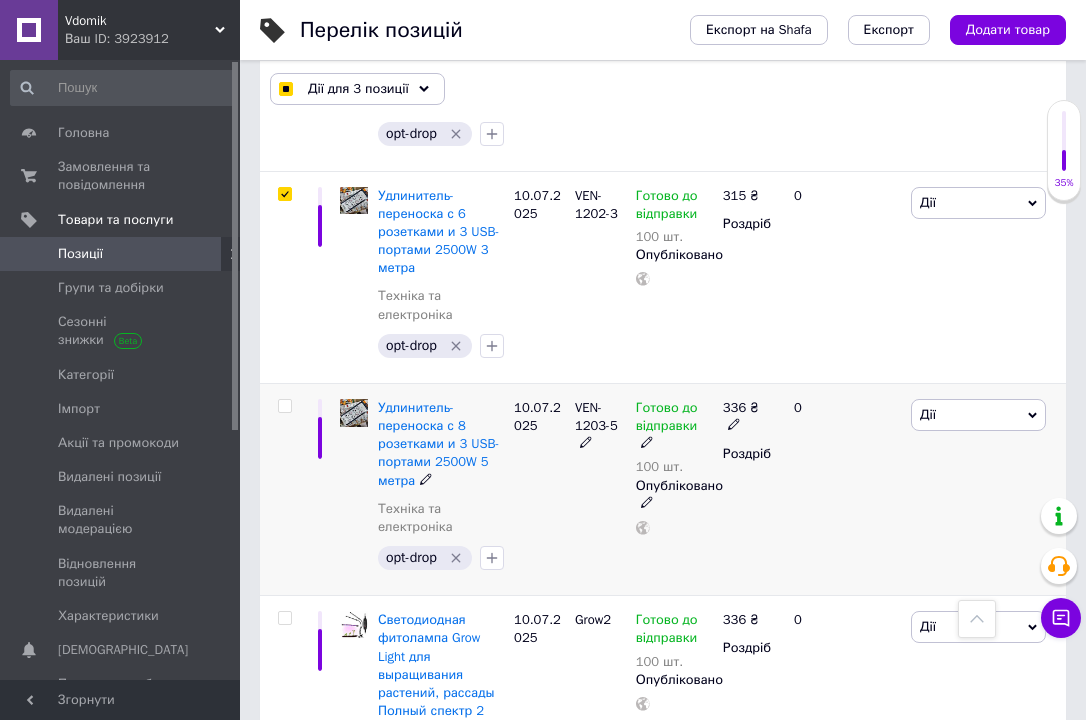 click at bounding box center (284, 406) 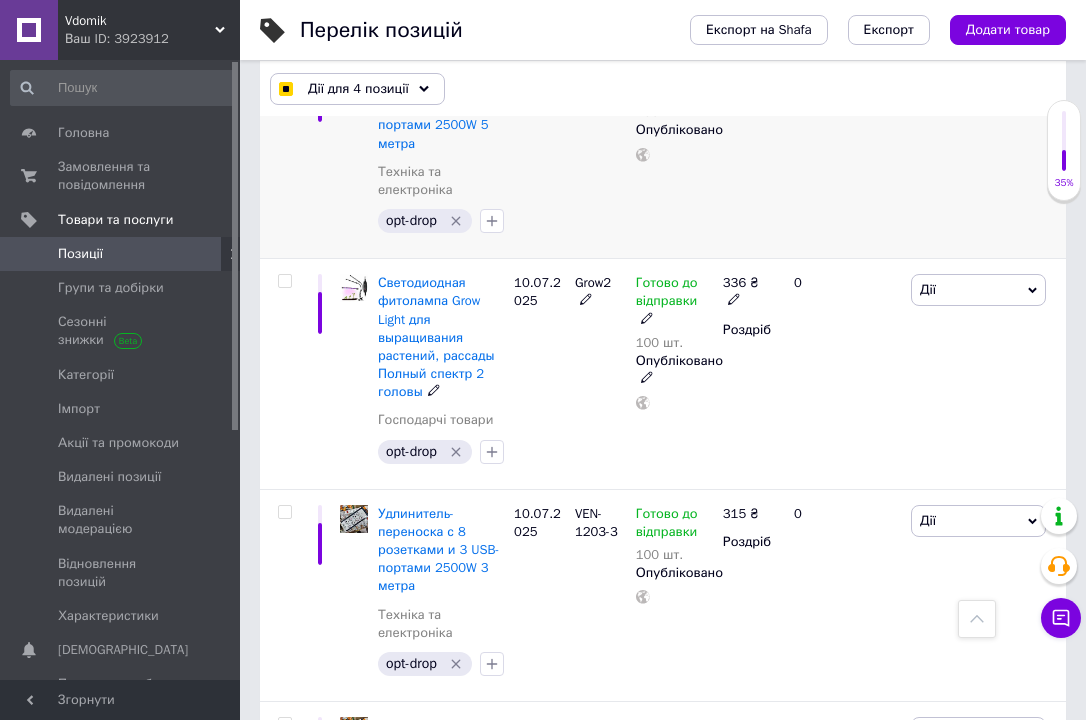 scroll, scrollTop: 1174, scrollLeft: 0, axis: vertical 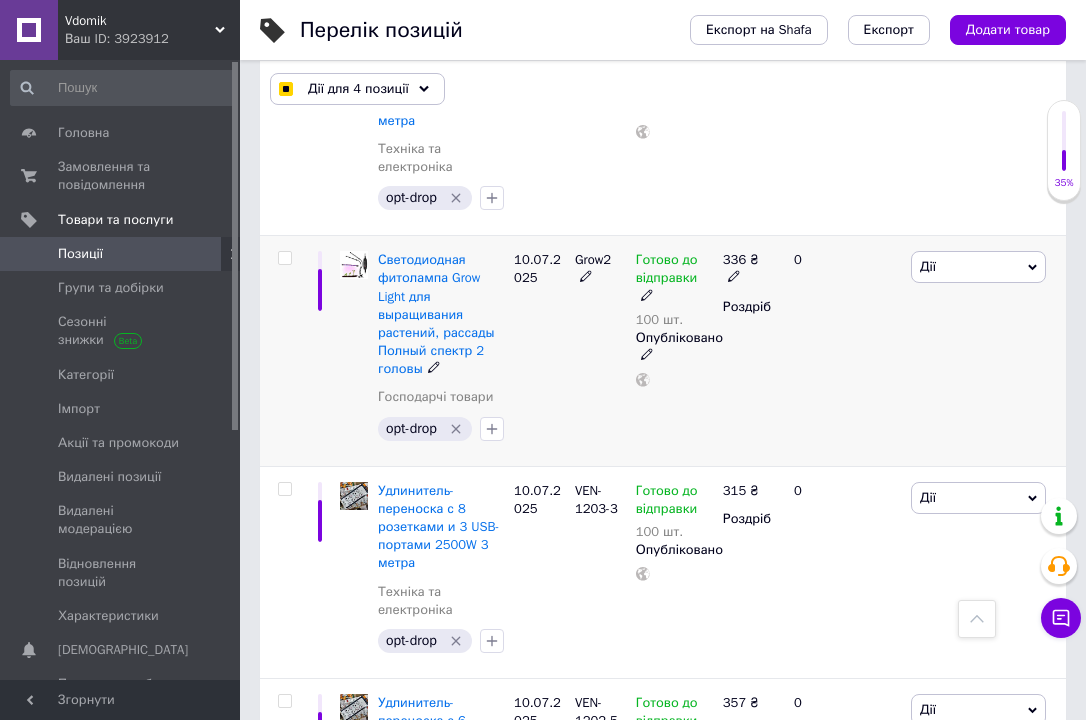 click at bounding box center [284, 258] 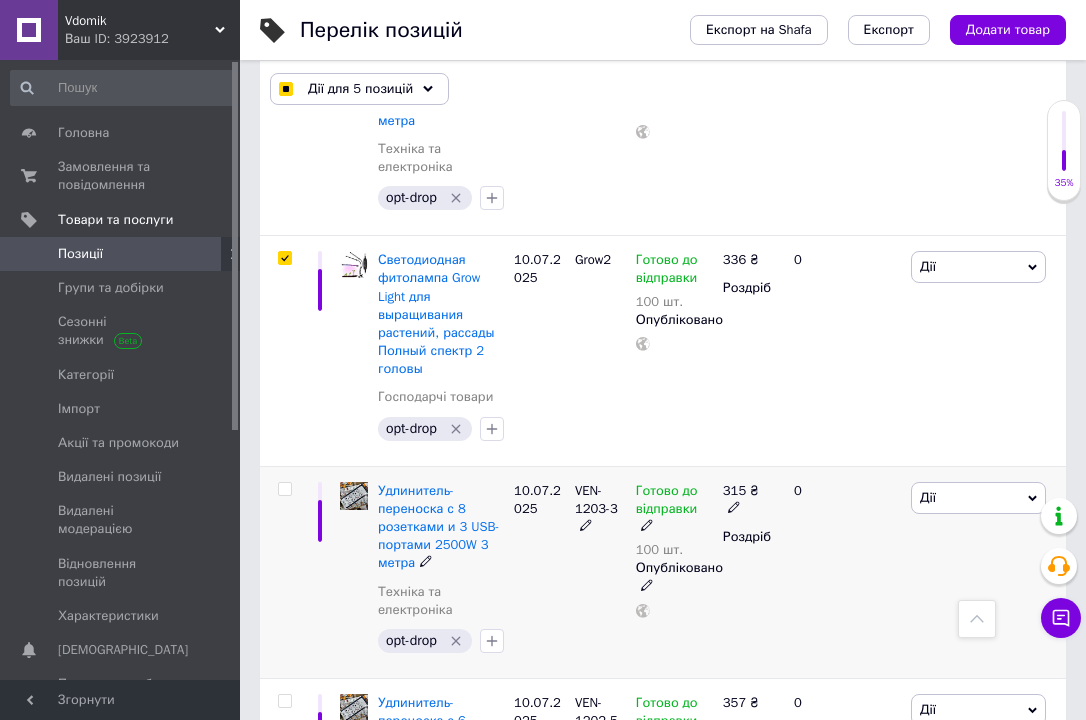 click at bounding box center (284, 489) 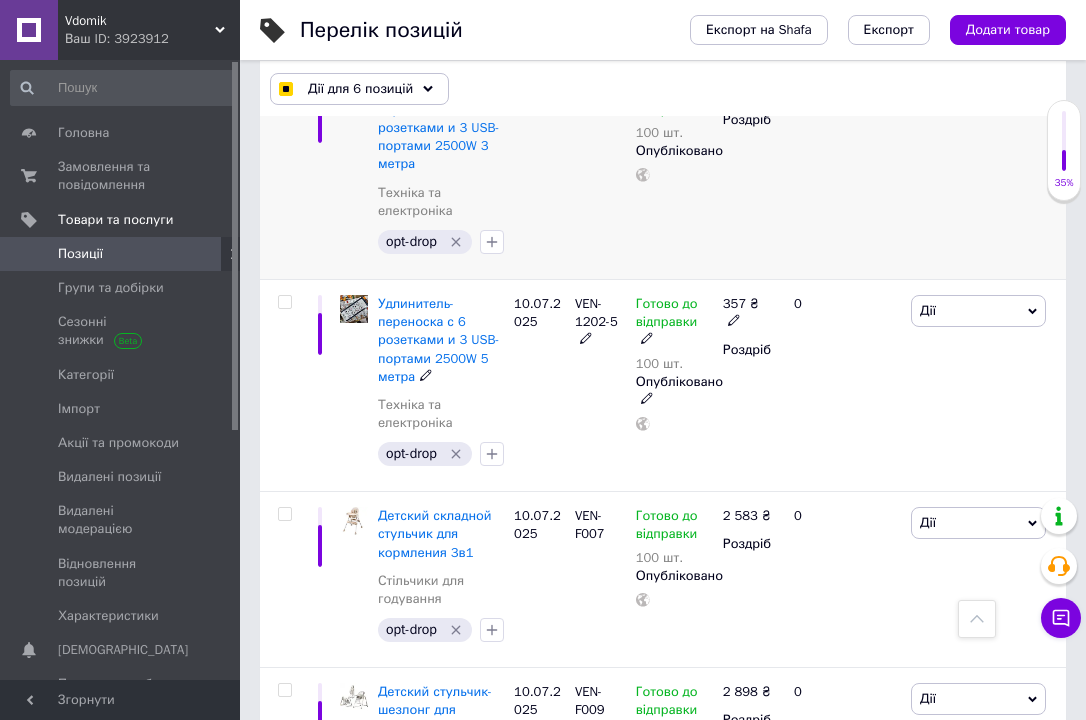 scroll, scrollTop: 1574, scrollLeft: 0, axis: vertical 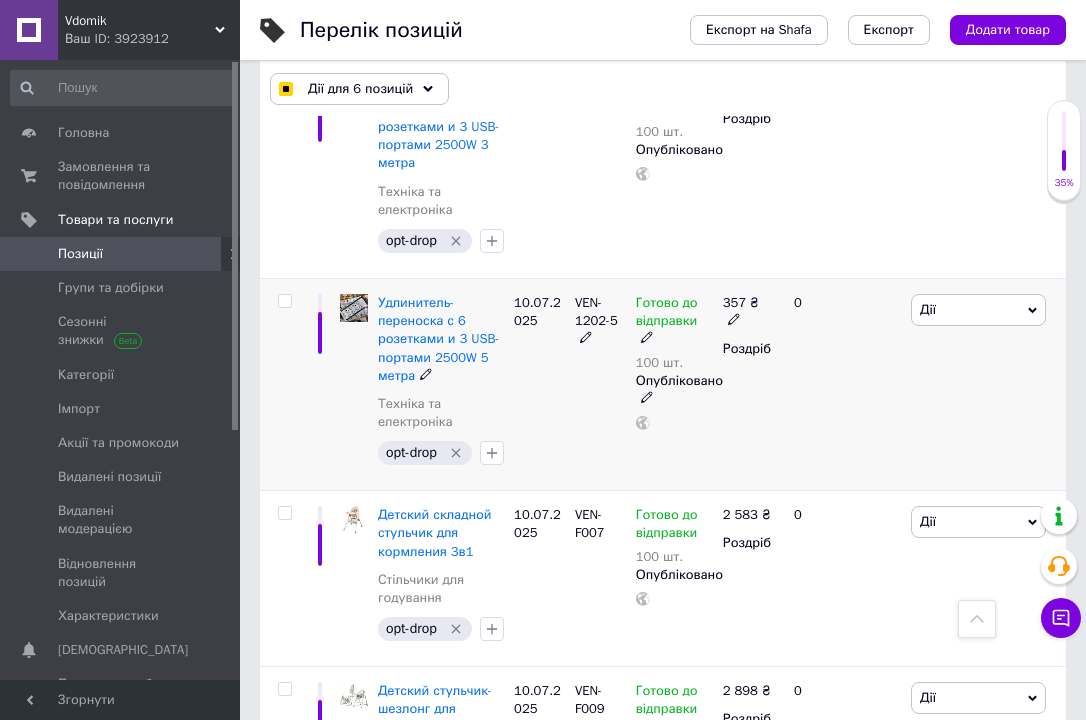 click at bounding box center [284, 301] 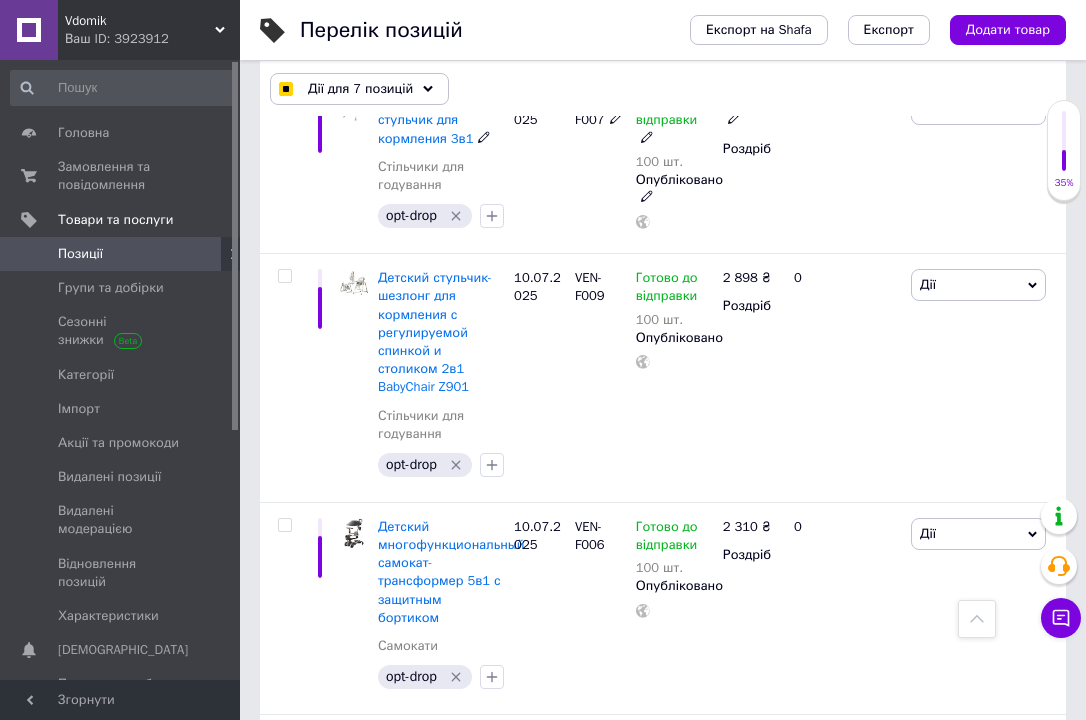 scroll, scrollTop: 2014, scrollLeft: 0, axis: vertical 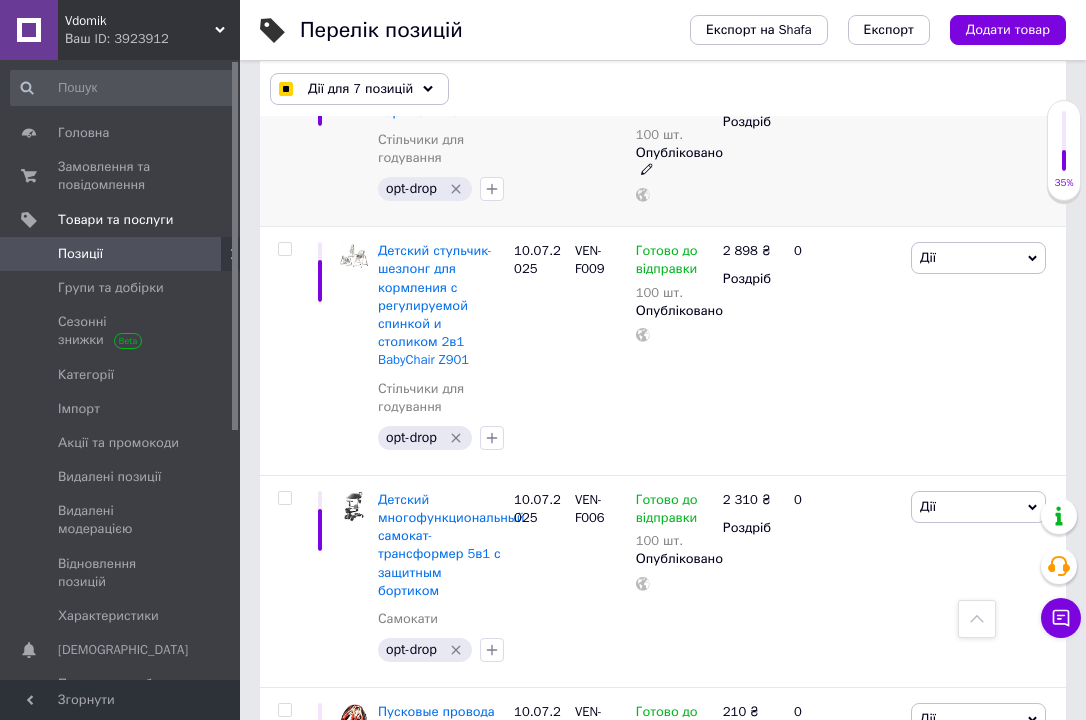 click at bounding box center [284, 73] 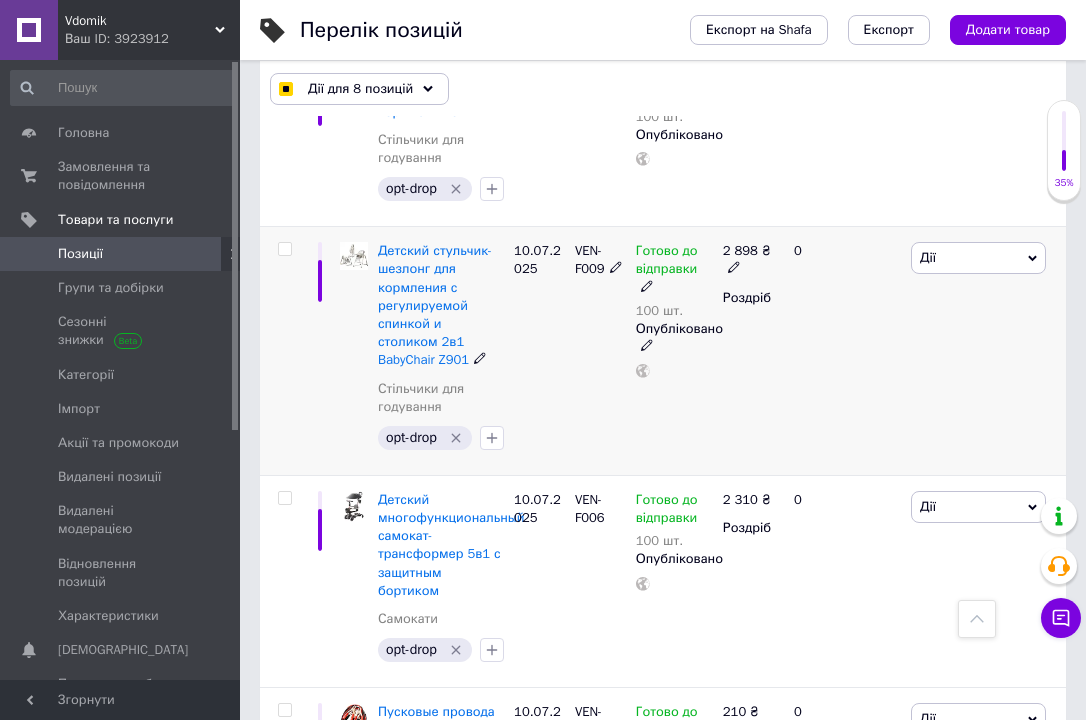click at bounding box center [284, 249] 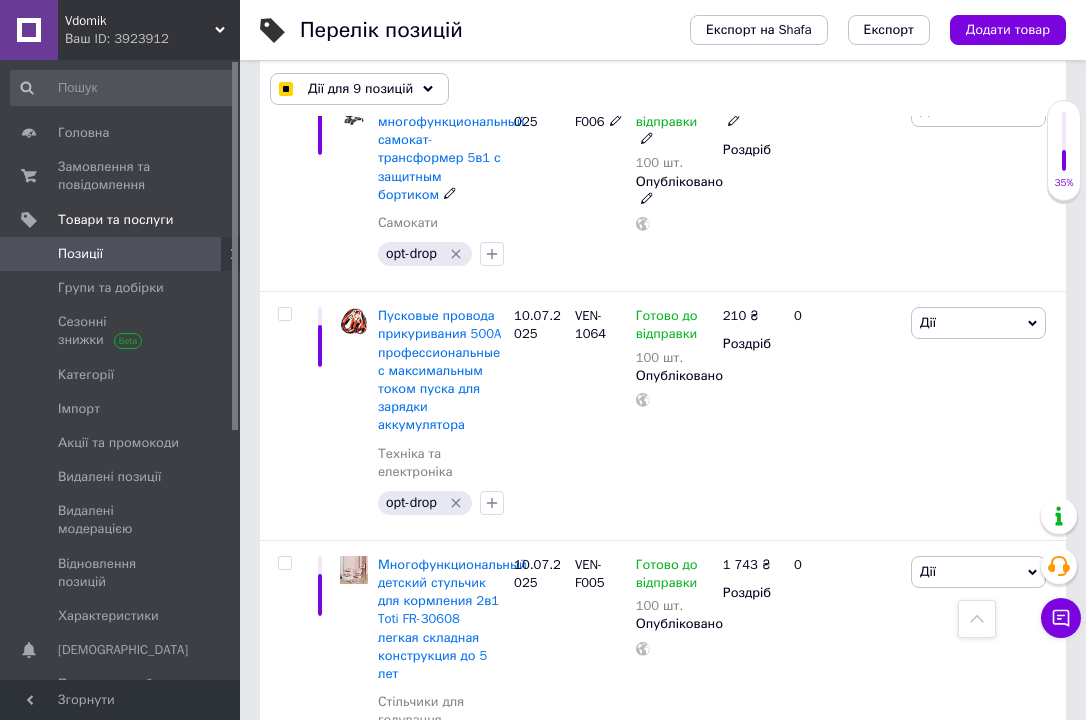 scroll, scrollTop: 2414, scrollLeft: 0, axis: vertical 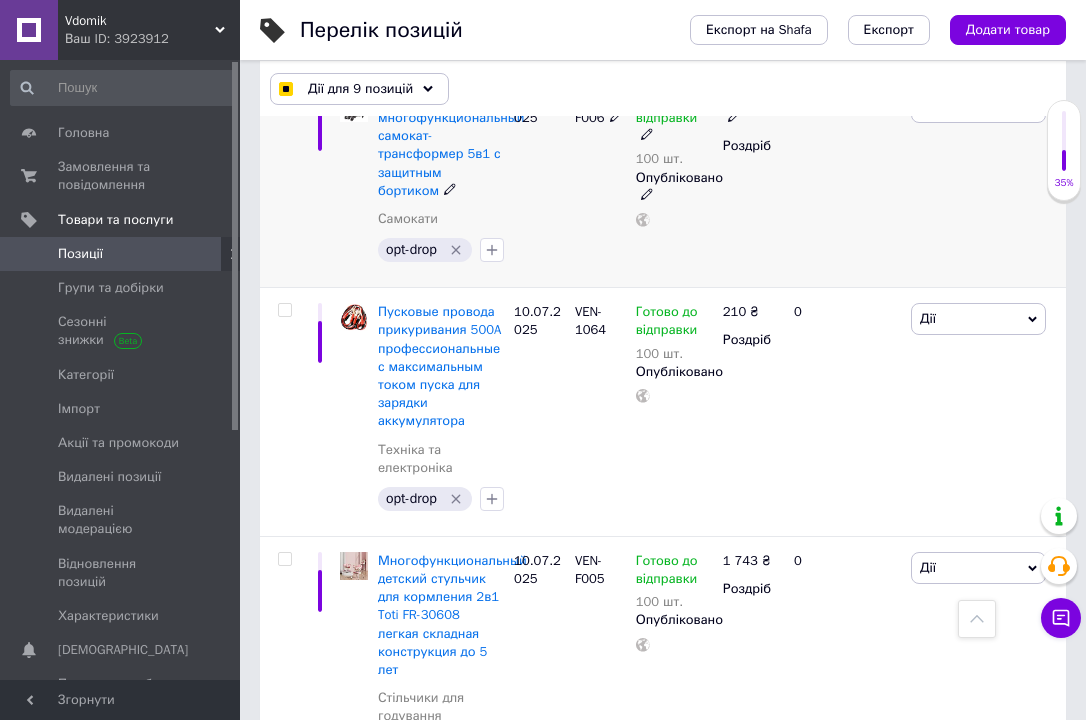 click at bounding box center (284, 98) 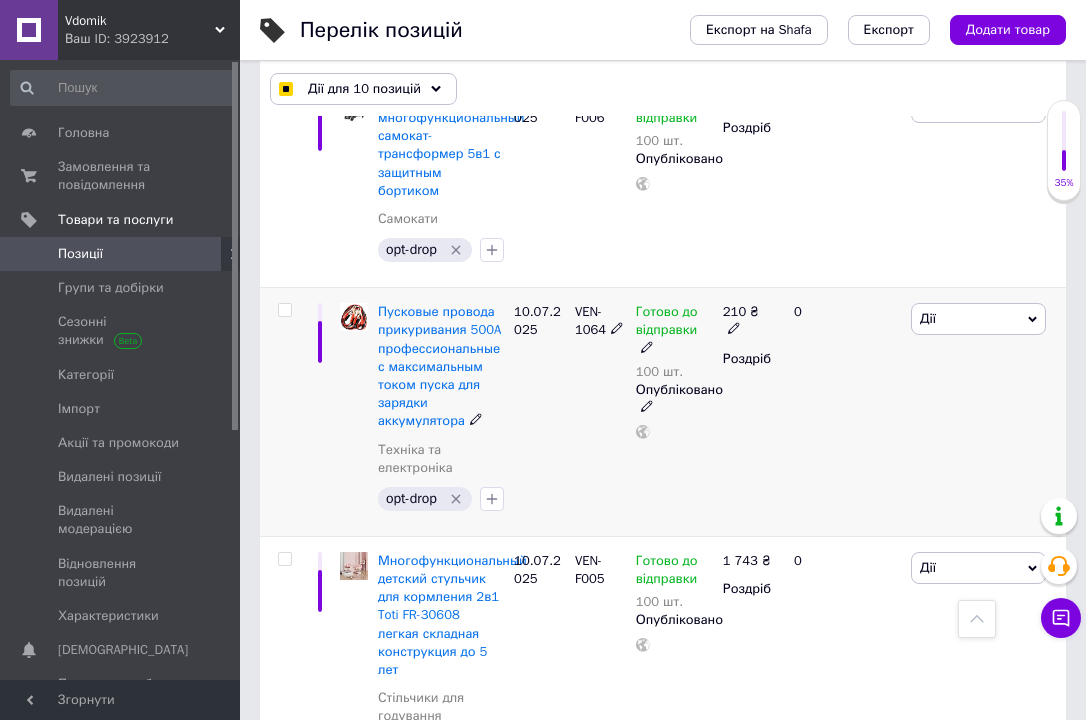click at bounding box center (284, 310) 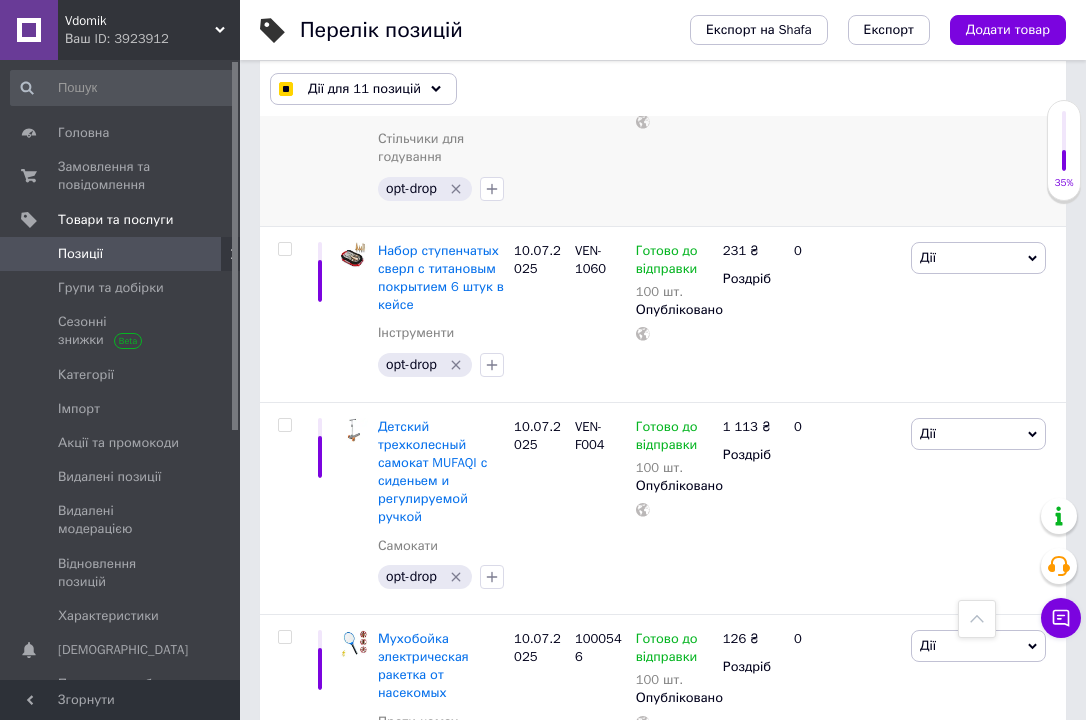 scroll, scrollTop: 2974, scrollLeft: 0, axis: vertical 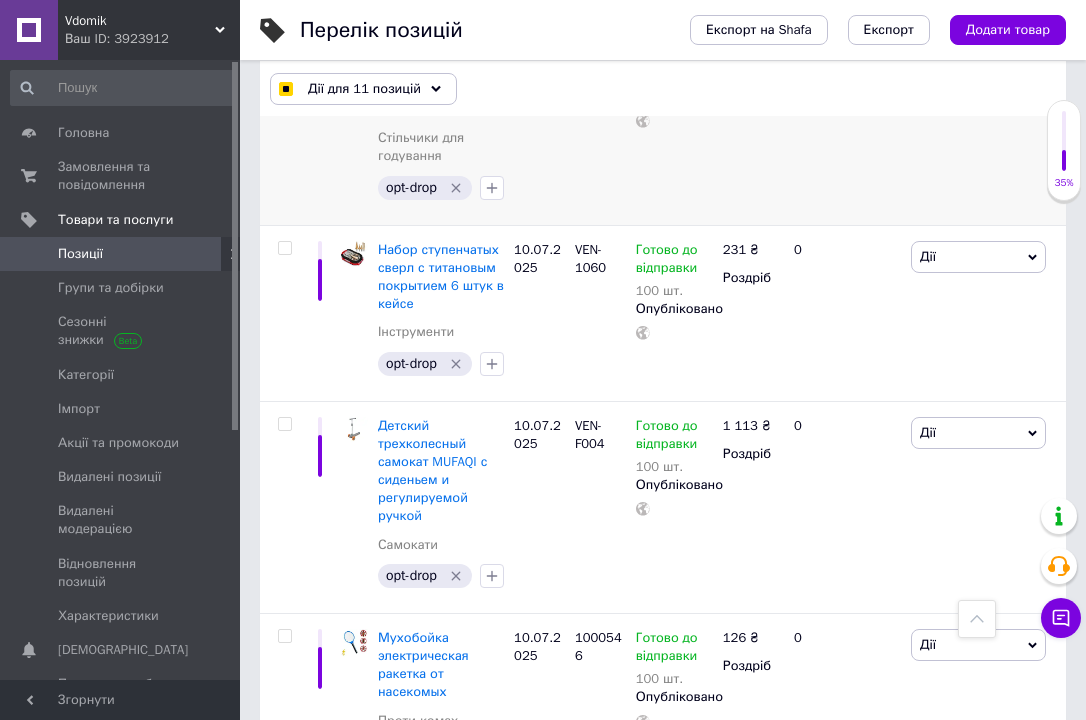 click at bounding box center (284, -1) 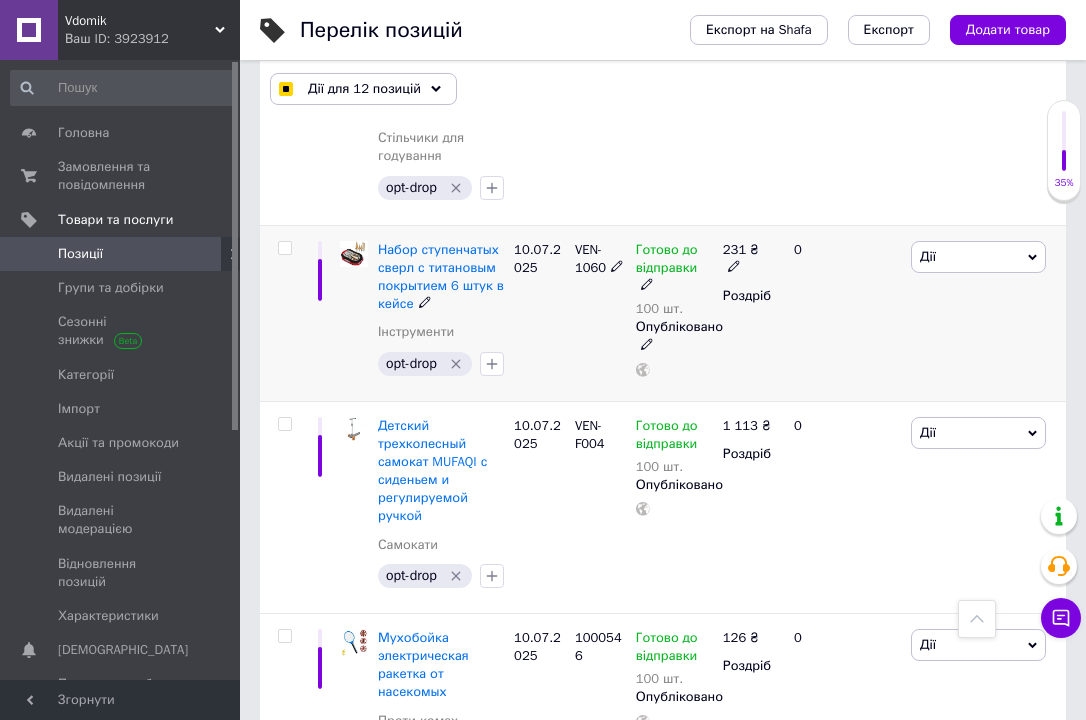 click at bounding box center [284, 248] 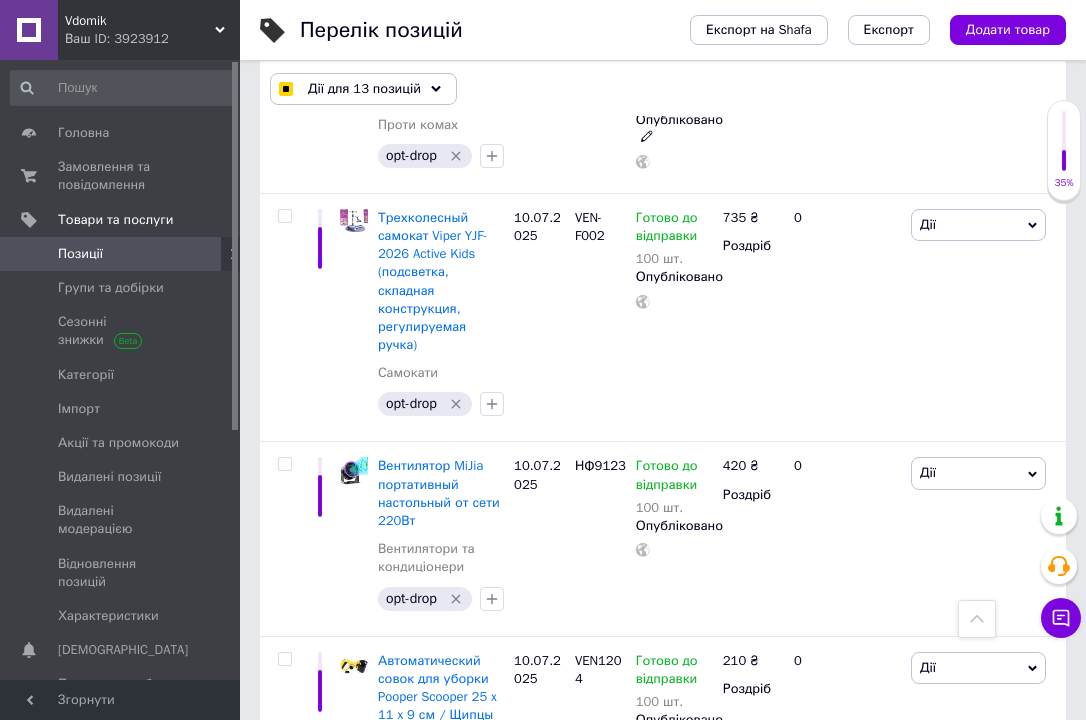 scroll, scrollTop: 3574, scrollLeft: 0, axis: vertical 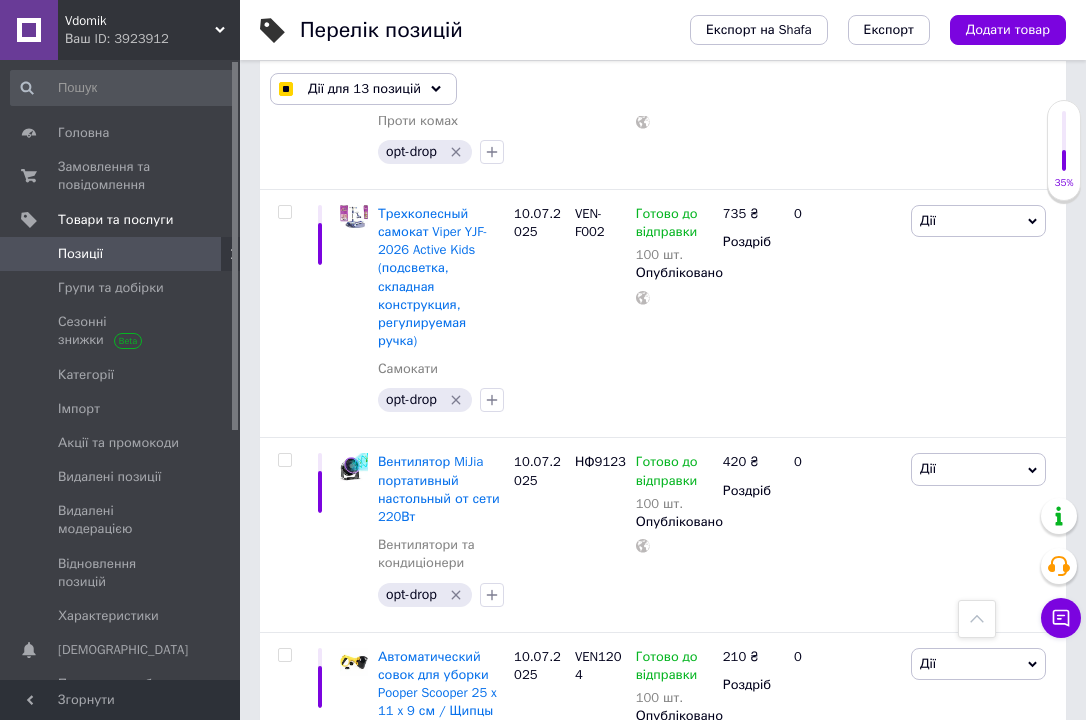click at bounding box center [282, -93] 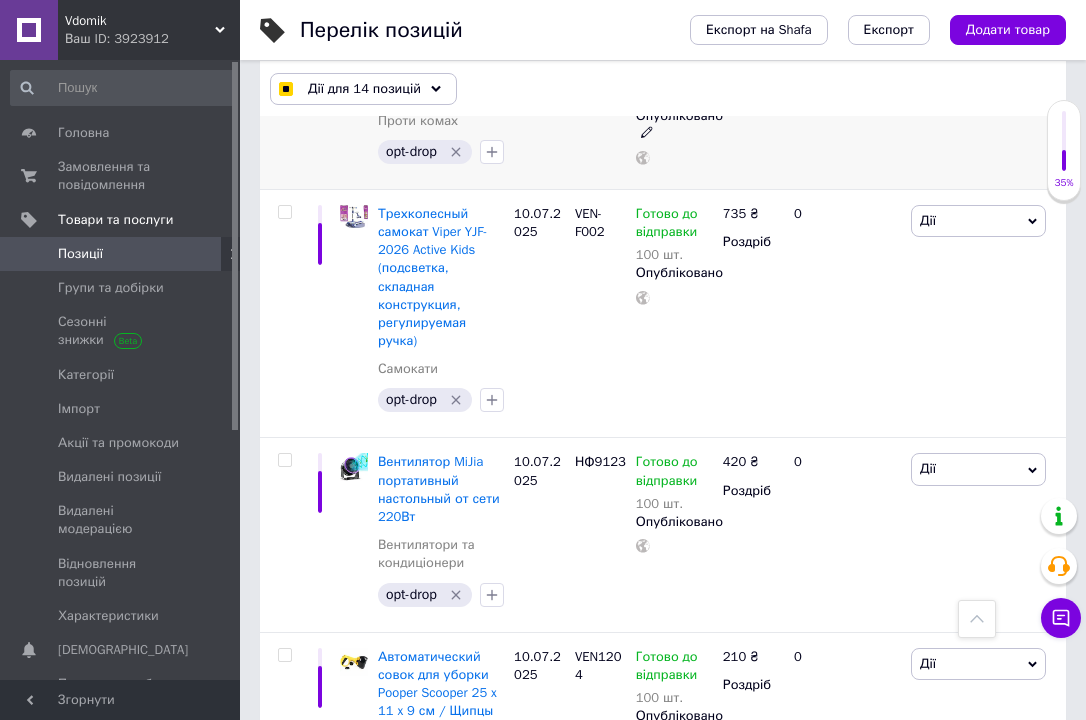 click at bounding box center [284, 36] 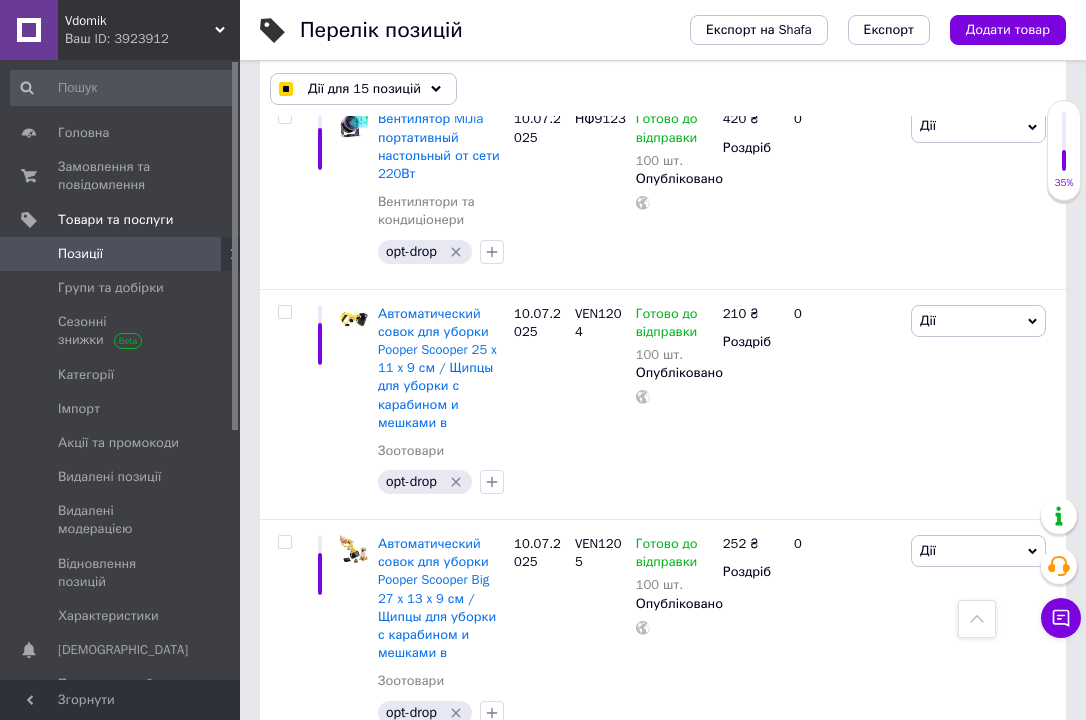 scroll, scrollTop: 3934, scrollLeft: 0, axis: vertical 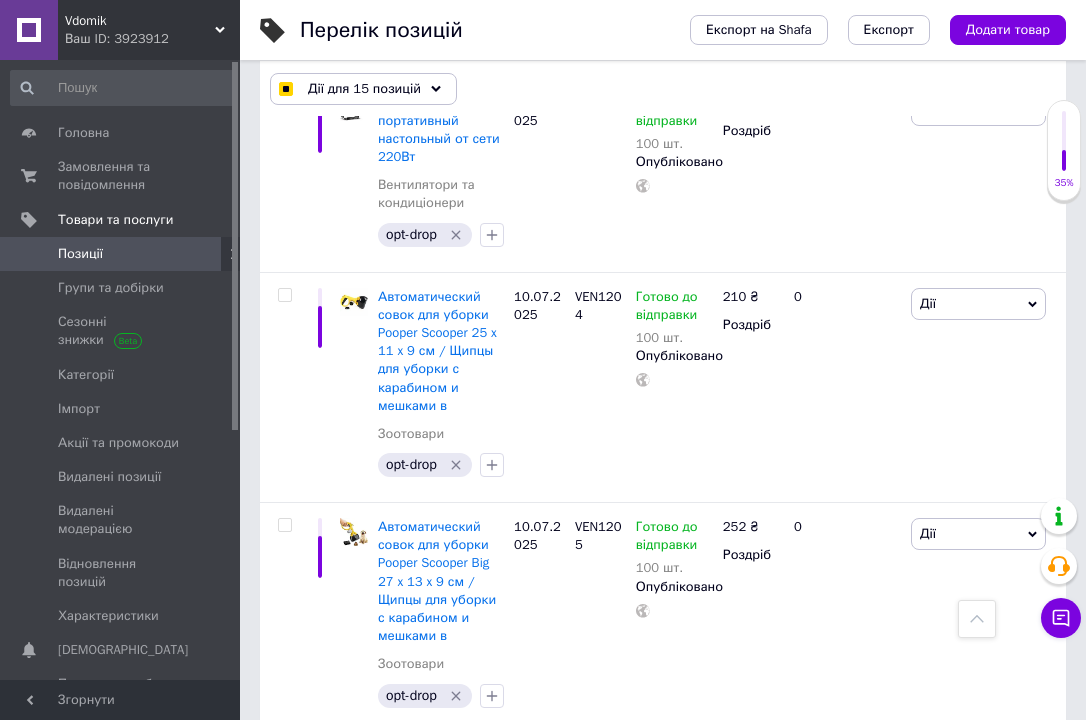 click at bounding box center [284, -148] 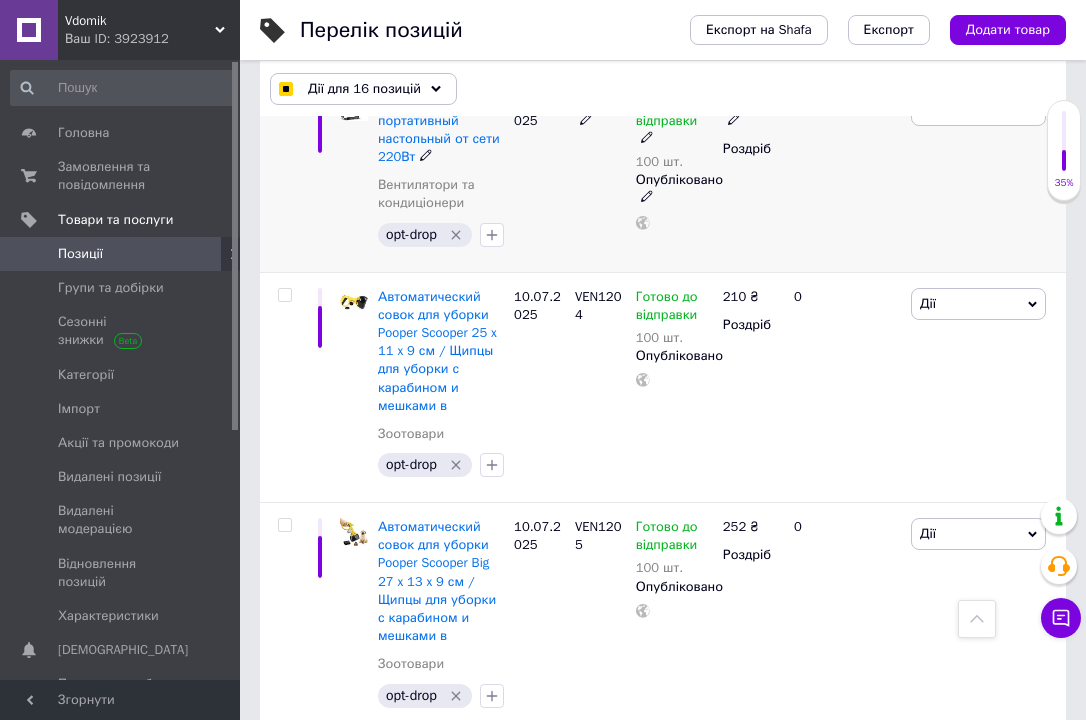click at bounding box center (284, 100) 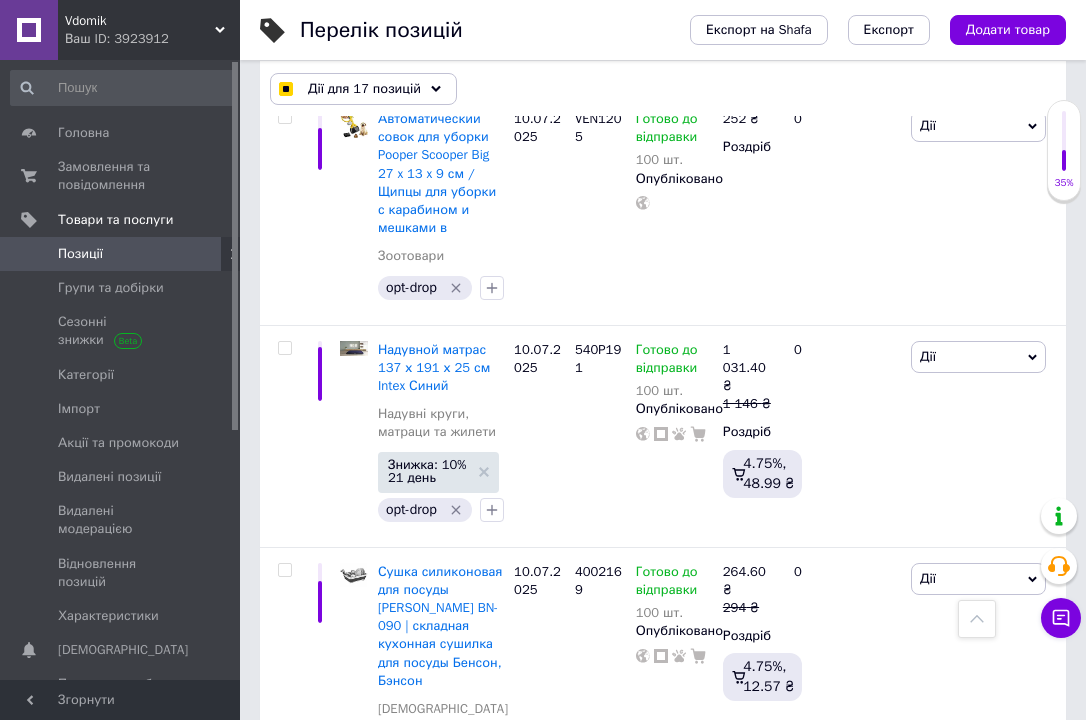scroll, scrollTop: 4374, scrollLeft: 0, axis: vertical 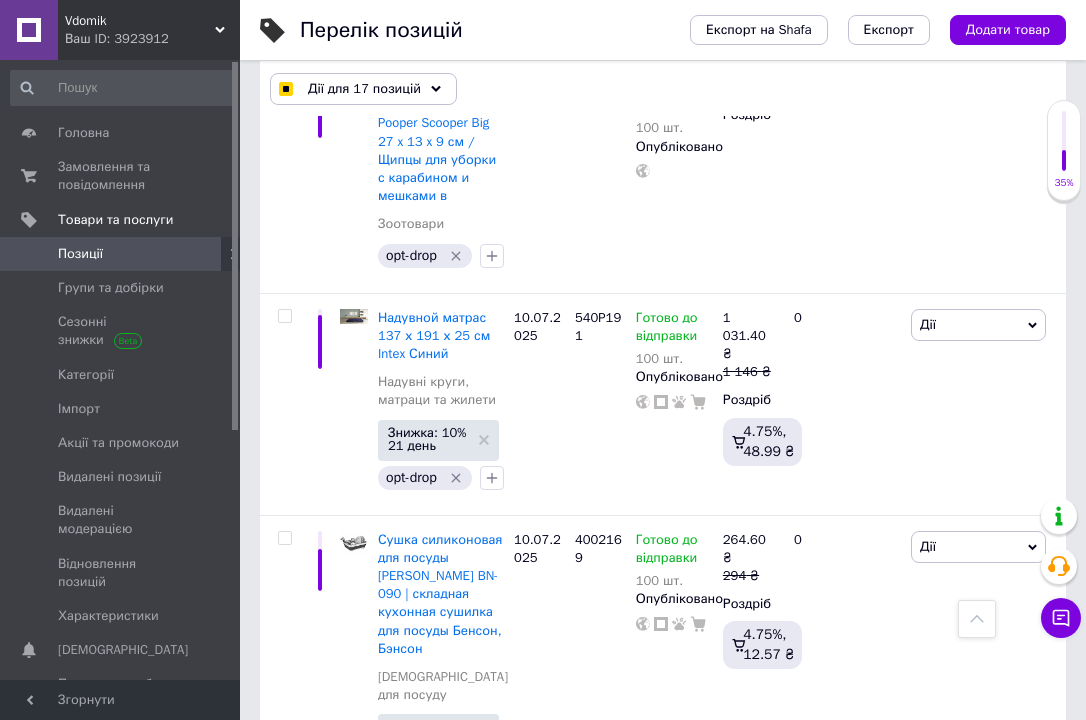 click at bounding box center (284, -145) 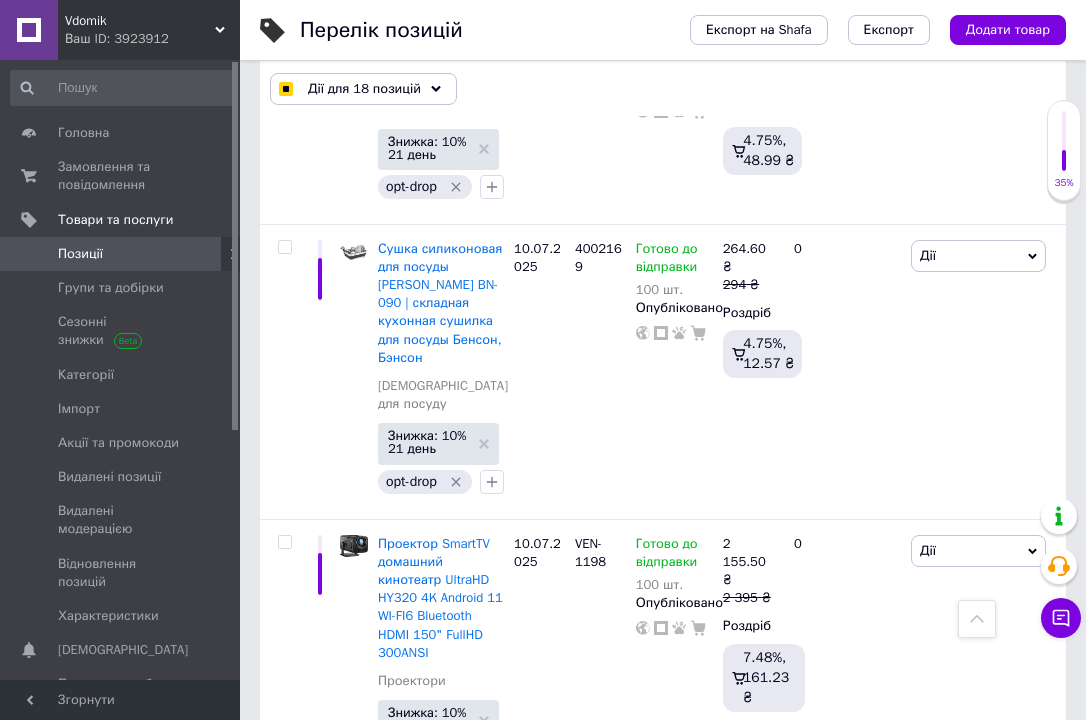 scroll, scrollTop: 4694, scrollLeft: 0, axis: vertical 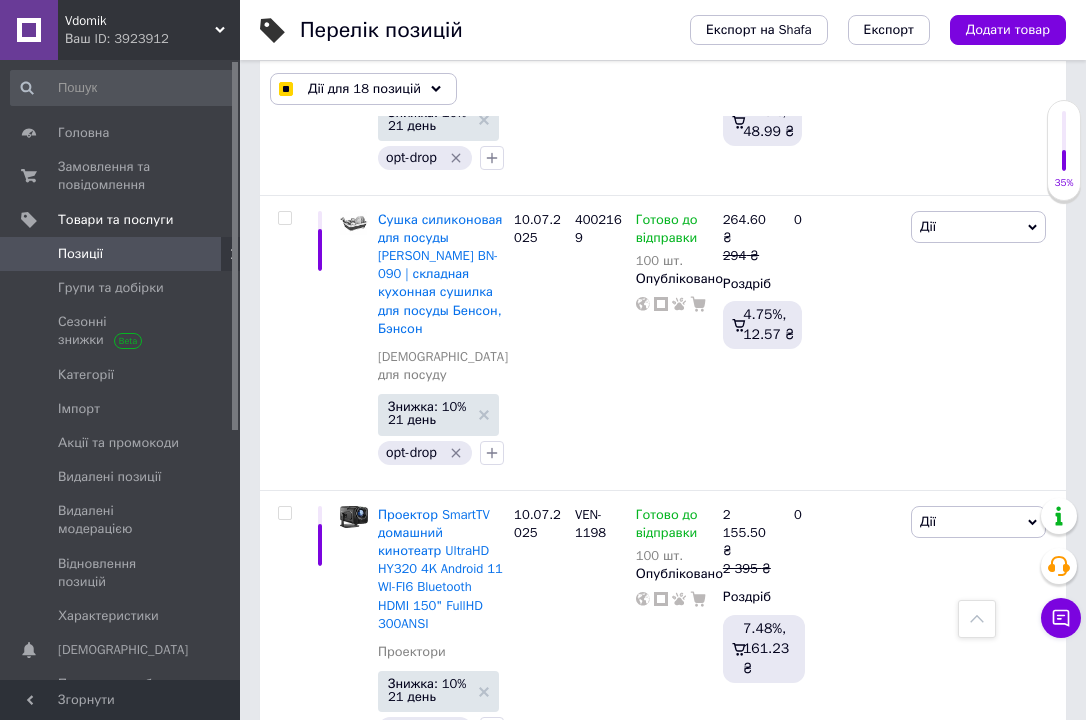 click at bounding box center (284, -235) 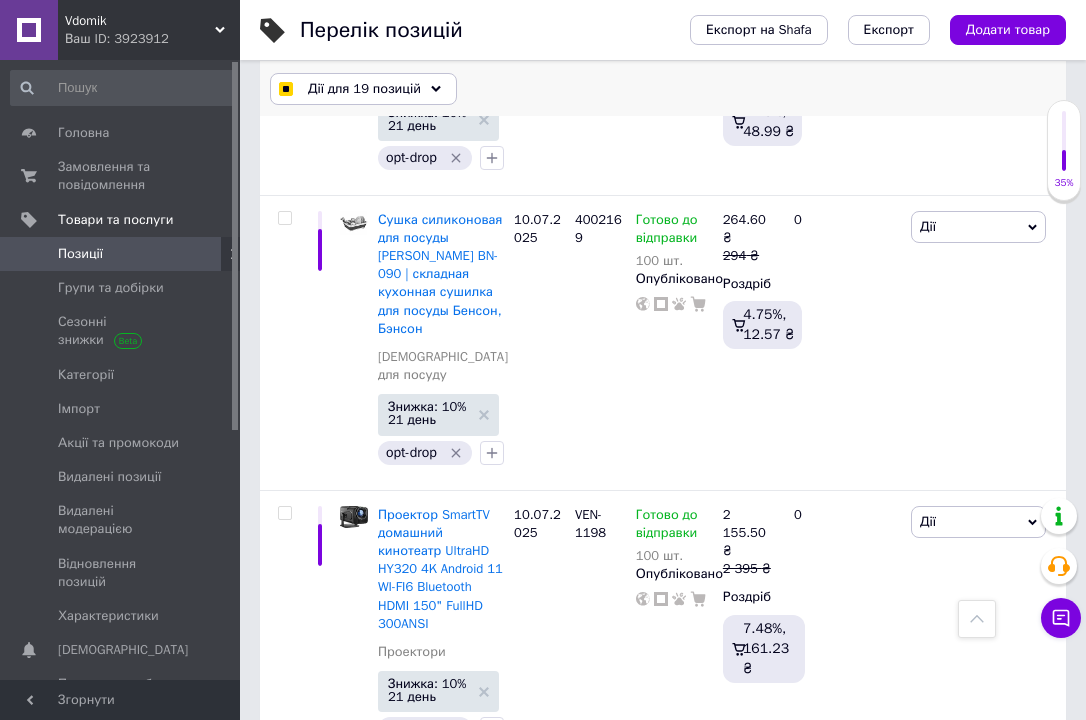 click 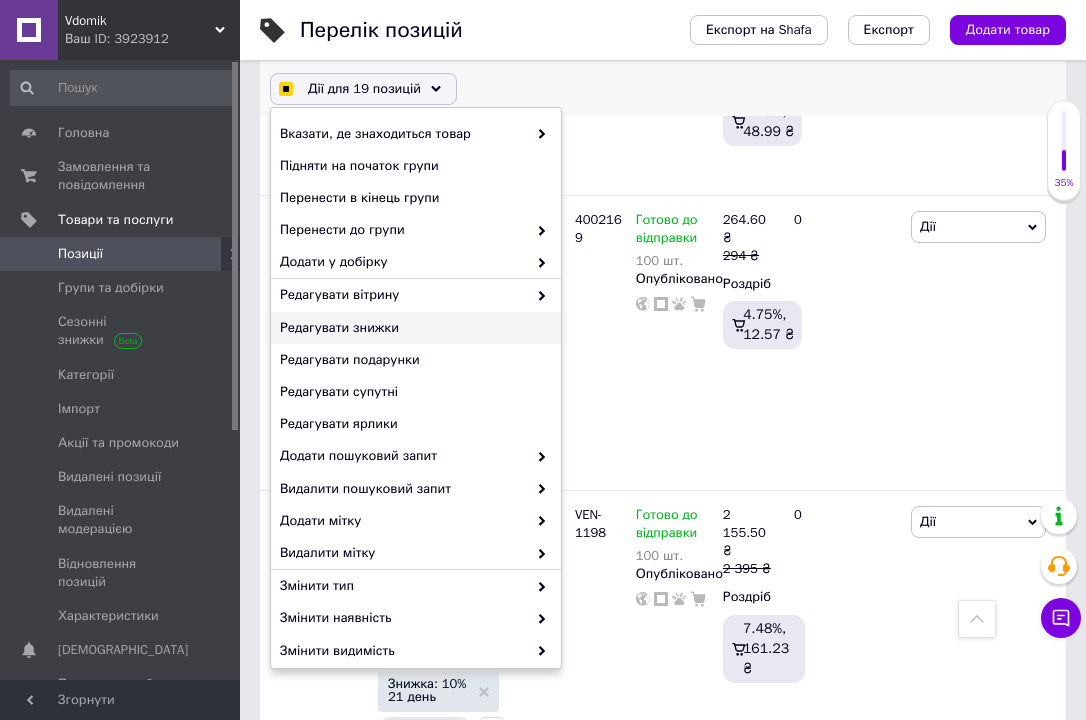 click on "Редагувати знижки" at bounding box center [413, 328] 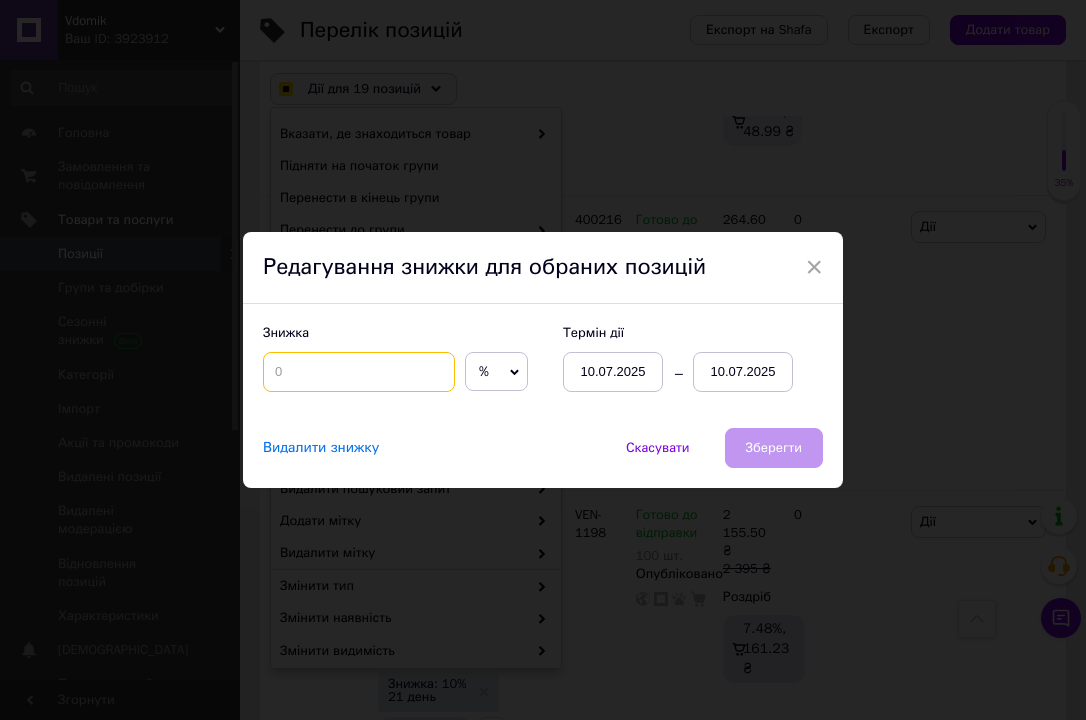 click at bounding box center [359, 372] 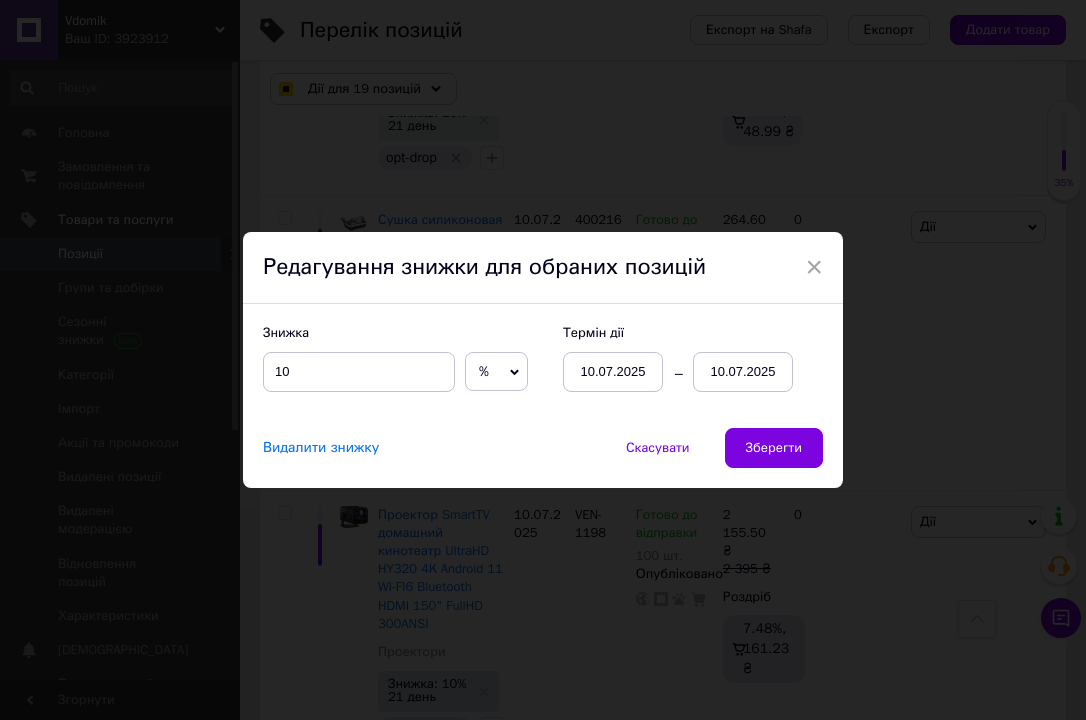 click on "10.07.2025" at bounding box center [743, 372] 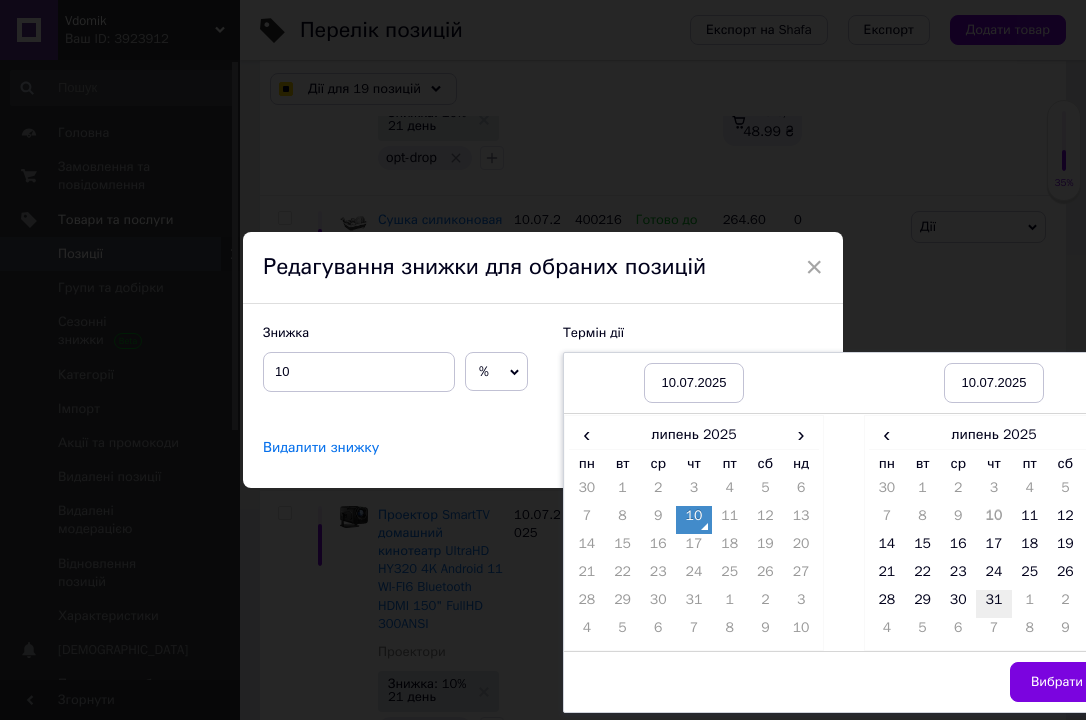 click on "31" at bounding box center (994, 604) 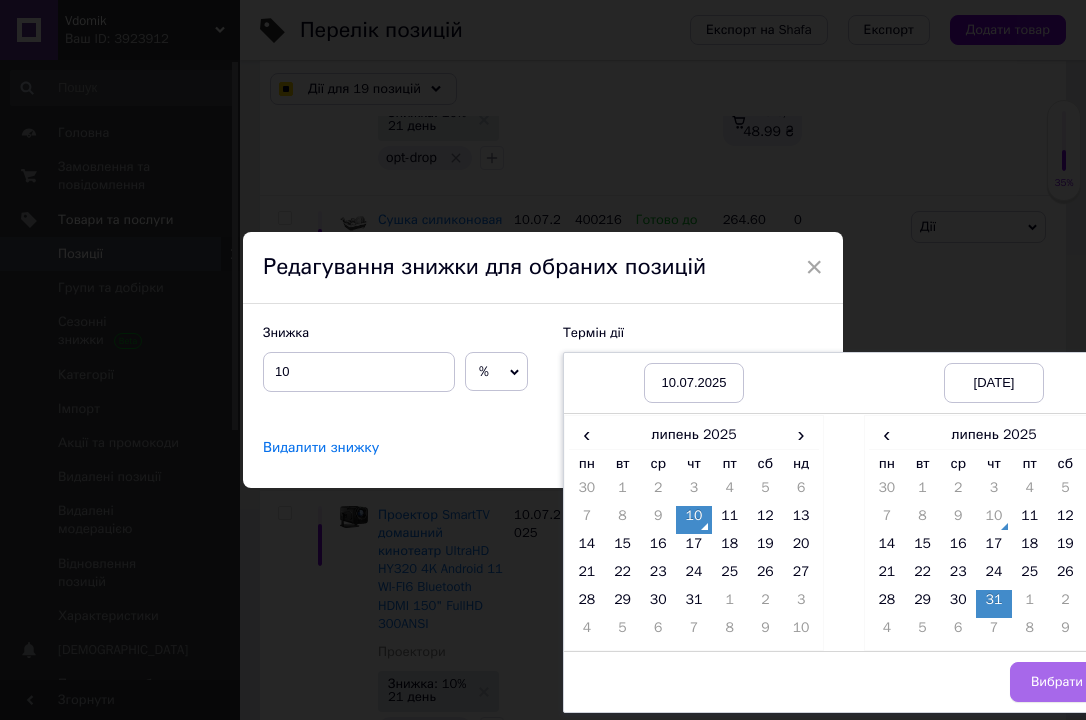 click on "Вибрати" at bounding box center (1057, 682) 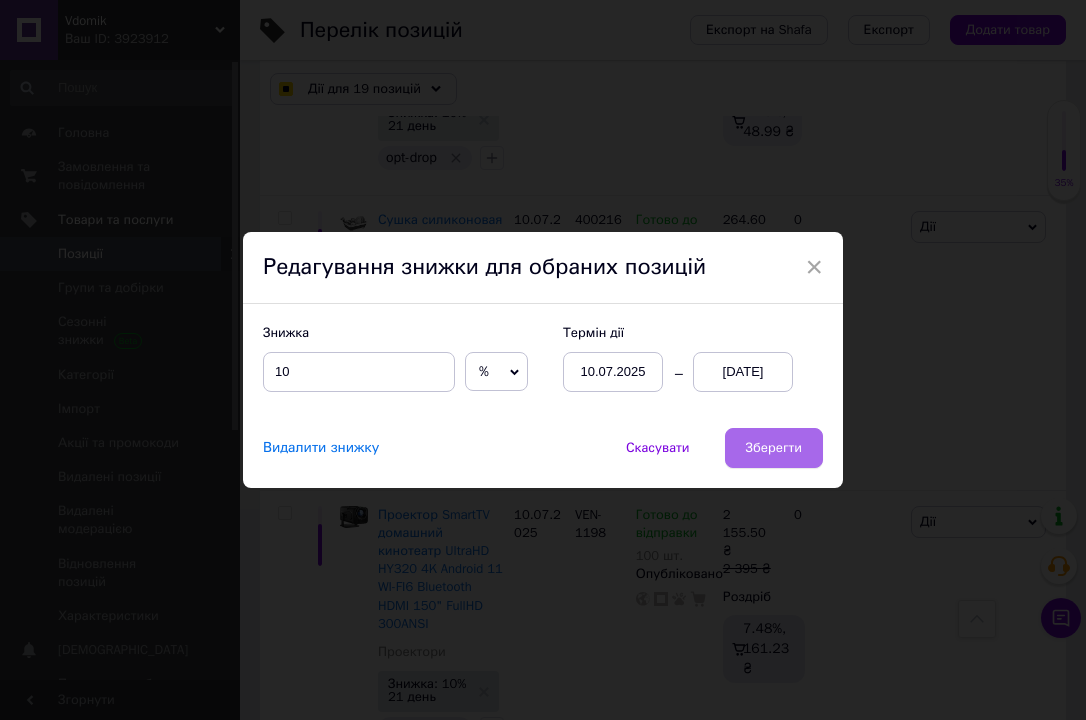 click on "Зберегти" at bounding box center (774, 448) 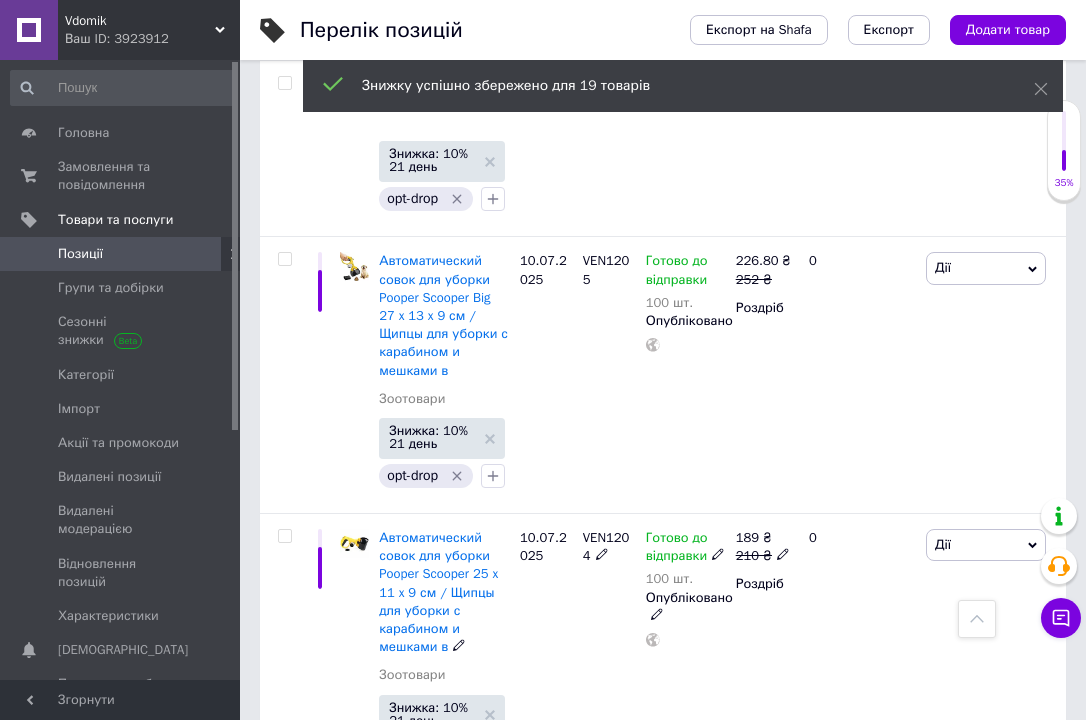 scroll, scrollTop: 5401, scrollLeft: 0, axis: vertical 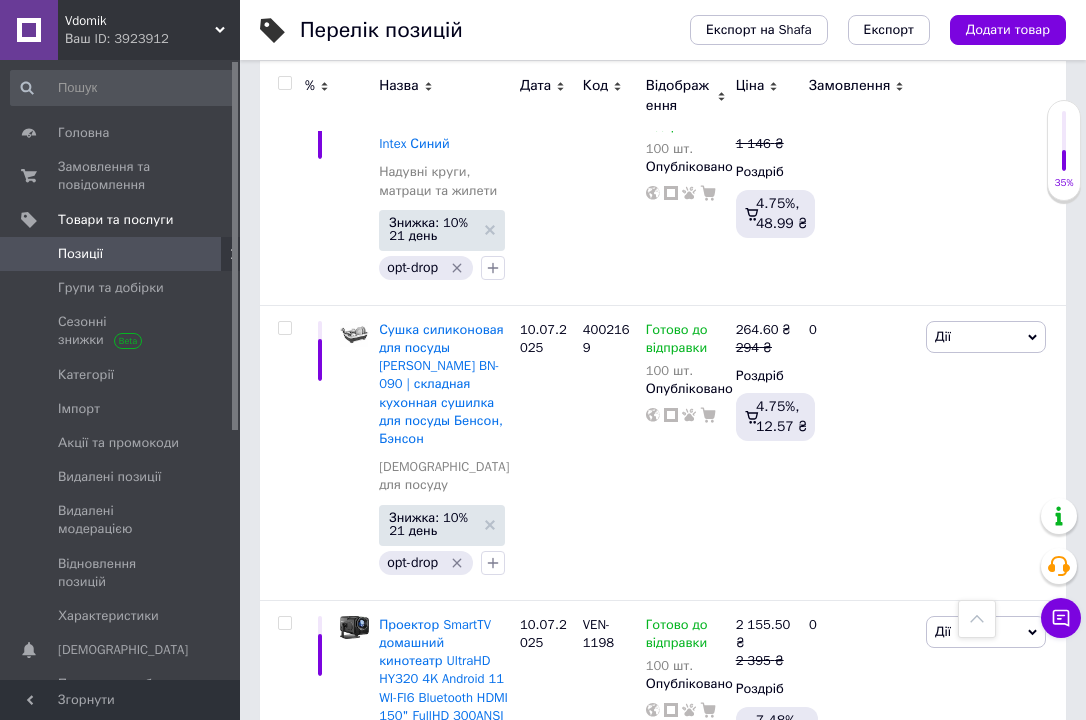 click at bounding box center (284, -171) 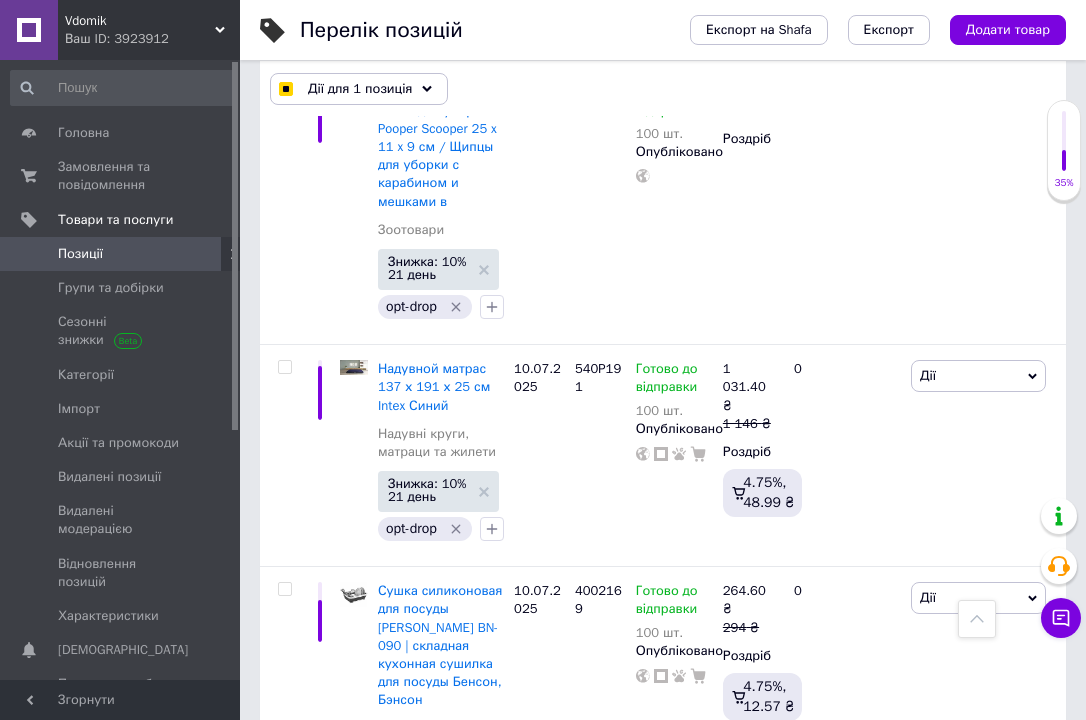 scroll, scrollTop: 5185, scrollLeft: 0, axis: vertical 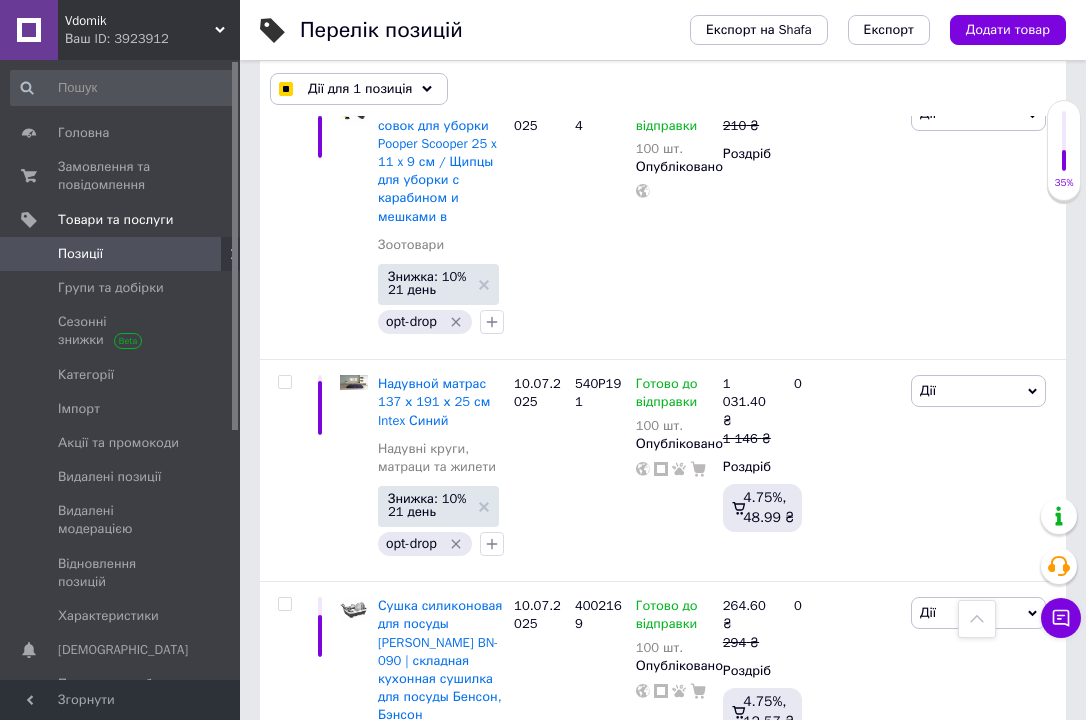 click at bounding box center (284, -171) 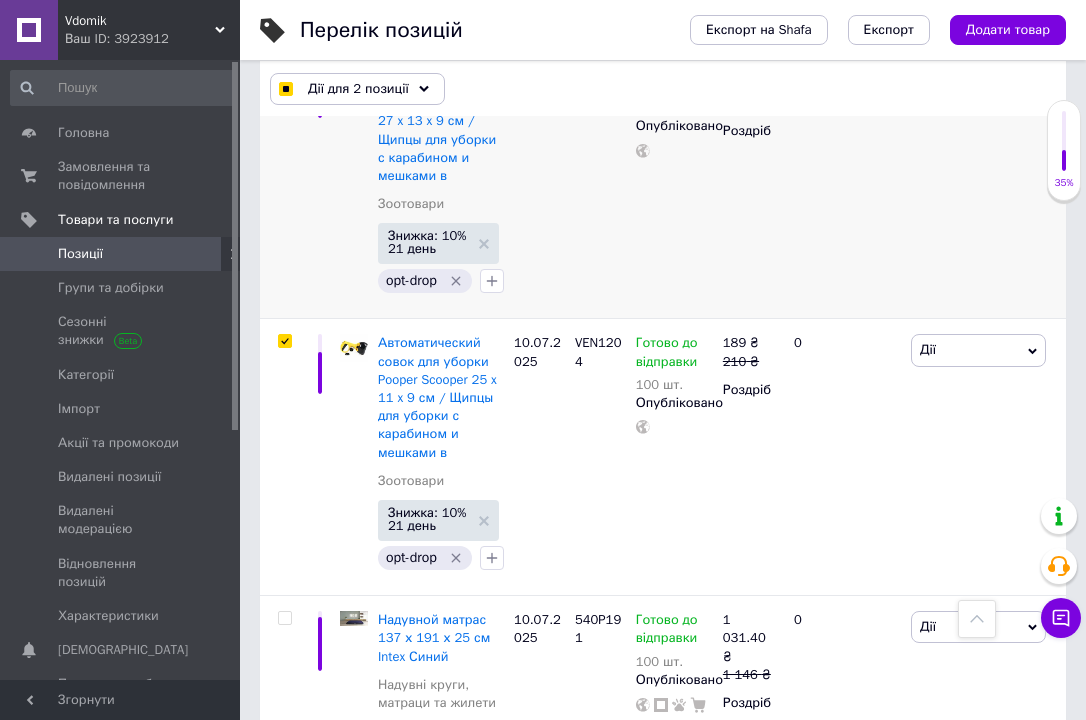 scroll, scrollTop: 4945, scrollLeft: 0, axis: vertical 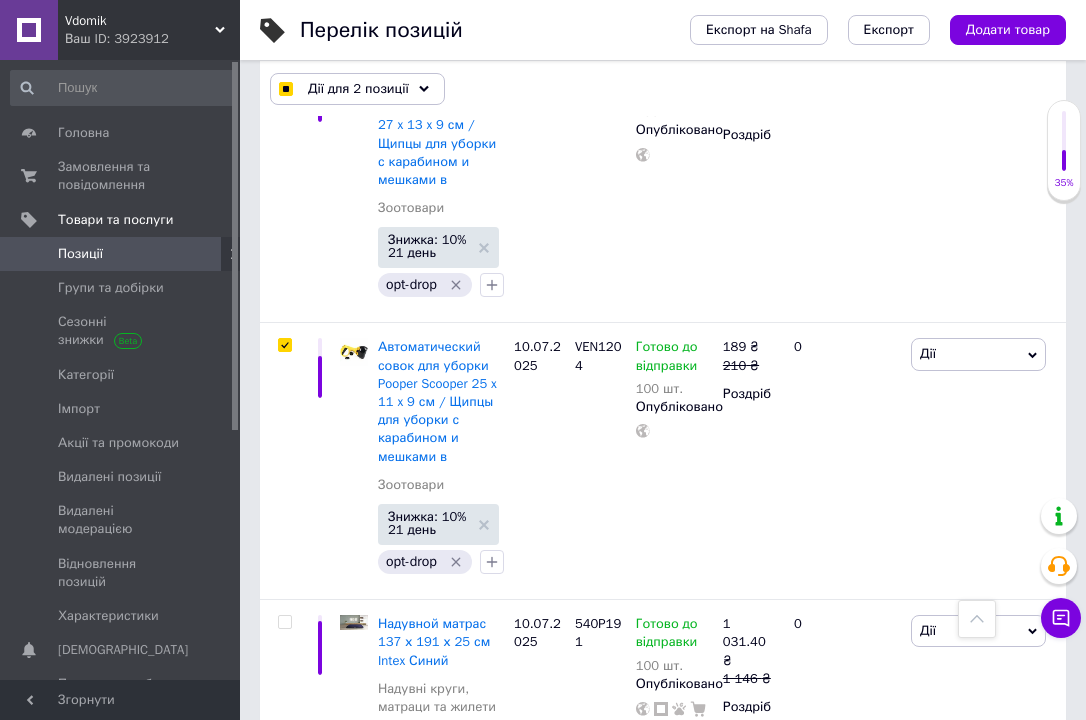 click at bounding box center (284, -172) 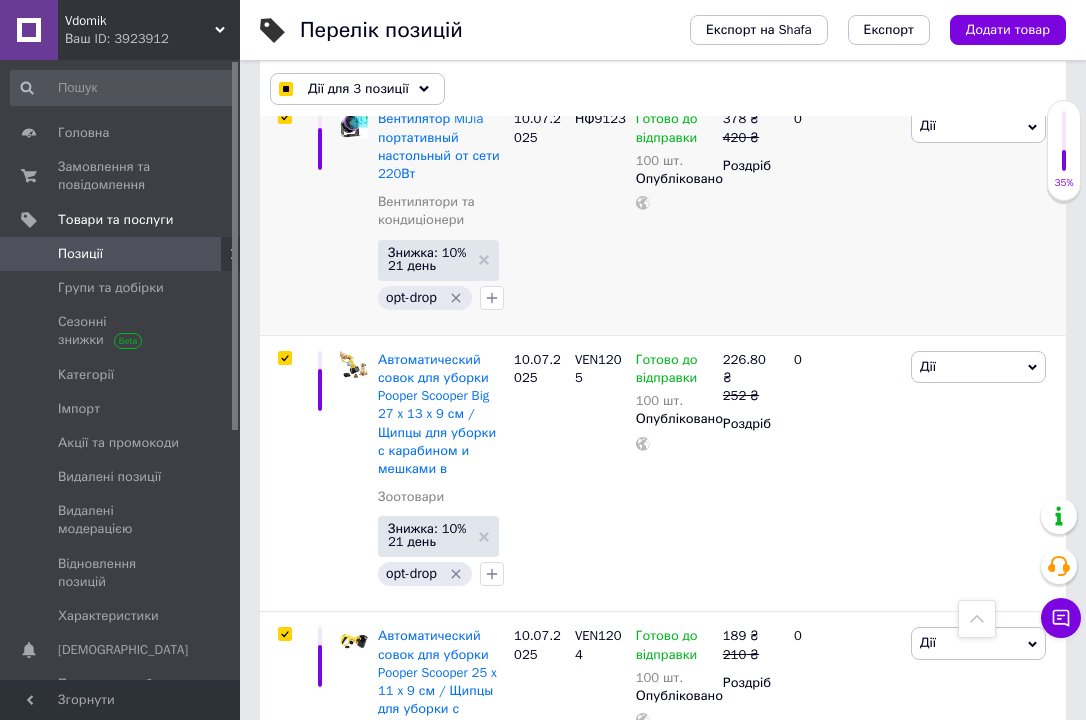 scroll, scrollTop: 4625, scrollLeft: 0, axis: vertical 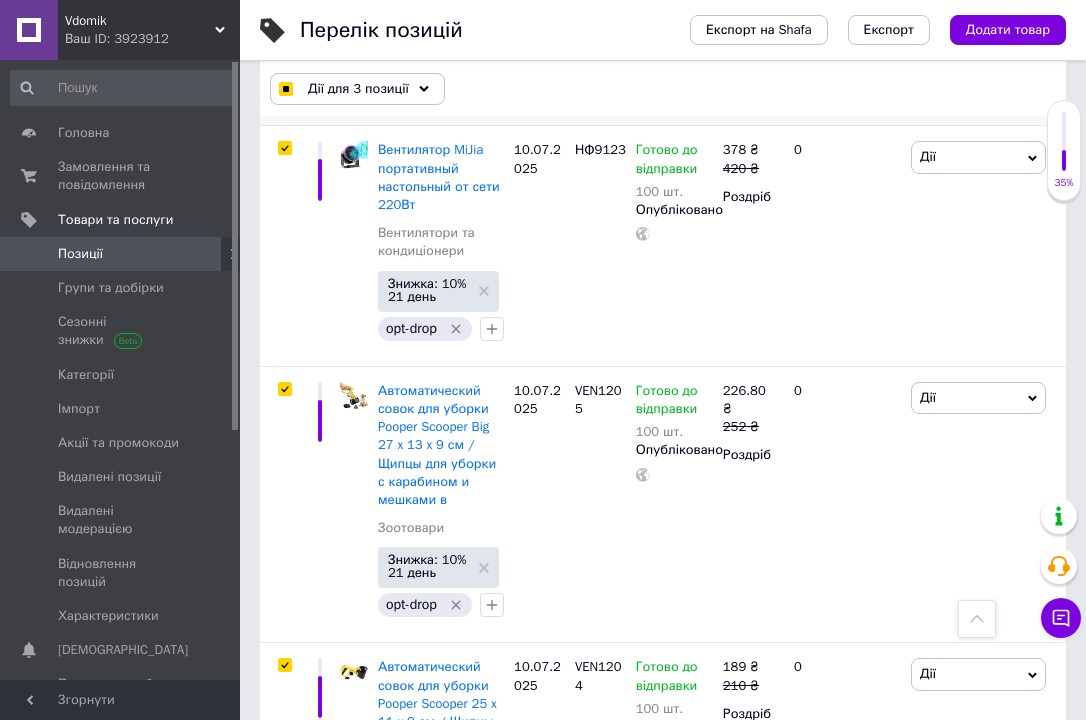 click at bounding box center (284, -146) 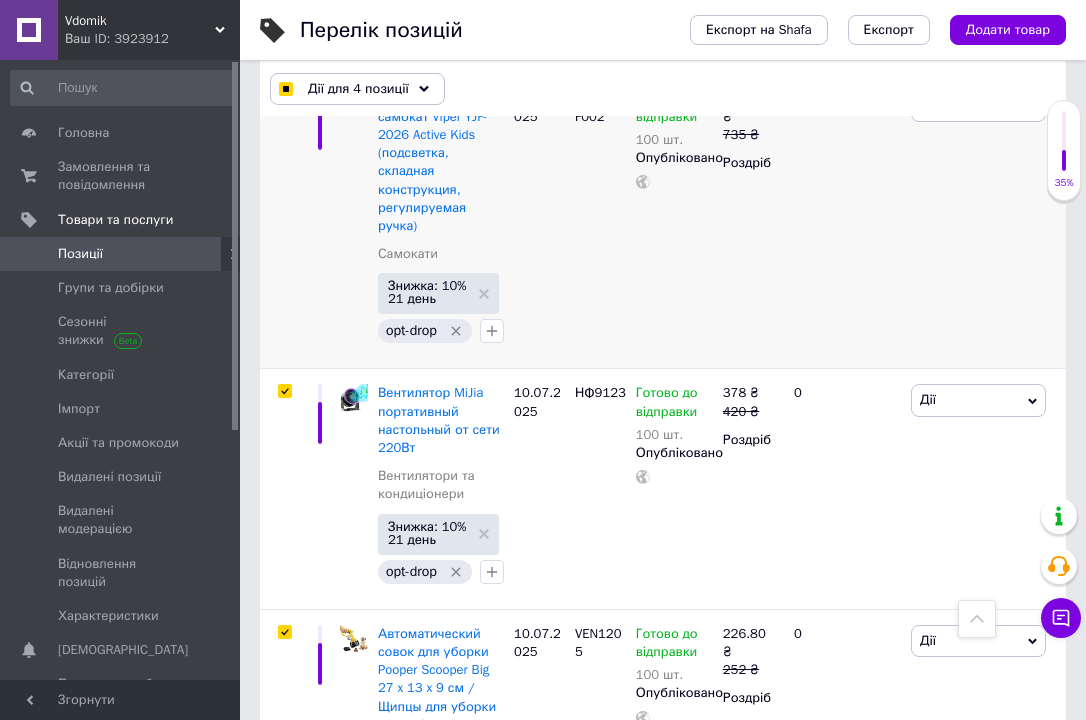scroll, scrollTop: 4345, scrollLeft: 0, axis: vertical 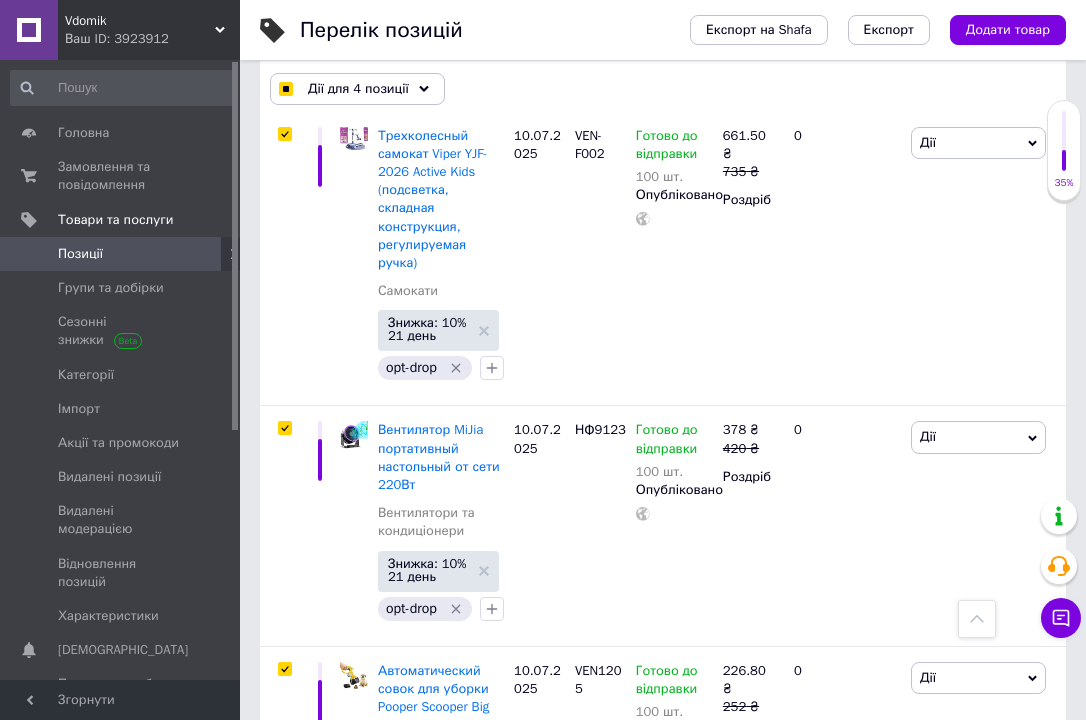 click at bounding box center (284, -89) 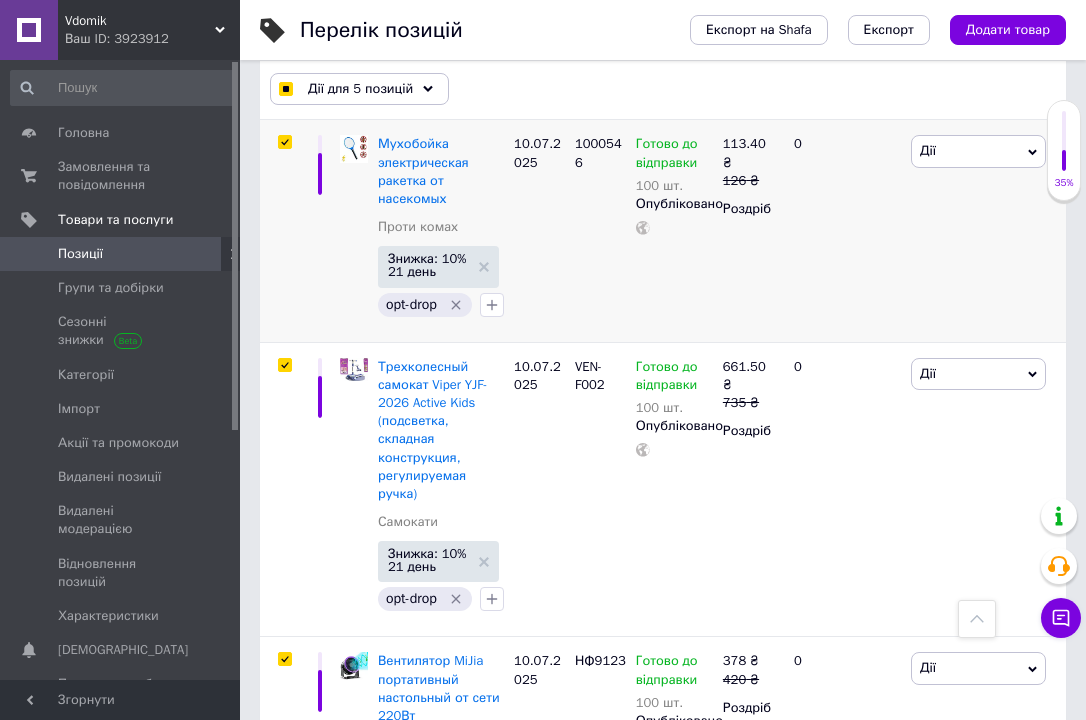 scroll, scrollTop: 4105, scrollLeft: 0, axis: vertical 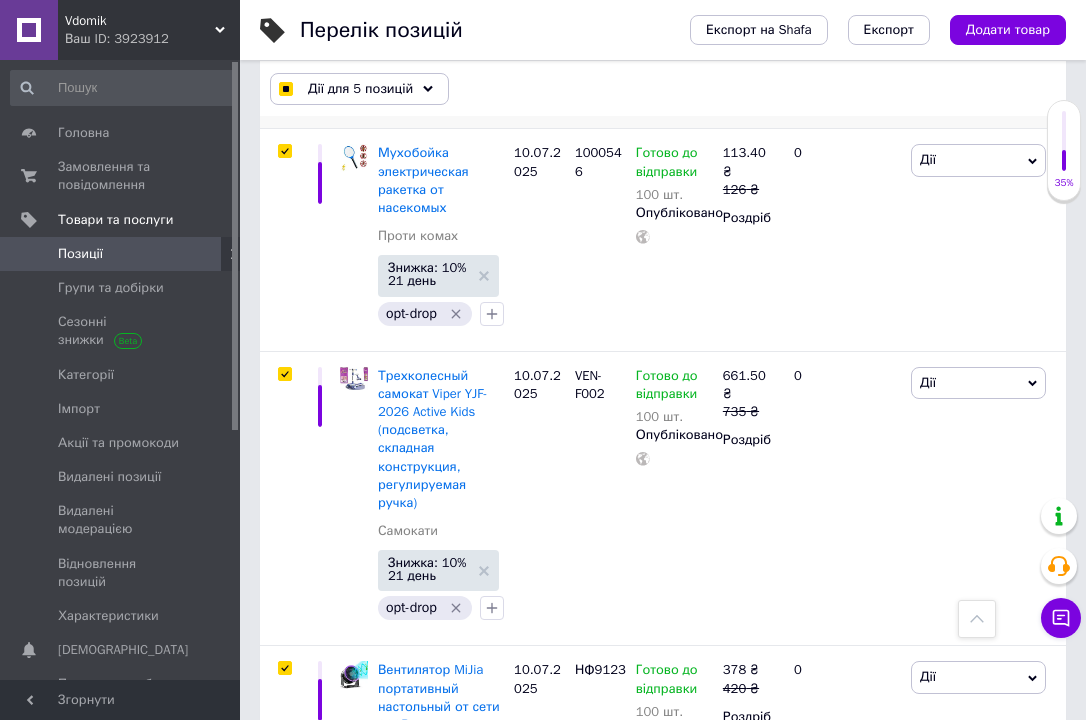 click at bounding box center (284, -71) 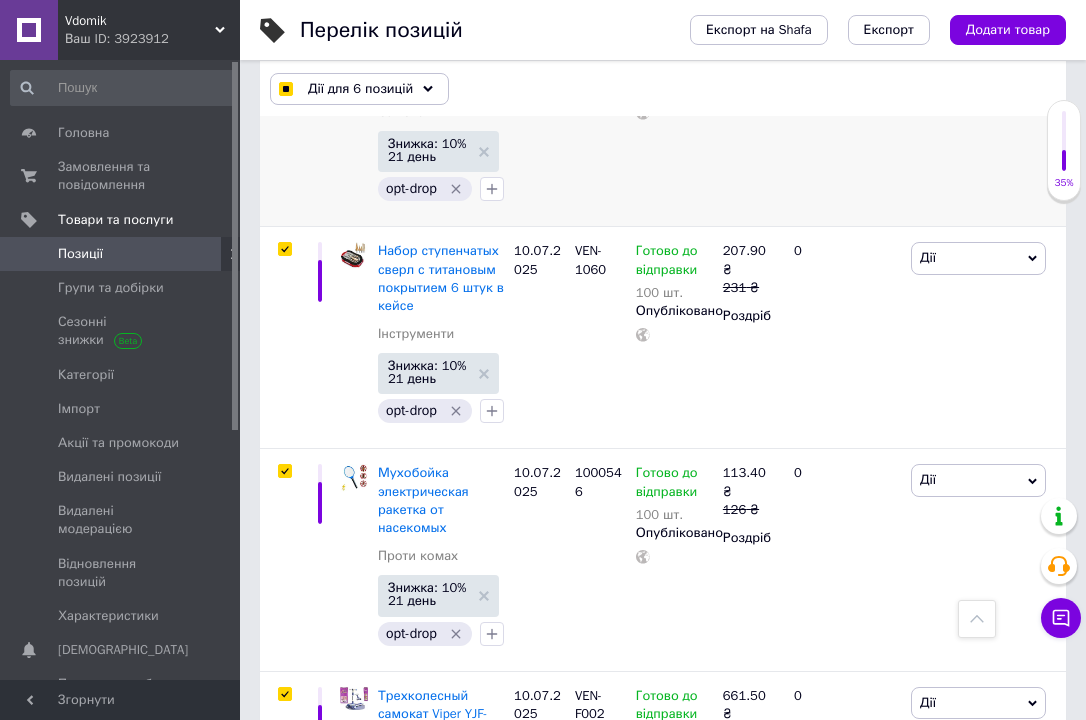 click at bounding box center [284, -9] 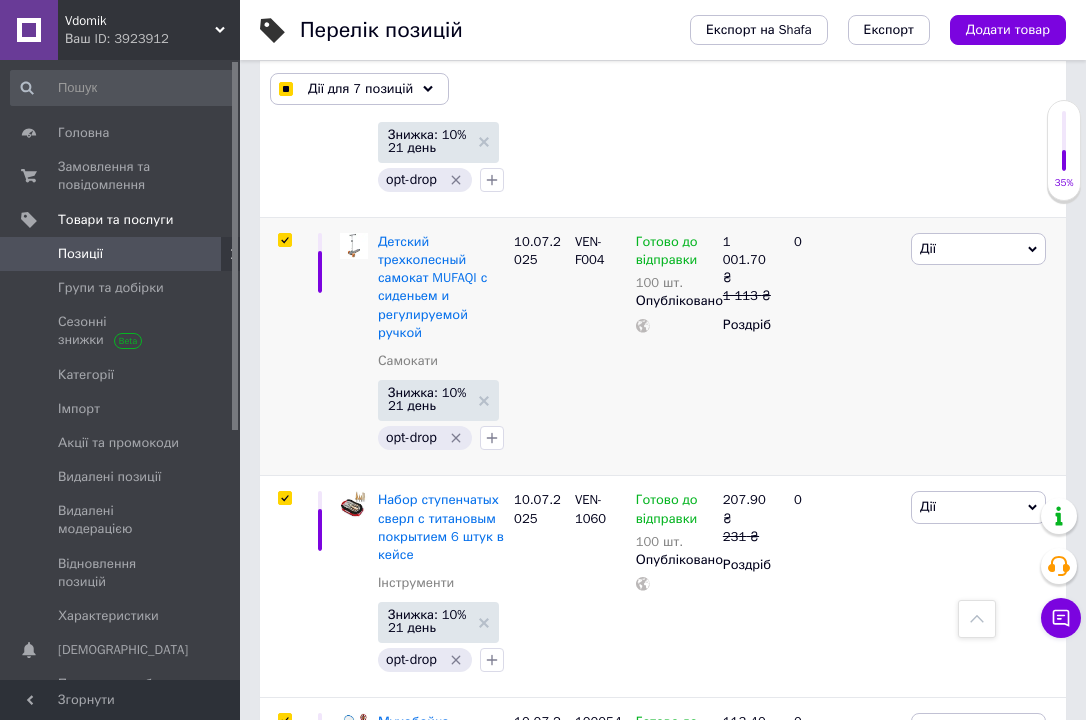 scroll, scrollTop: 3505, scrollLeft: 0, axis: vertical 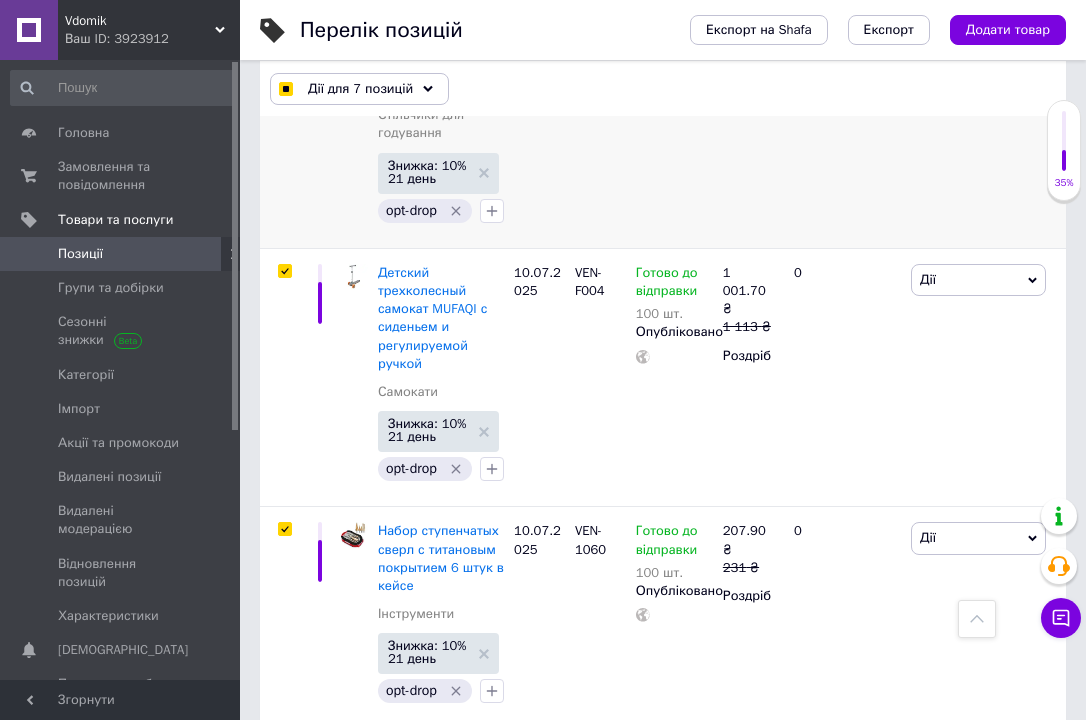 click at bounding box center (284, -24) 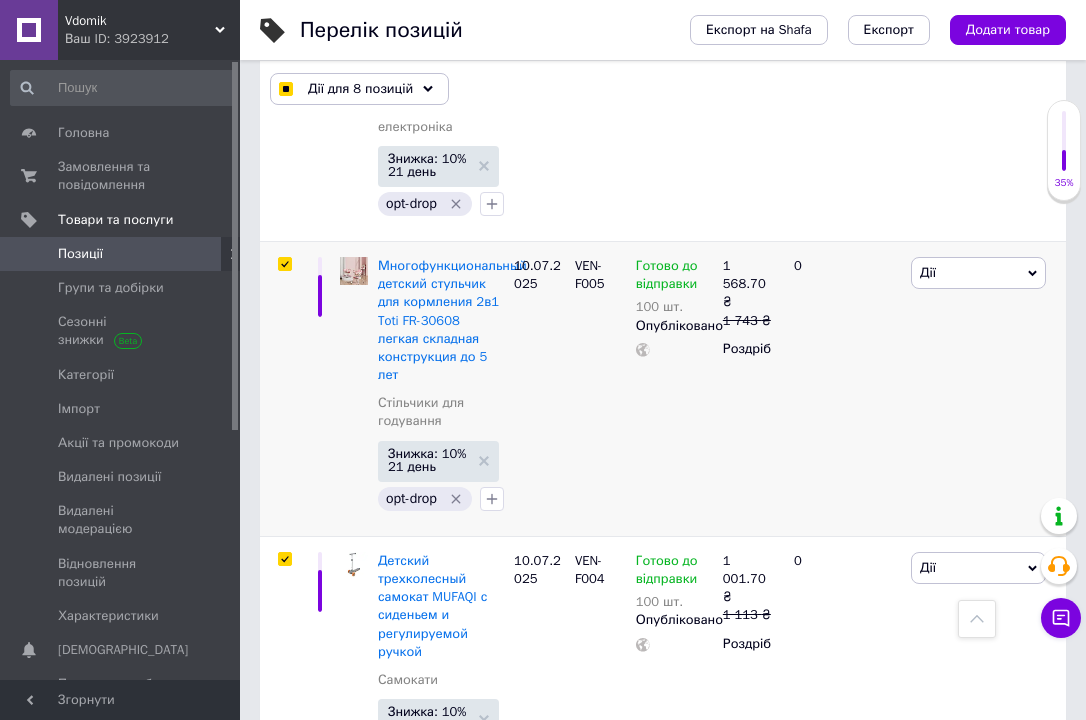 scroll, scrollTop: 3185, scrollLeft: 0, axis: vertical 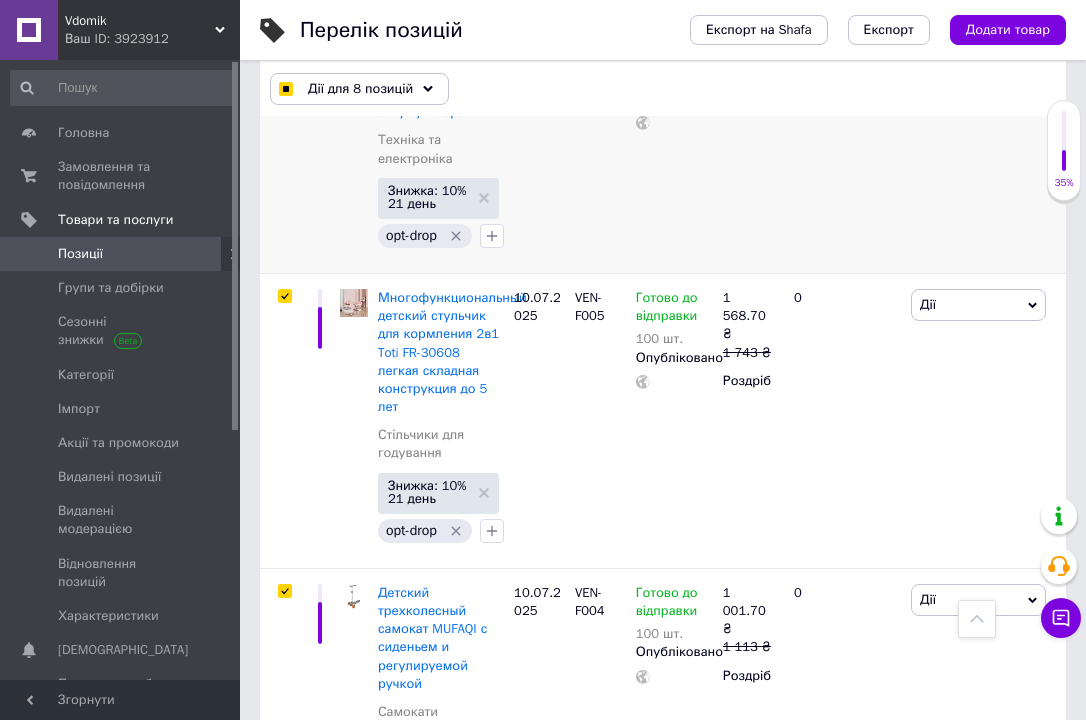 click at bounding box center [284, 1] 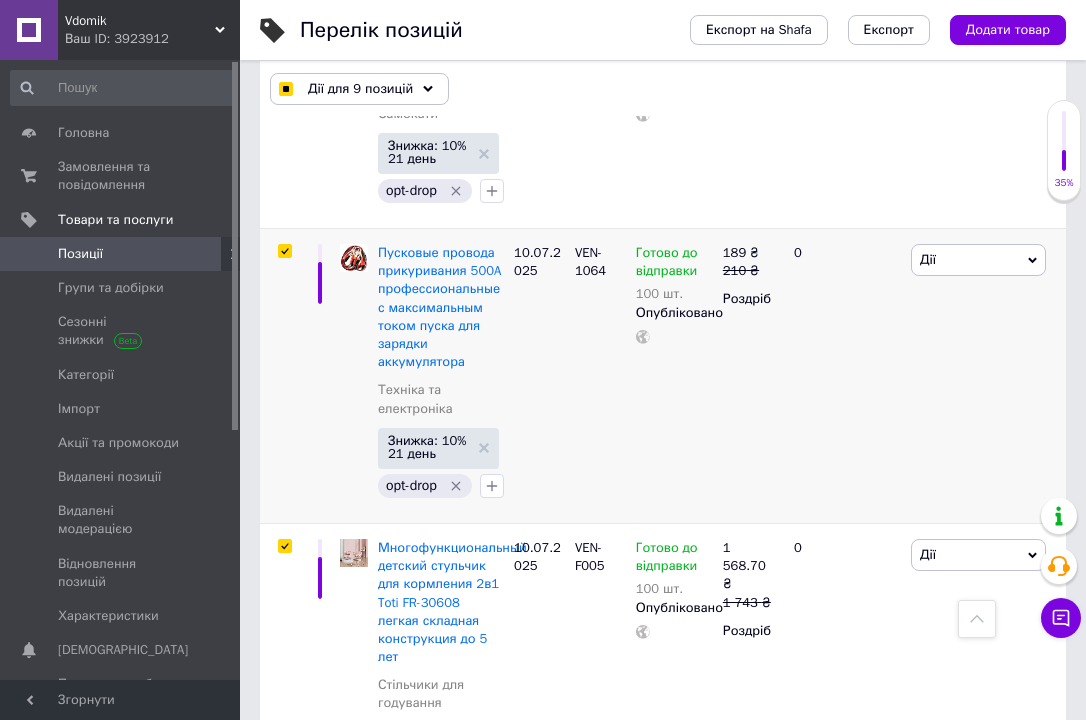 scroll, scrollTop: 2905, scrollLeft: 0, axis: vertical 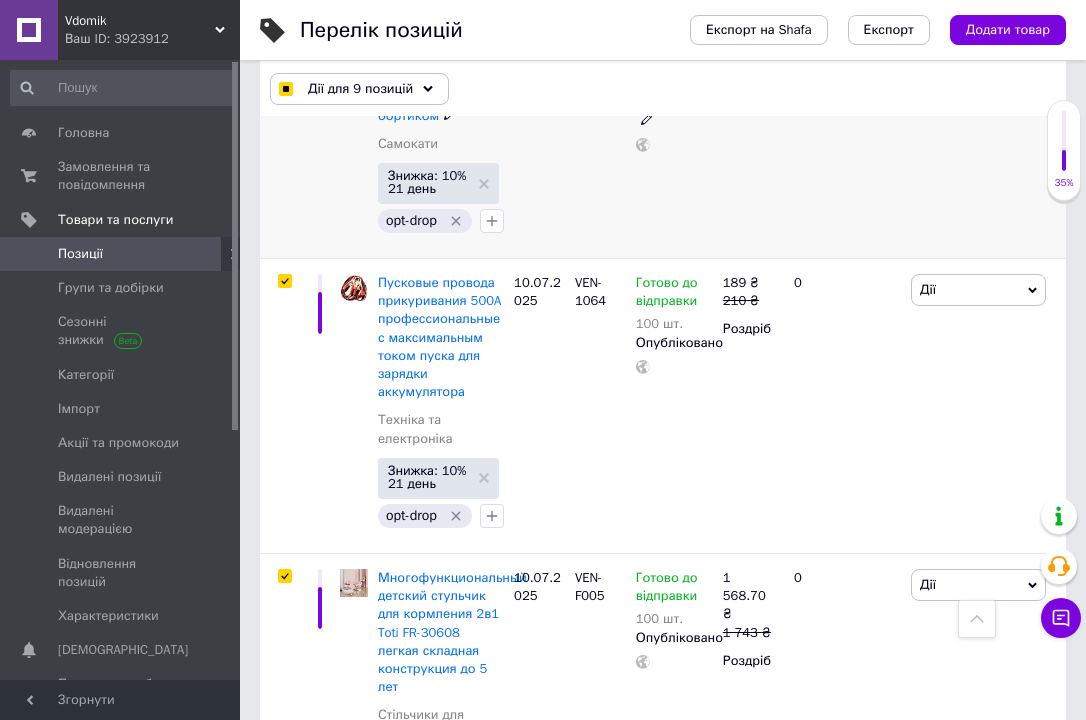 click at bounding box center [284, 23] 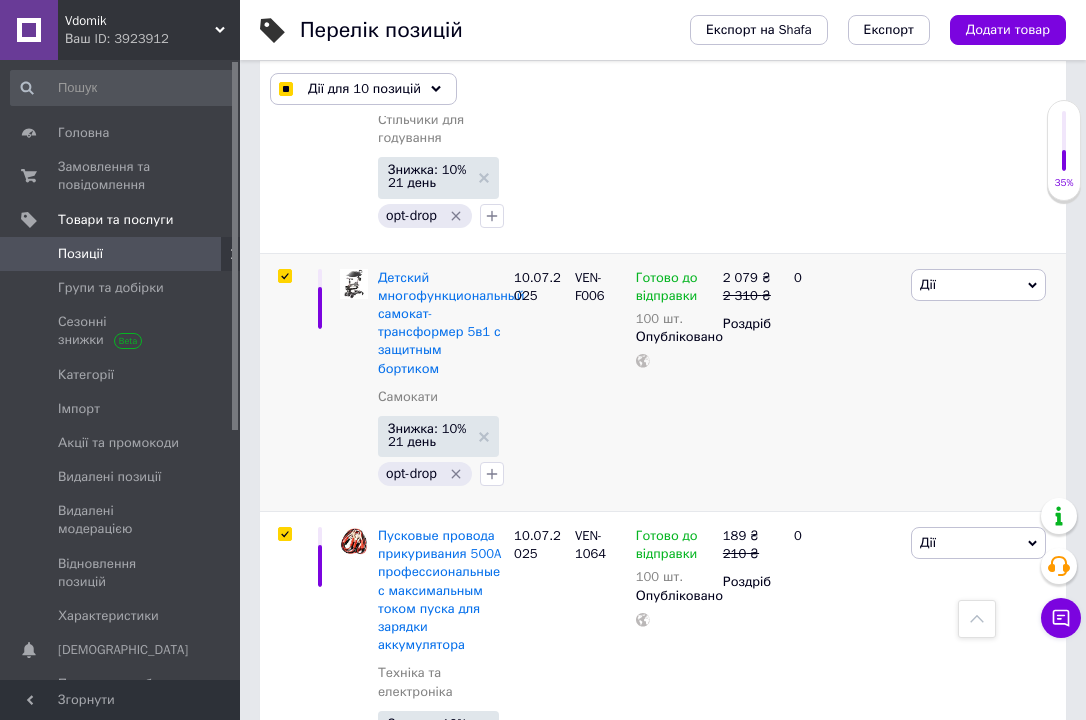 scroll, scrollTop: 2625, scrollLeft: 0, axis: vertical 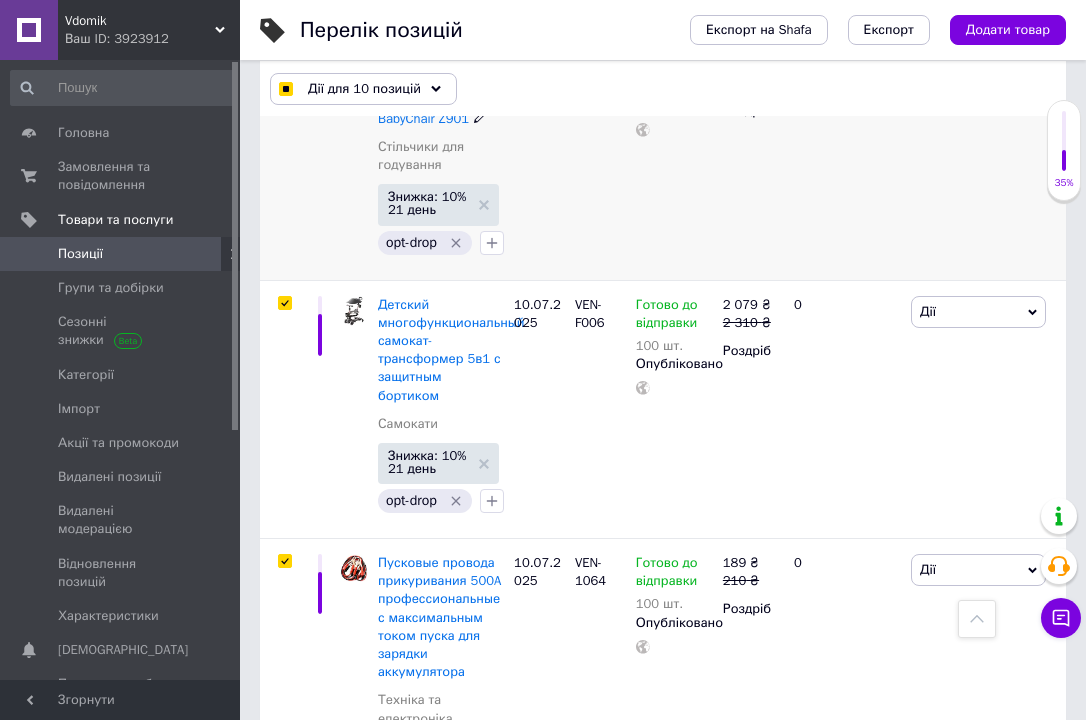 click at bounding box center [284, 8] 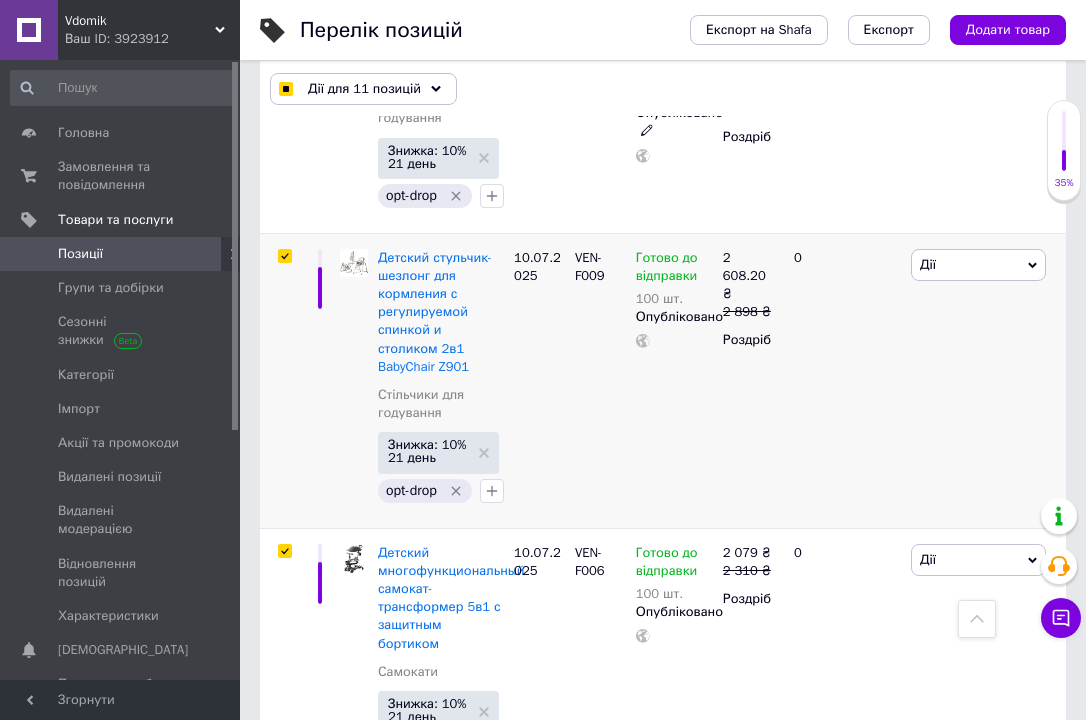scroll, scrollTop: 2305, scrollLeft: 0, axis: vertical 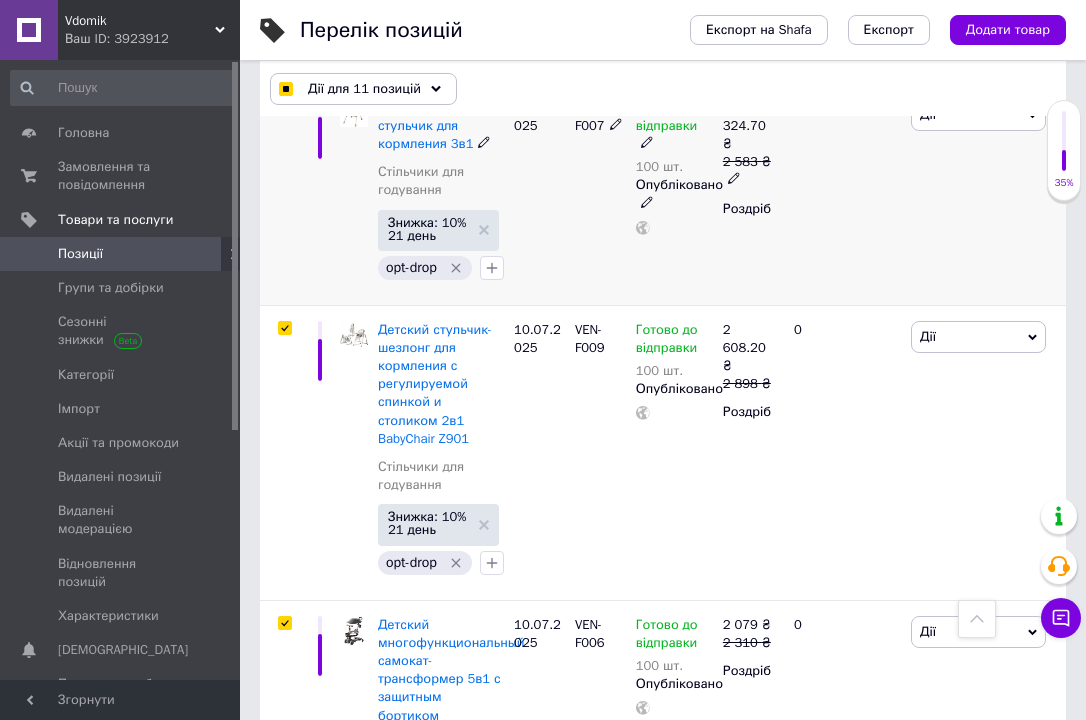 click at bounding box center [284, 106] 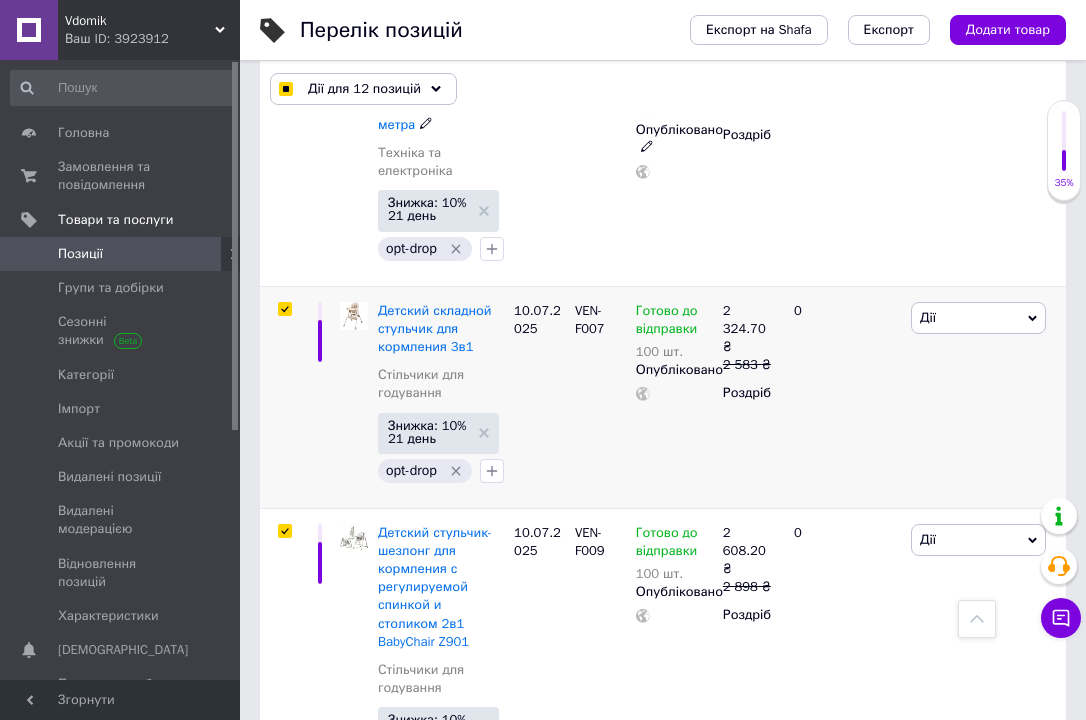 scroll, scrollTop: 2065, scrollLeft: 0, axis: vertical 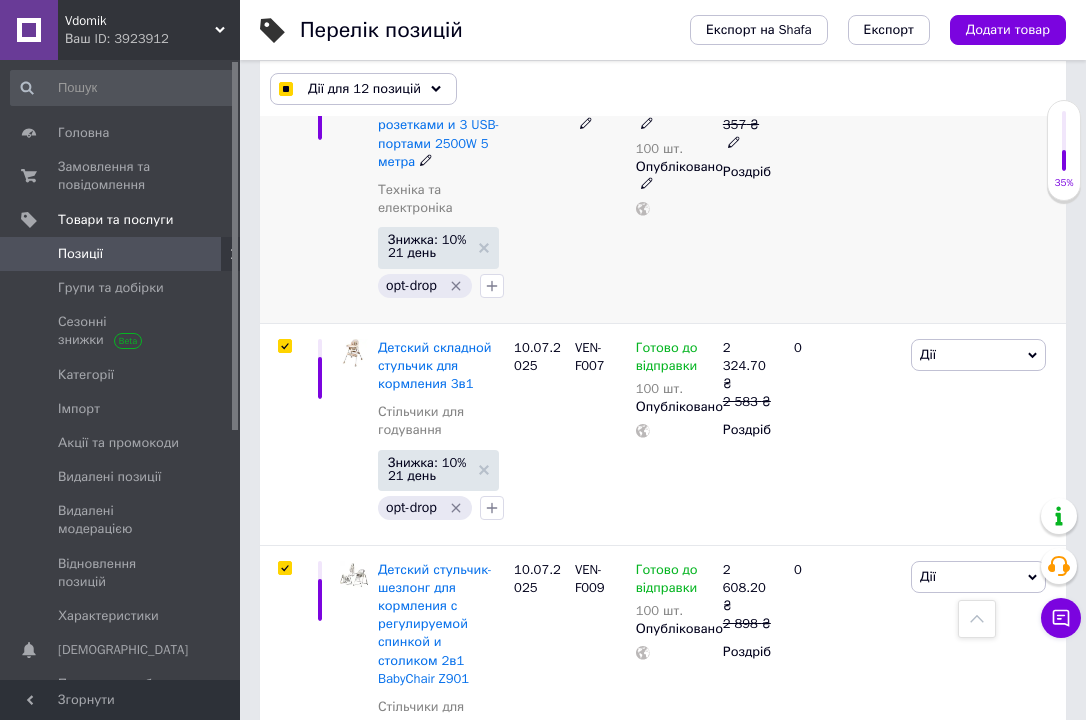 click at bounding box center (284, 87) 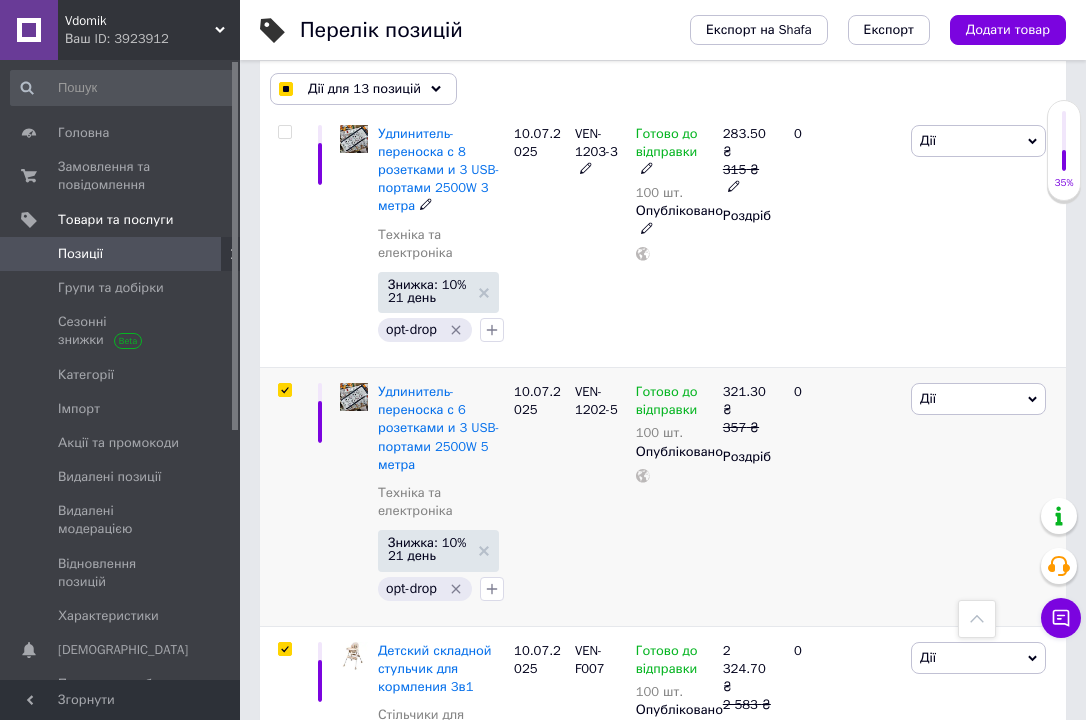 scroll, scrollTop: 1745, scrollLeft: 0, axis: vertical 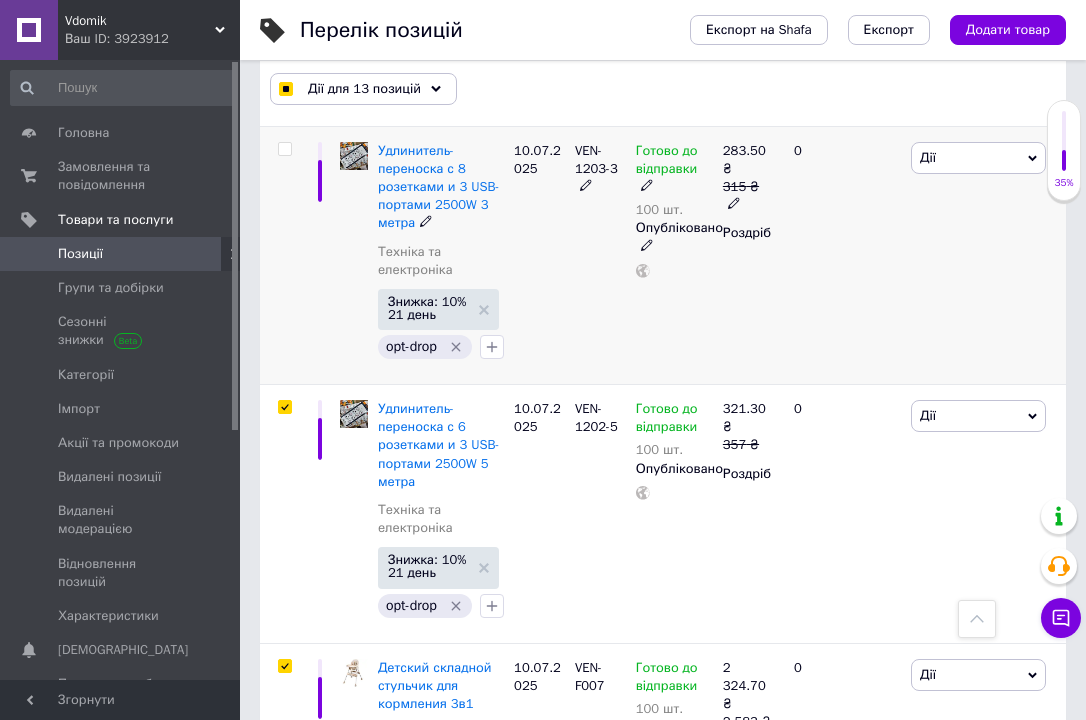 click at bounding box center (284, 149) 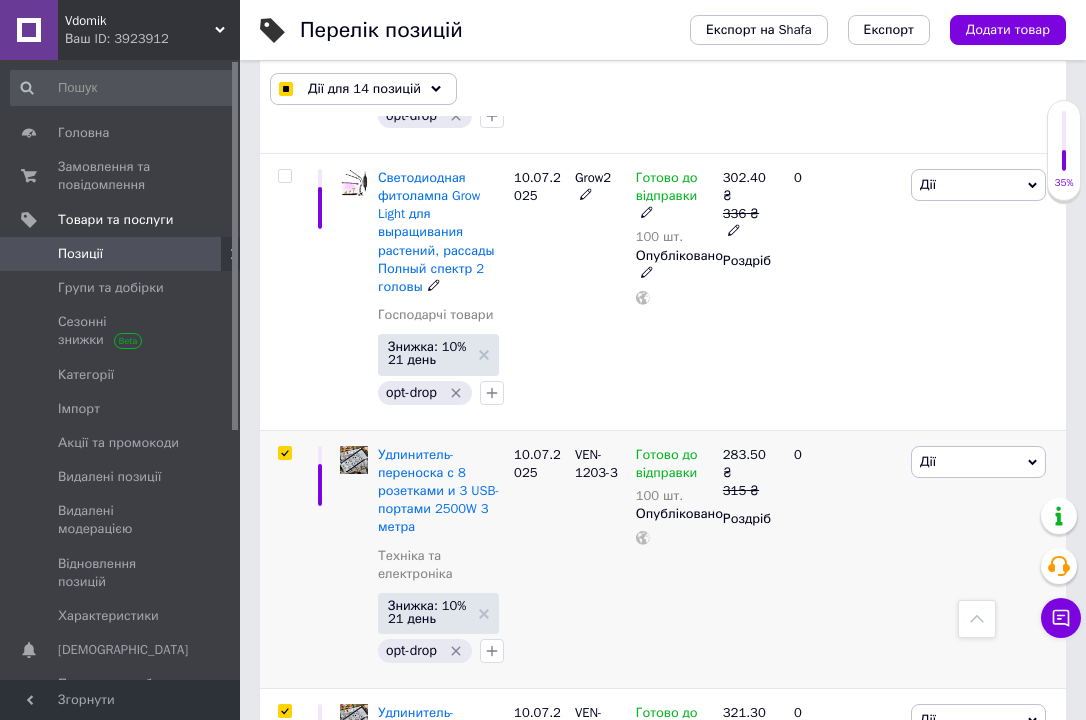scroll, scrollTop: 1425, scrollLeft: 0, axis: vertical 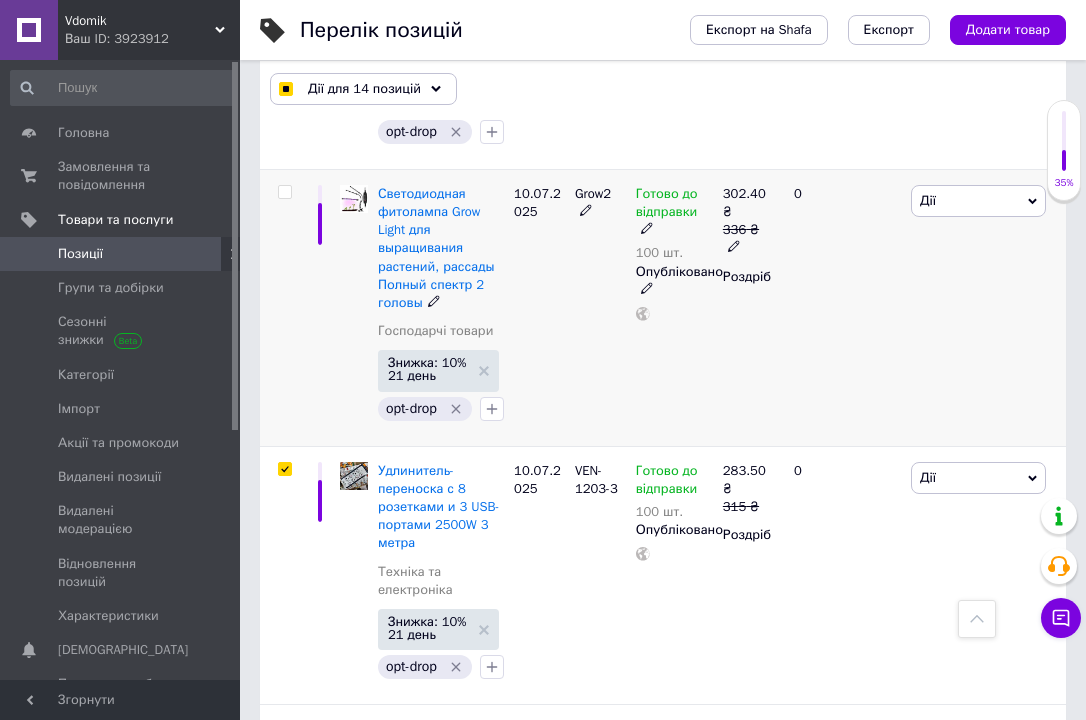 click at bounding box center [284, 192] 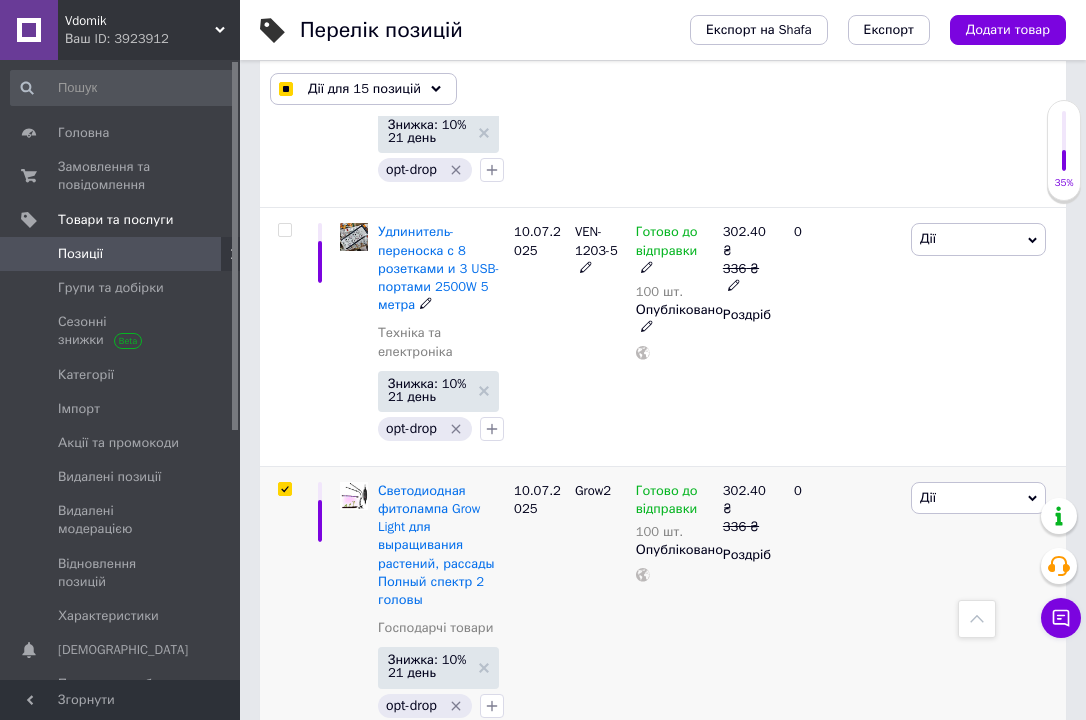scroll, scrollTop: 1105, scrollLeft: 0, axis: vertical 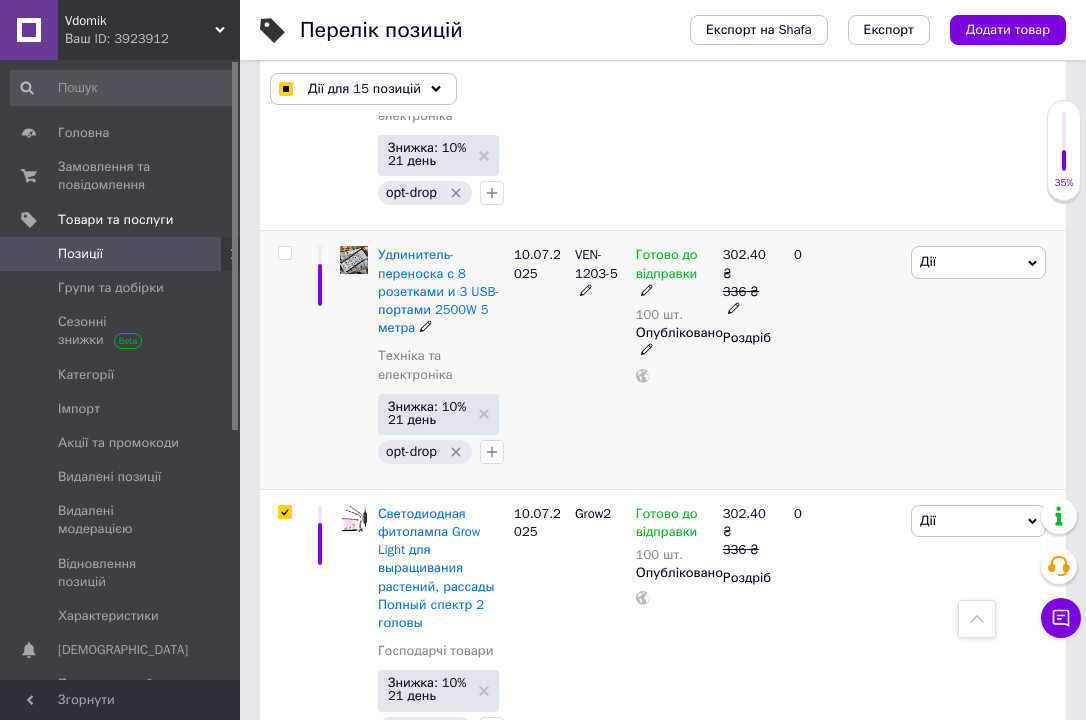 click at bounding box center [284, 253] 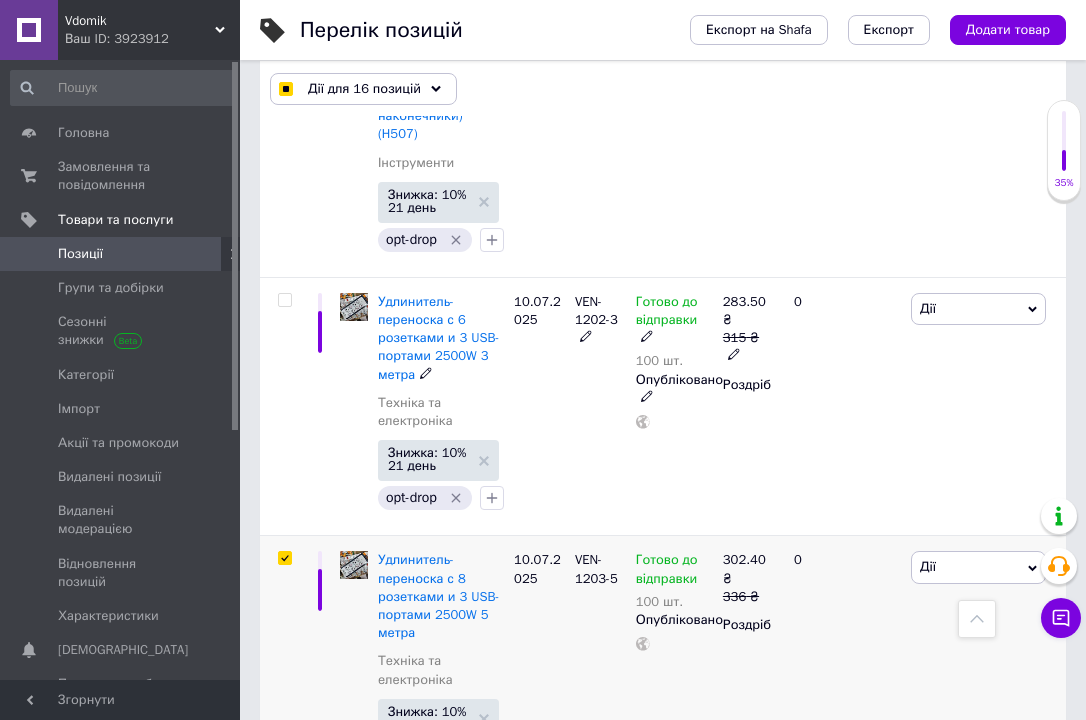 scroll, scrollTop: 785, scrollLeft: 0, axis: vertical 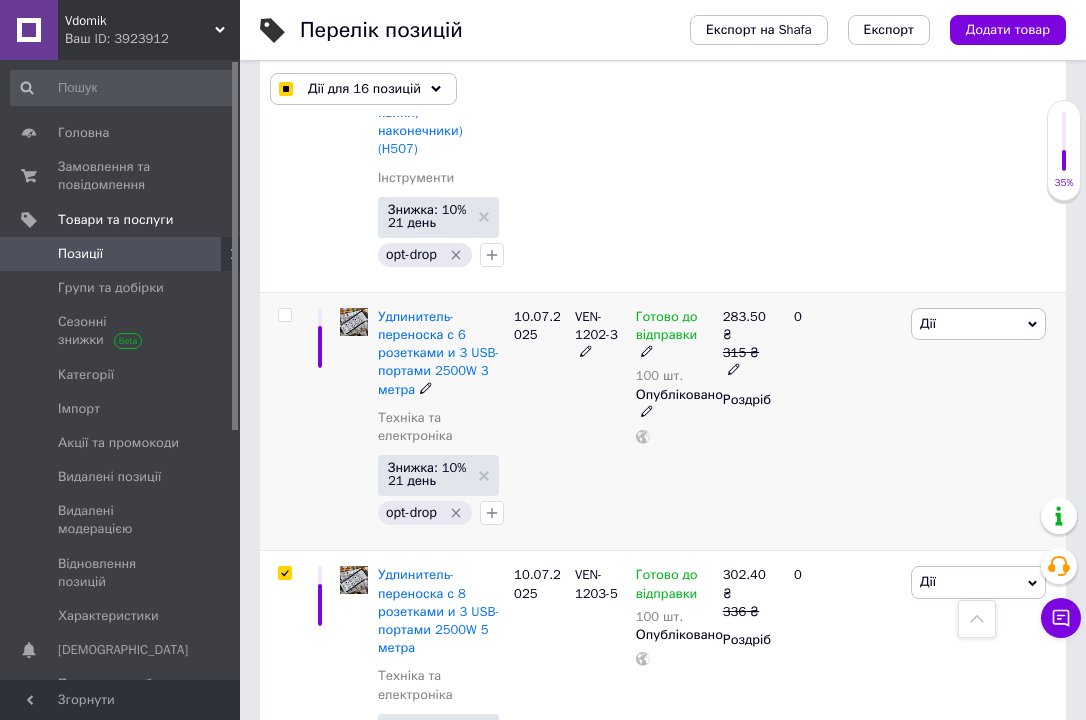 click at bounding box center [284, 315] 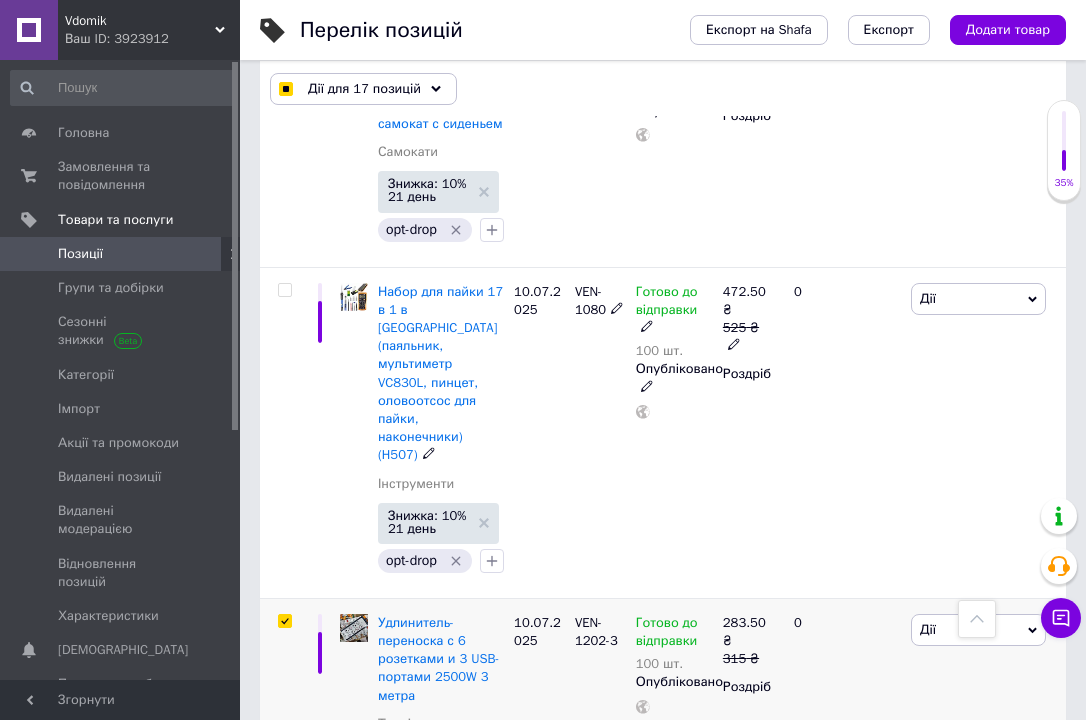 scroll, scrollTop: 465, scrollLeft: 0, axis: vertical 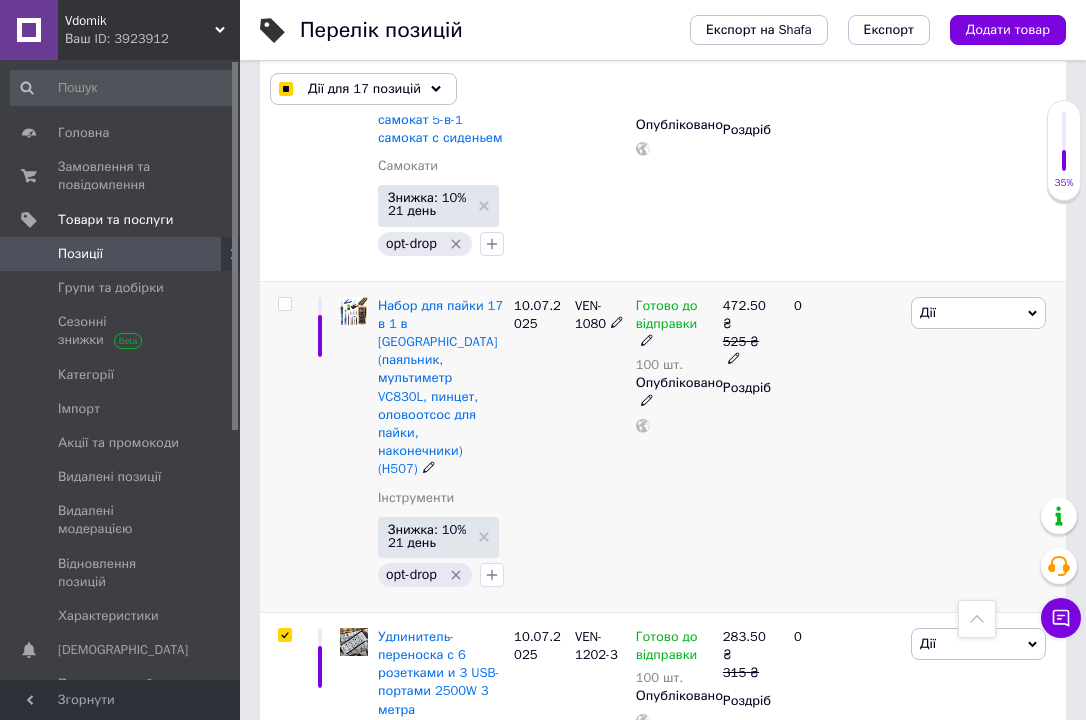 click at bounding box center [284, 304] 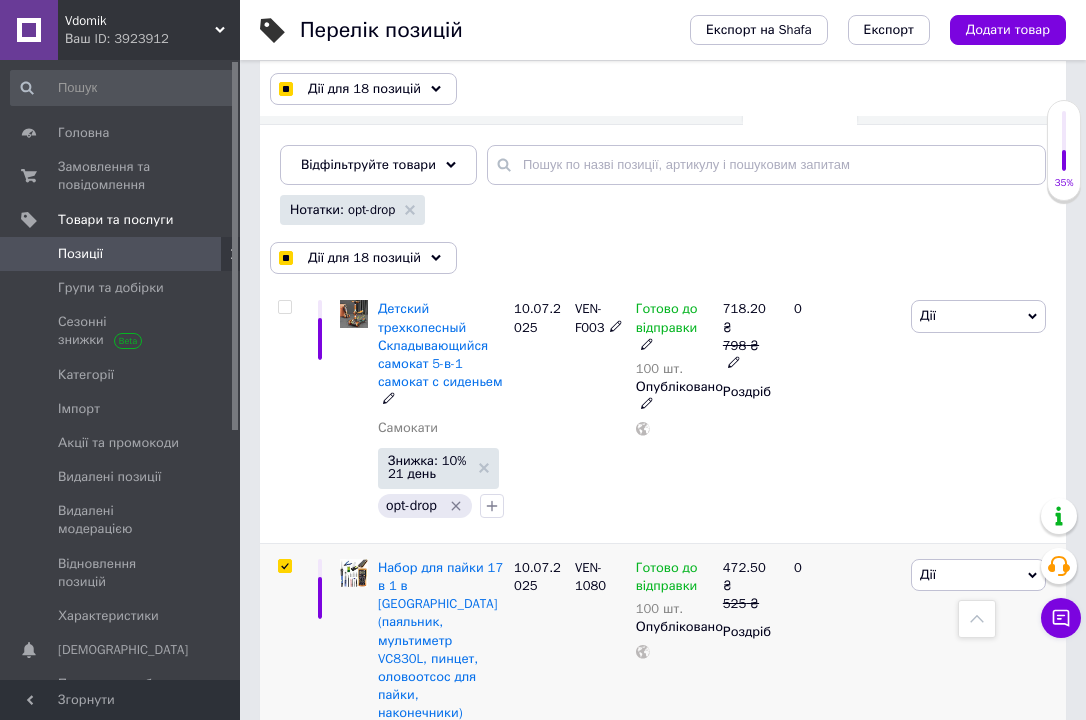 scroll, scrollTop: 185, scrollLeft: 0, axis: vertical 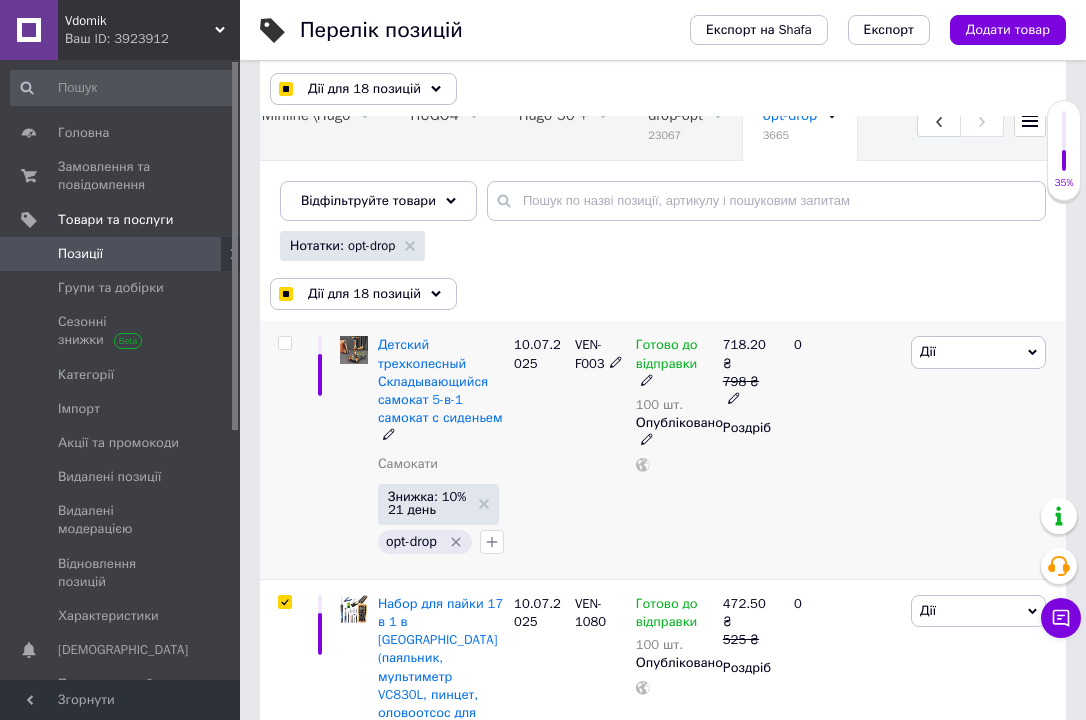 click at bounding box center [284, 343] 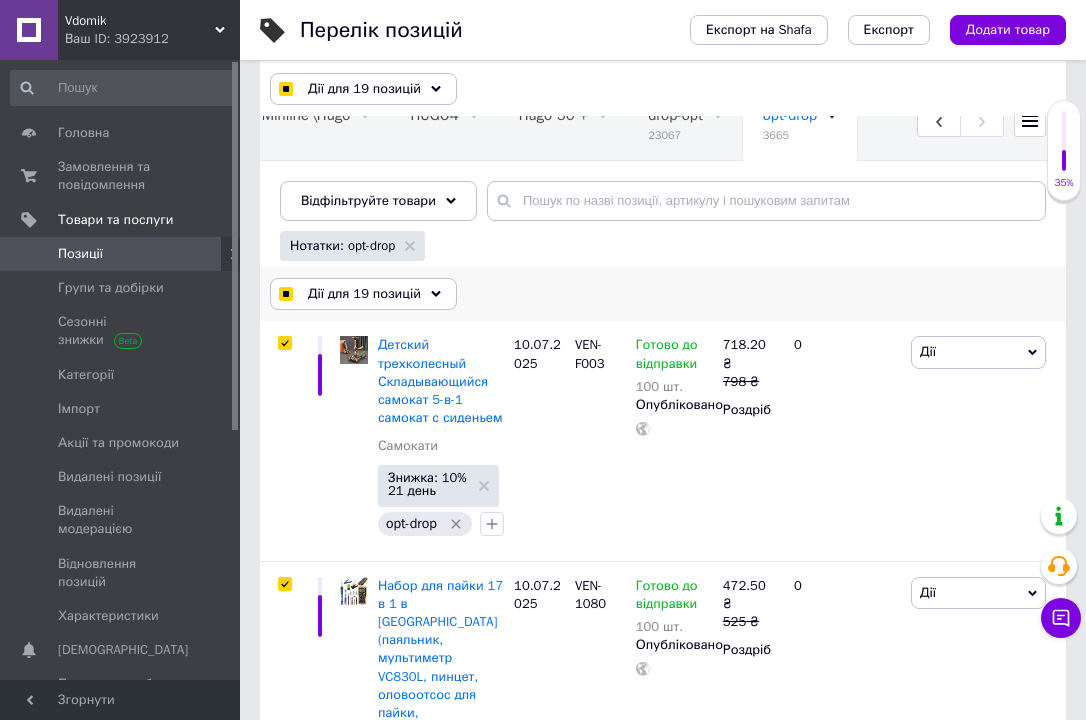 click on "Дії для 19 позицій" at bounding box center [363, 294] 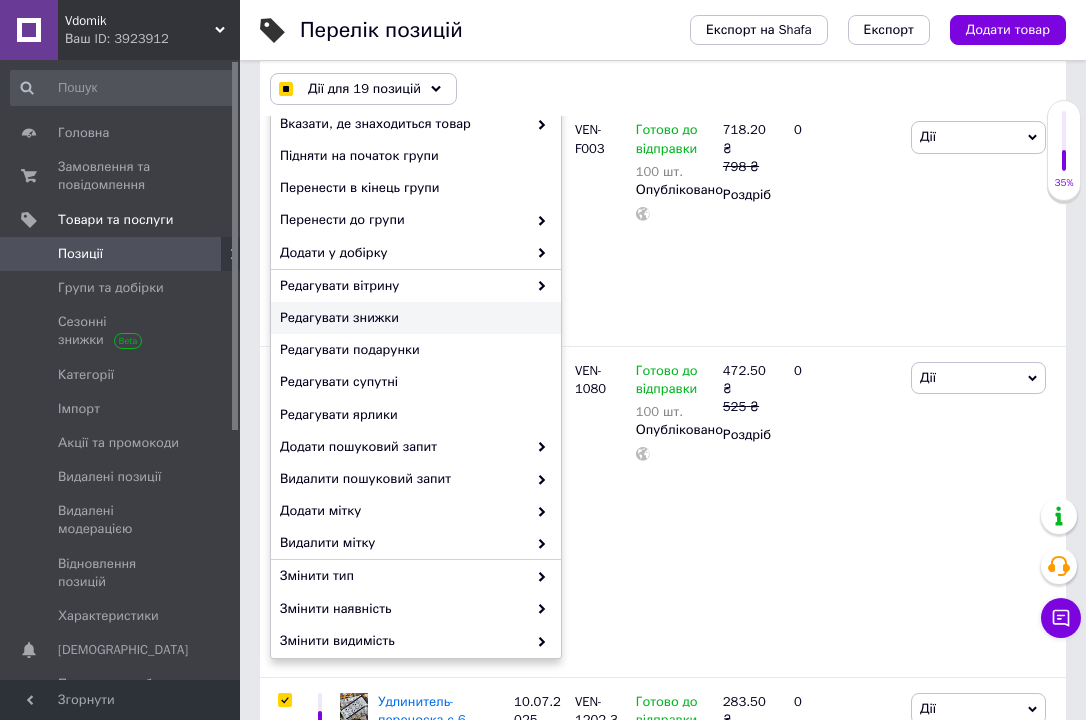 scroll, scrollTop: 425, scrollLeft: 0, axis: vertical 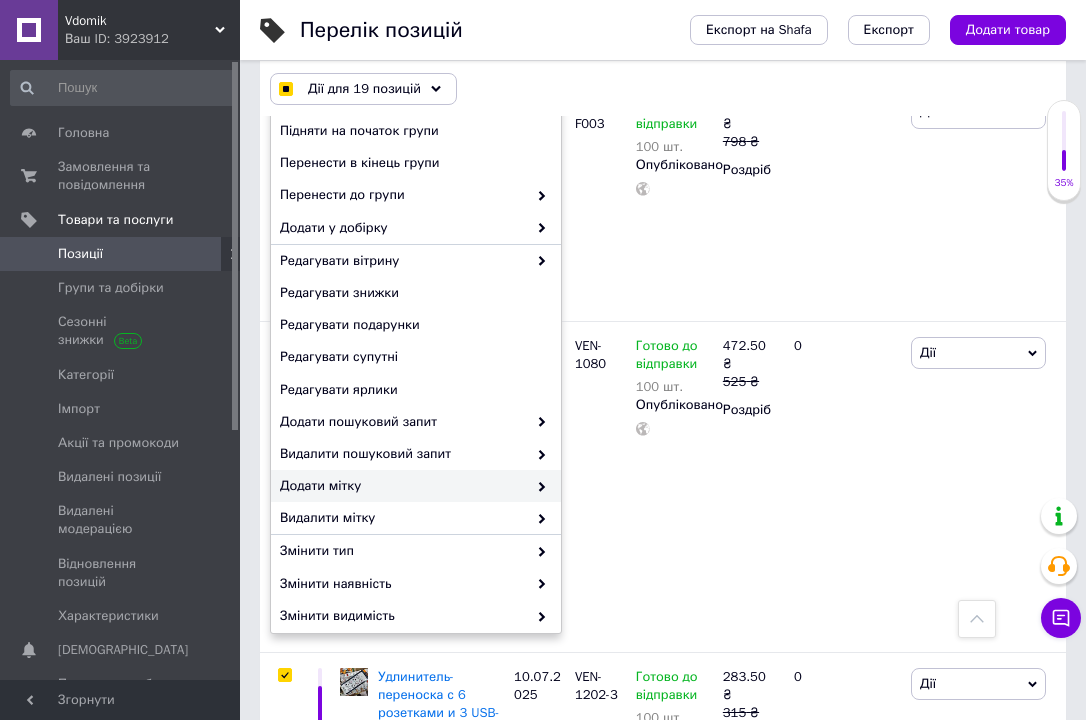 click on "Додати мітку" at bounding box center [403, 486] 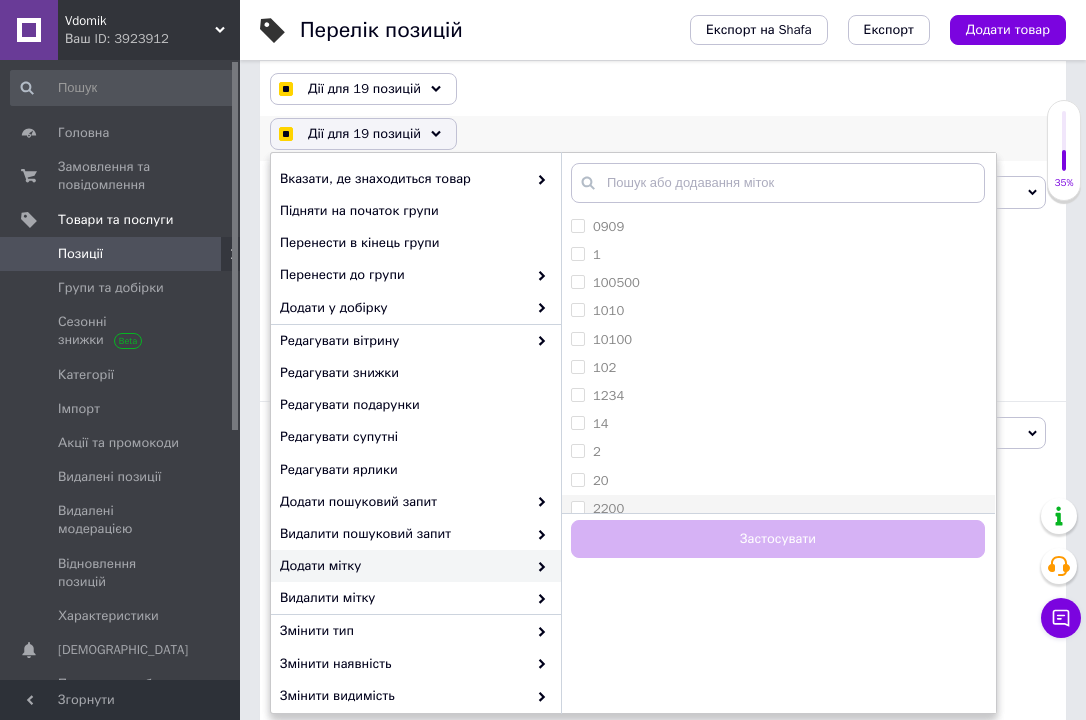 scroll, scrollTop: 305, scrollLeft: 0, axis: vertical 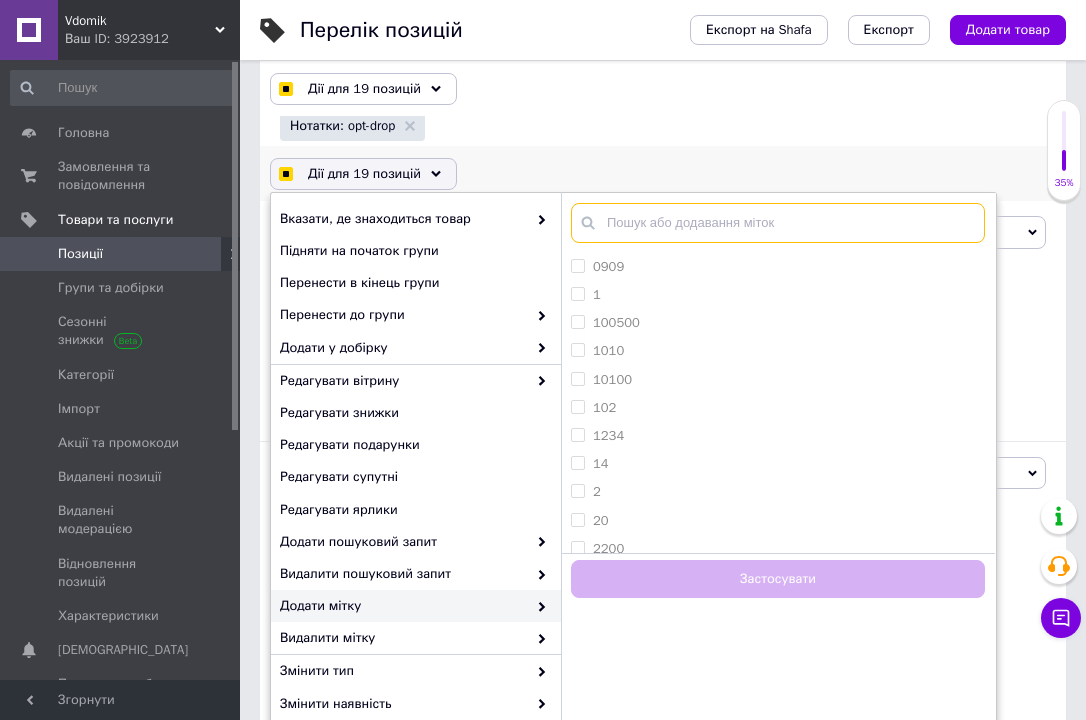 click at bounding box center (778, 223) 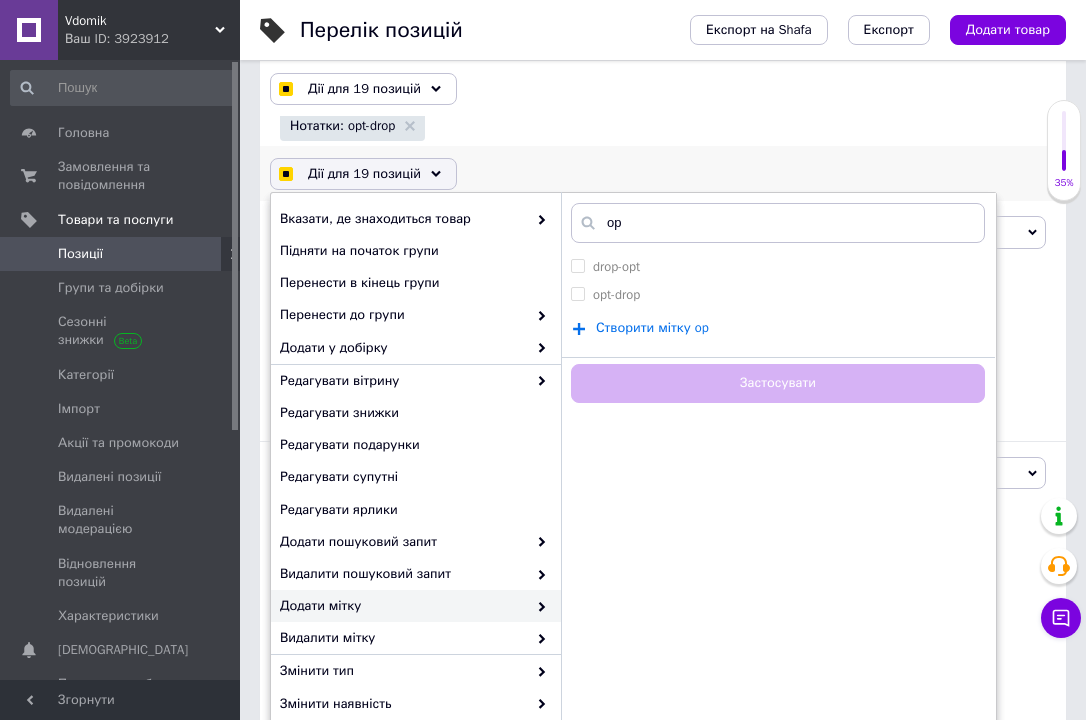 click on "Створити мітку   op" at bounding box center (652, 328) 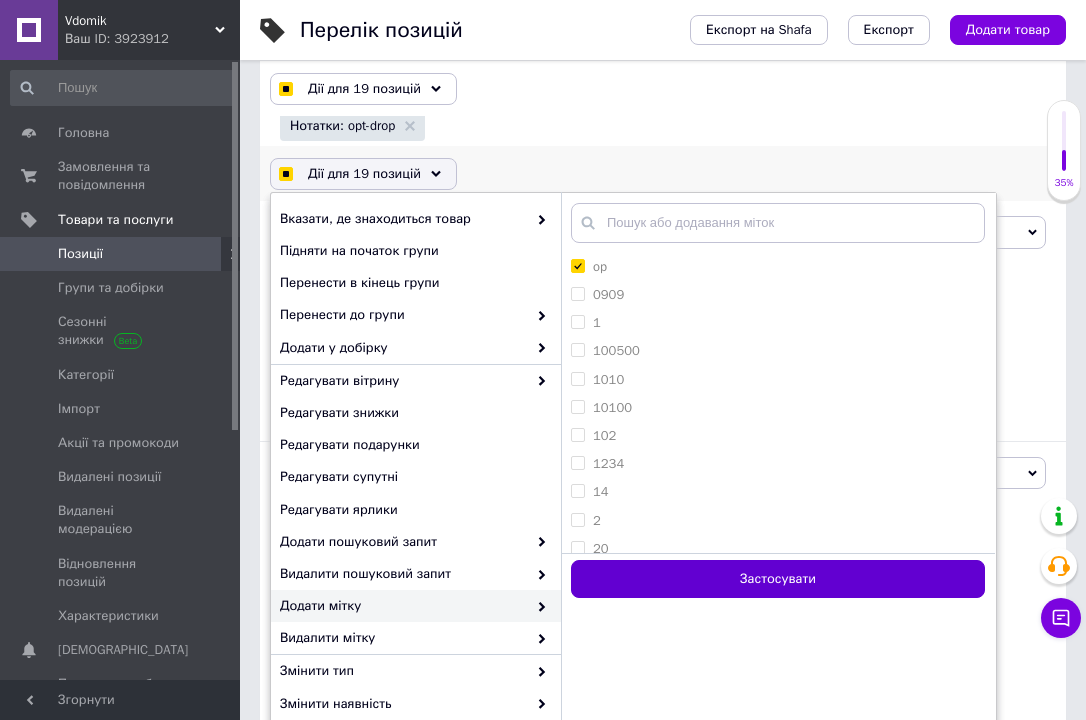 click on "Застосувати" at bounding box center (778, 579) 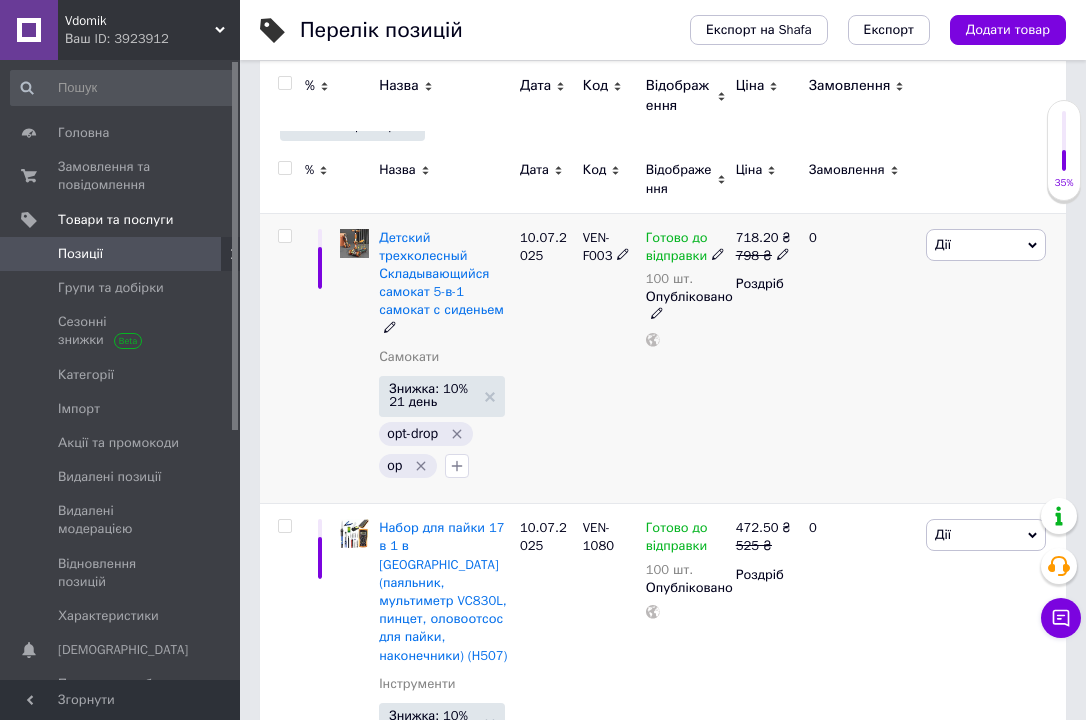 click on "VEN-F003" at bounding box center [609, 358] 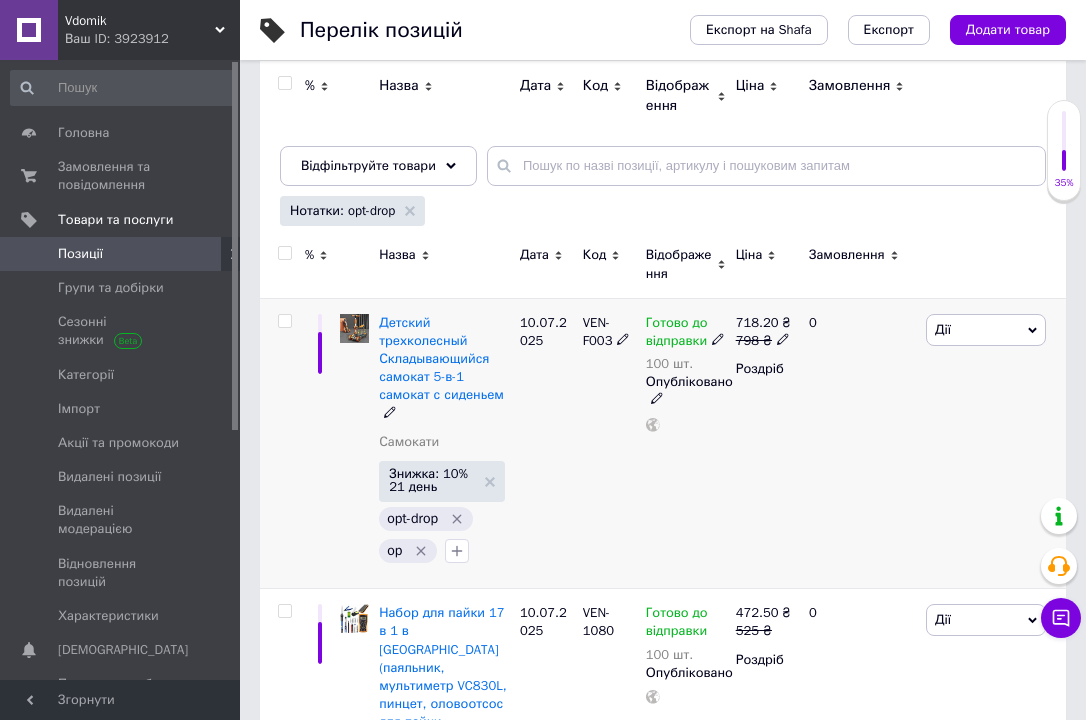 scroll, scrollTop: 185, scrollLeft: 0, axis: vertical 